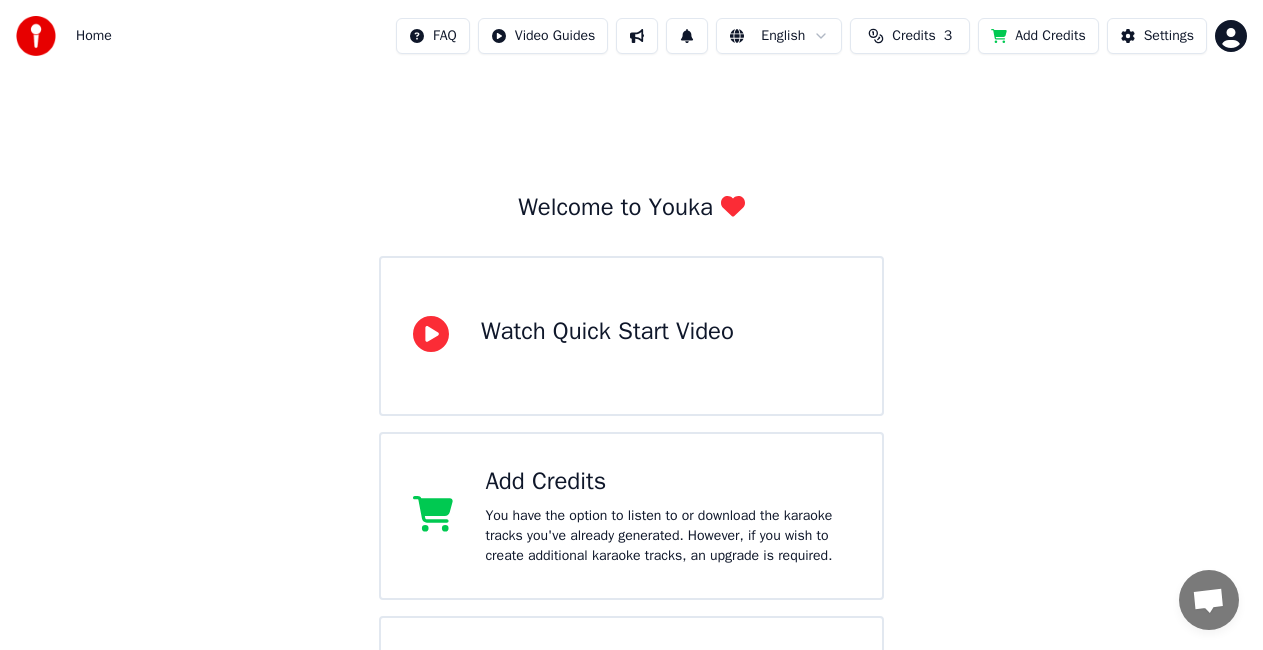 scroll, scrollTop: 0, scrollLeft: 0, axis: both 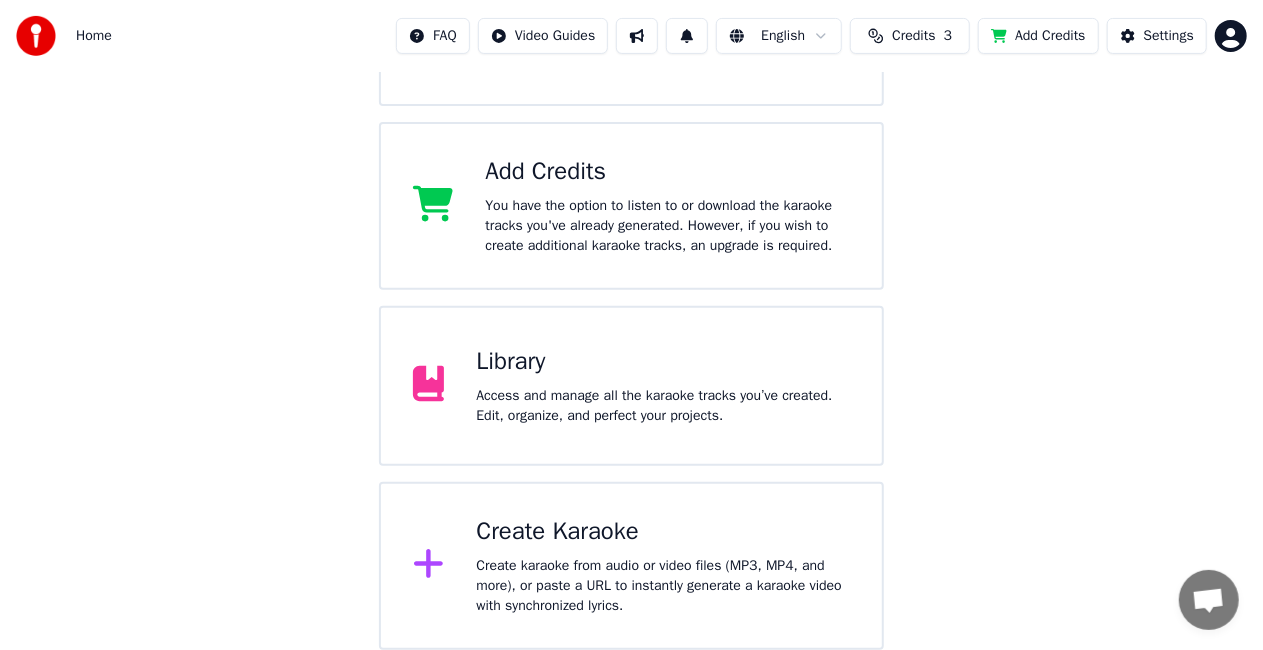click on "Create Karaoke Create karaoke from audio or video files (MP3, MP4, and more), or paste a URL to instantly generate a karaoke video with synchronized lyrics." at bounding box center [631, 566] 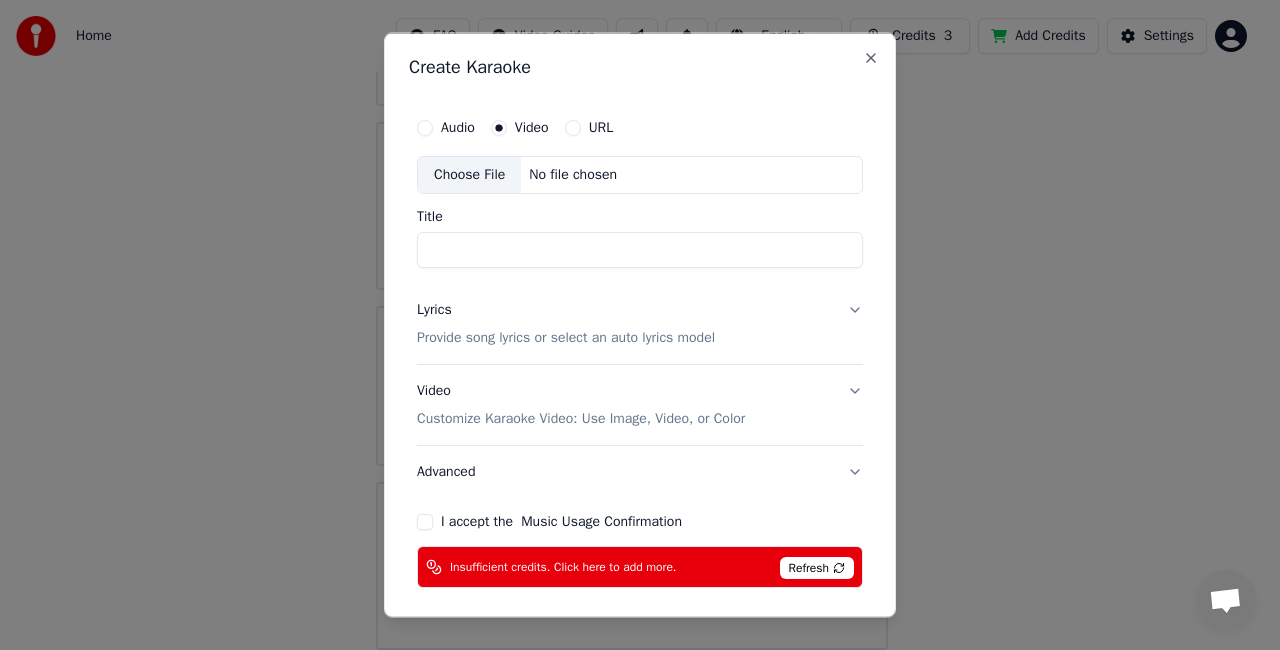 click on "Create Karaoke Audio Video URL Choose File No file chosen Title Lyrics Provide song lyrics or select an auto lyrics model Video Customize Karaoke Video: Use Image, Video, or Color Advanced I accept the   Music Usage Confirmation Insufficient credits. Click here to add more. Refresh This will use 5 credits Cancel Create Close" at bounding box center (640, 325) 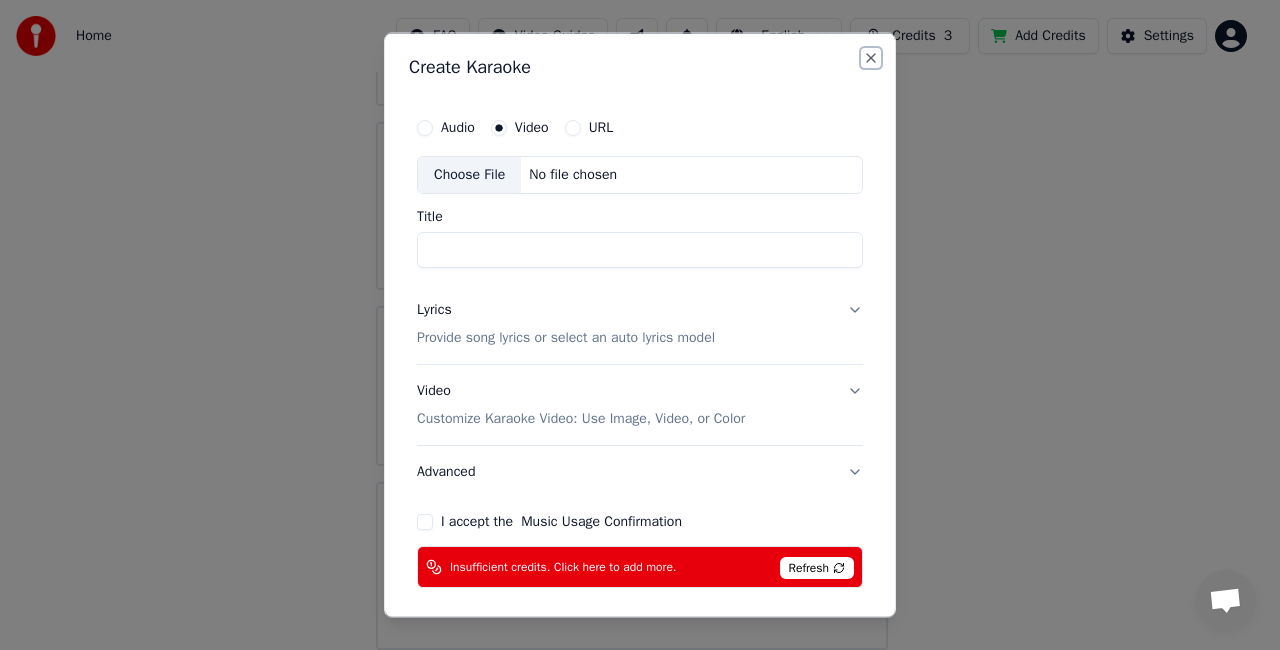 click on "Close" at bounding box center [871, 58] 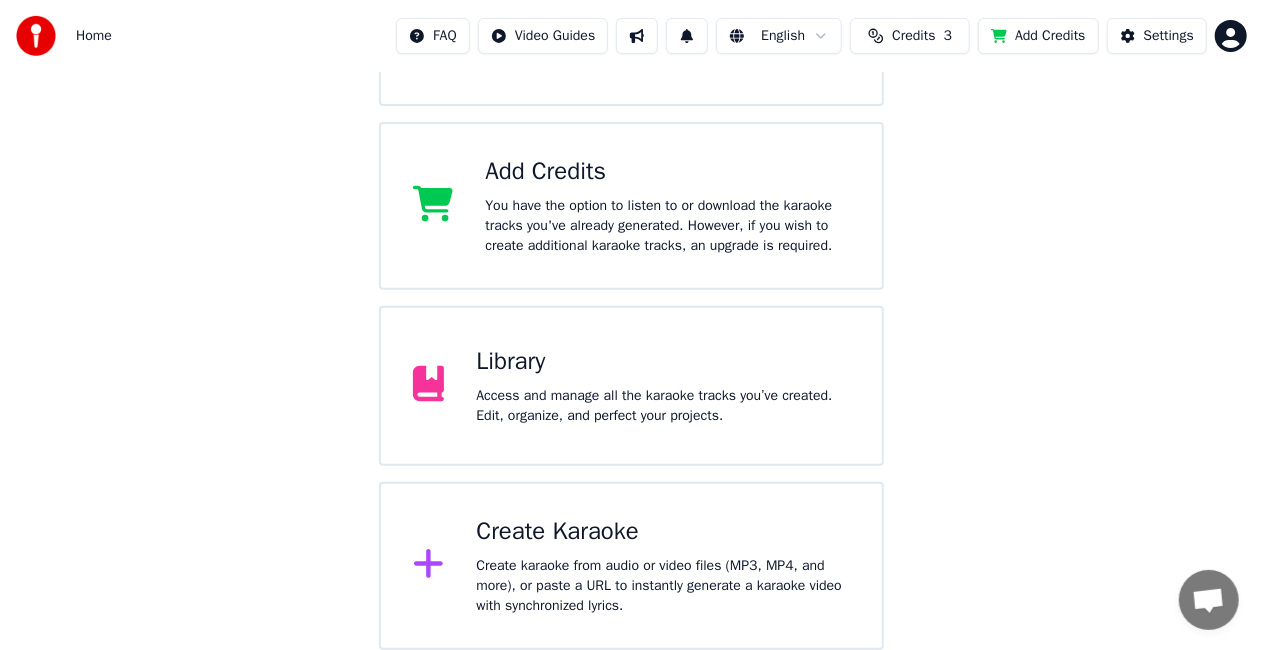 click on "Library" at bounding box center (663, 362) 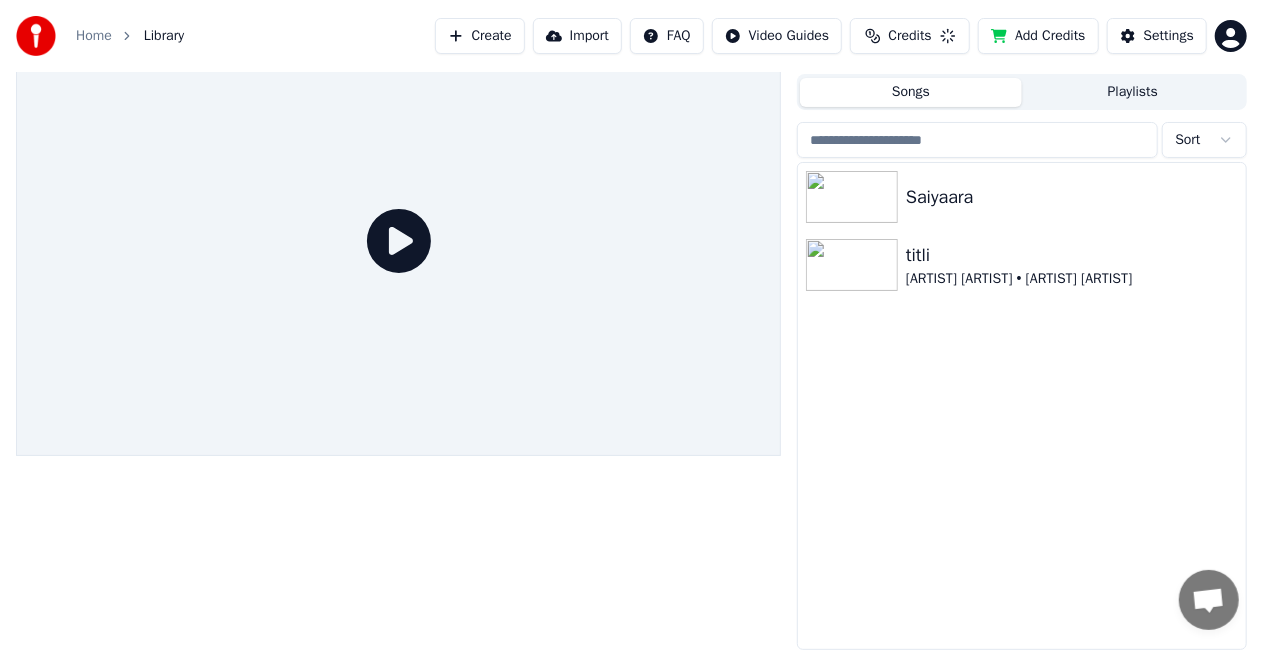 scroll, scrollTop: 45, scrollLeft: 0, axis: vertical 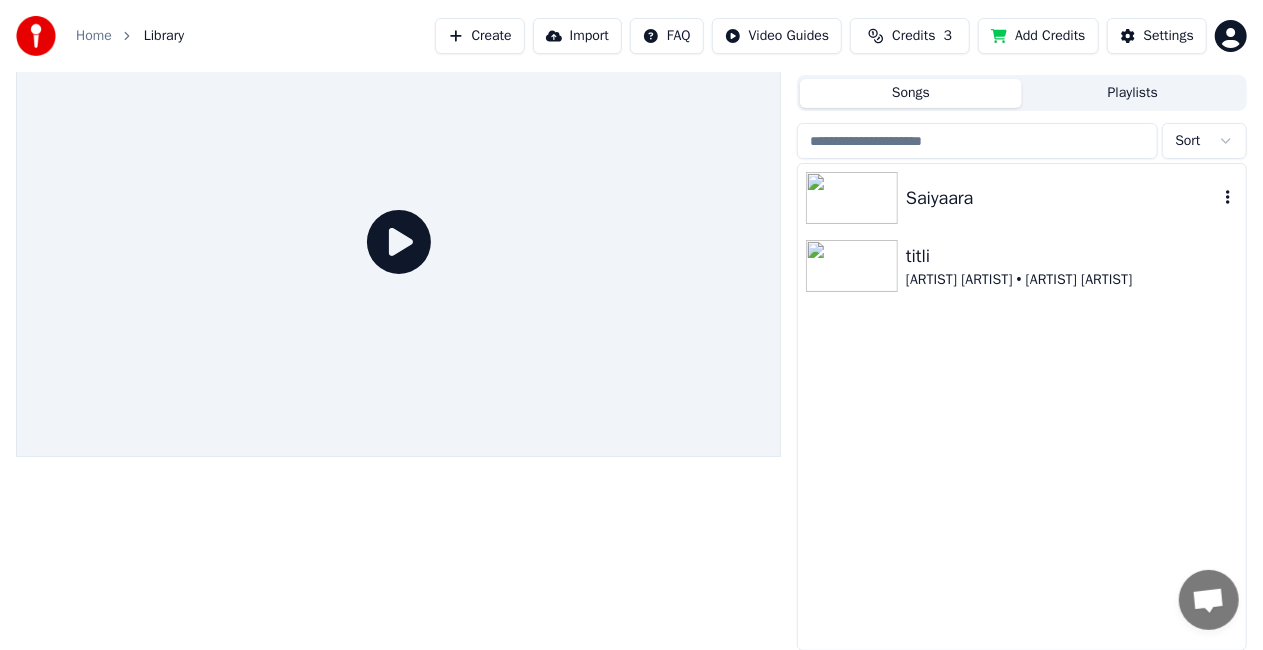 click at bounding box center [852, 198] 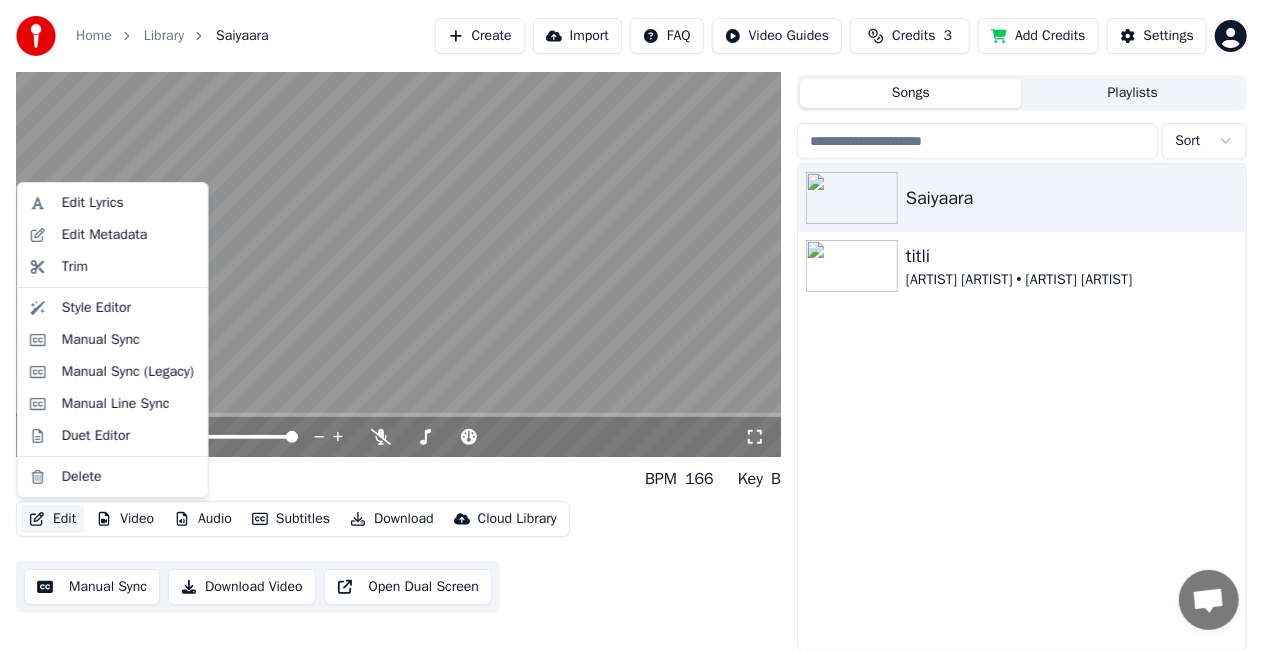 click on "Edit" at bounding box center (52, 519) 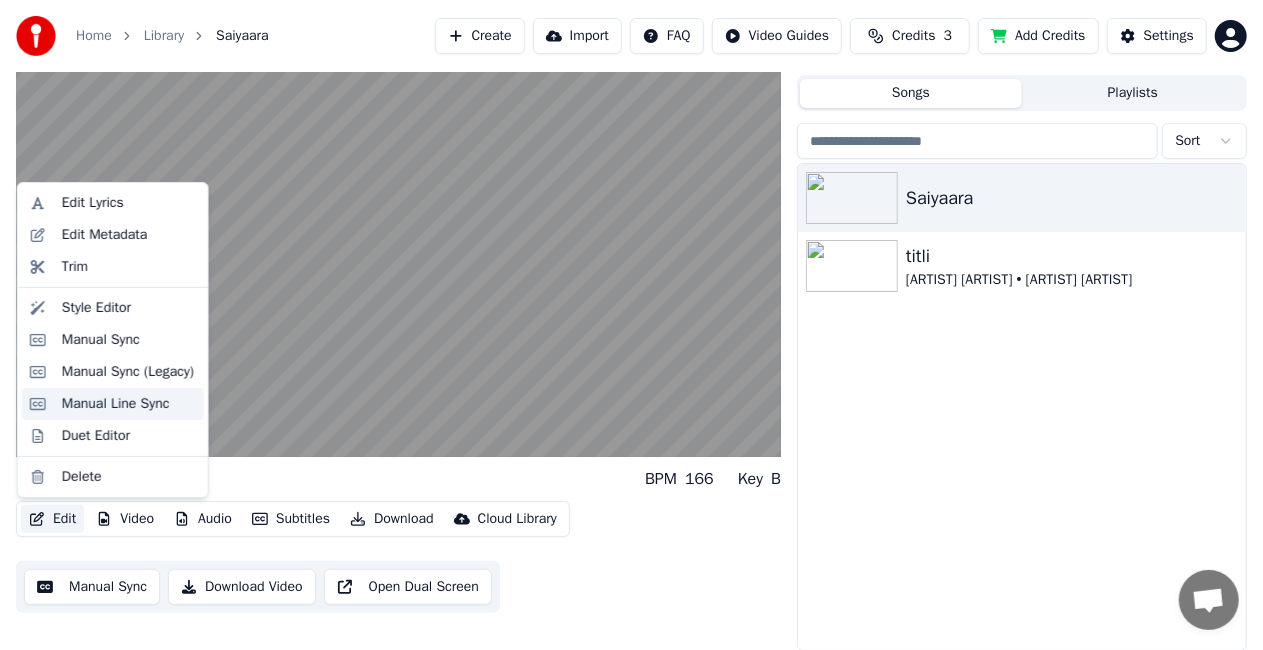 click on "Manual Line Sync" at bounding box center [116, 404] 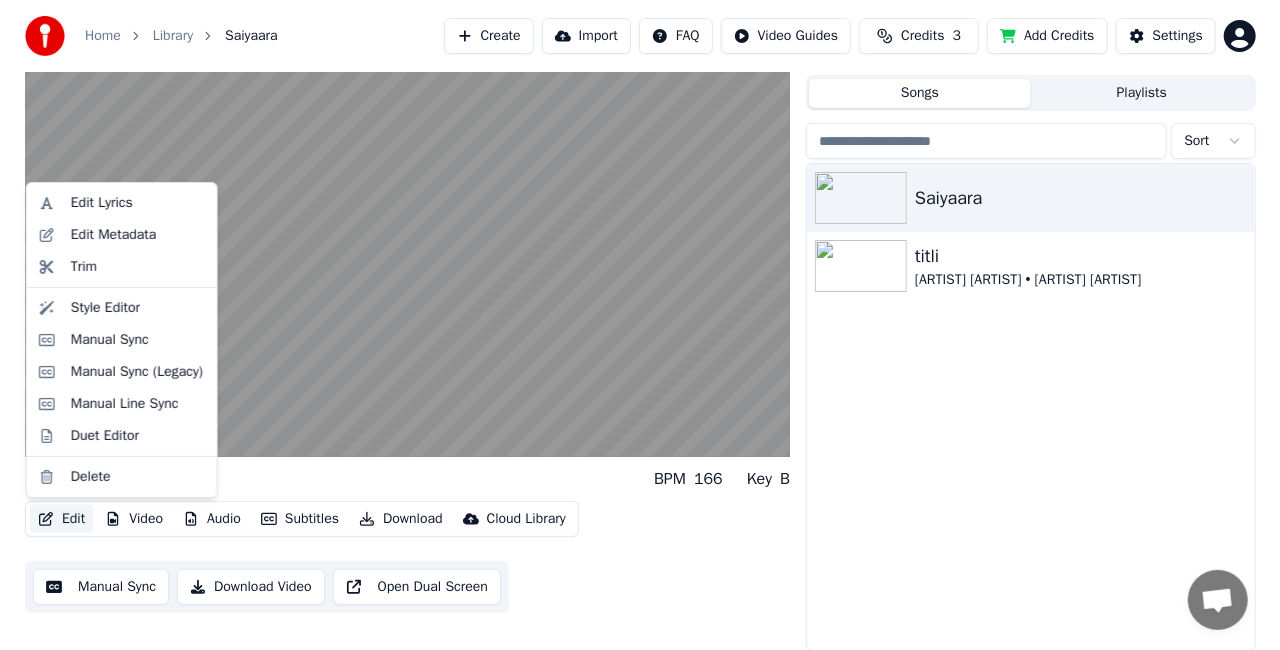 scroll, scrollTop: 0, scrollLeft: 0, axis: both 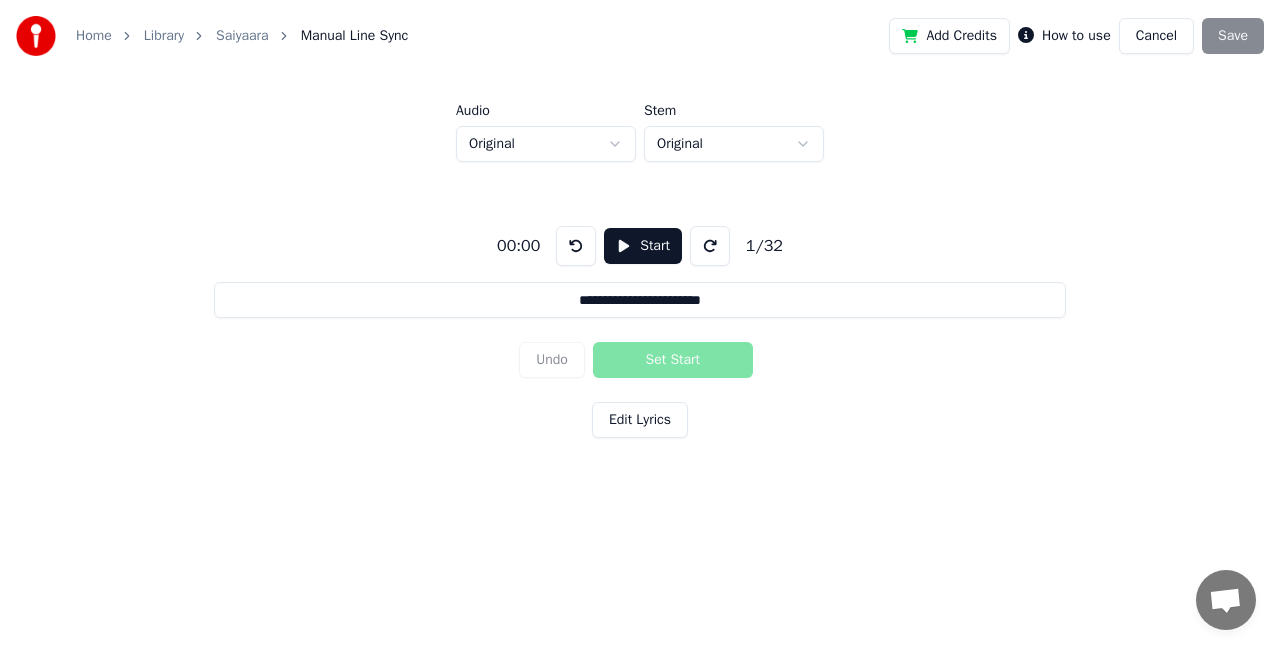 click on "Start" at bounding box center [643, 246] 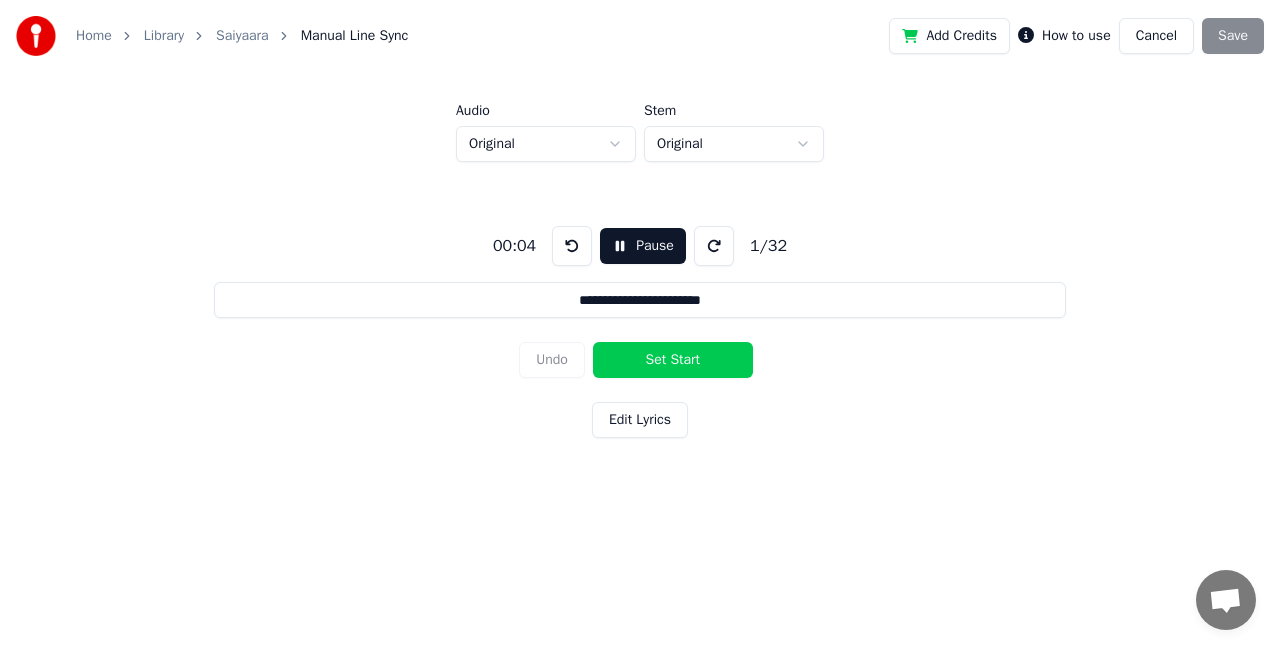 click on "**********" at bounding box center [639, 300] 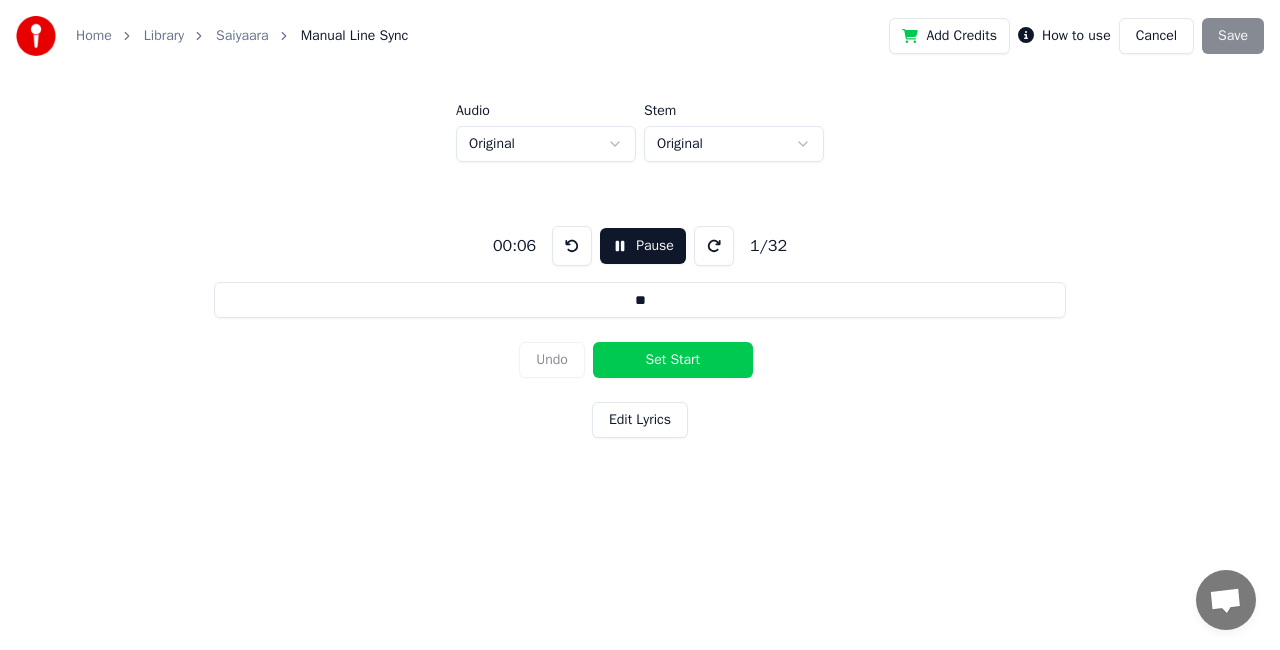 type on "*" 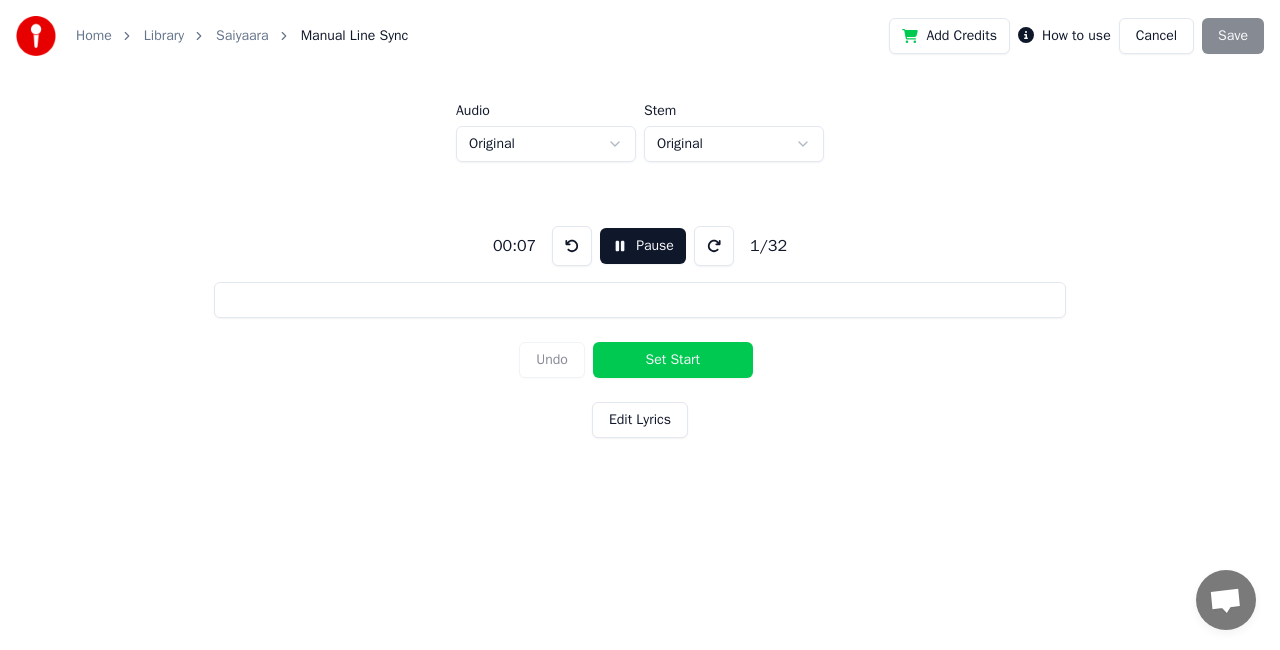 click on "Audio Original Stem Original 00:07 Pause 1  /  32 Undo Set Start Edit Lyrics" at bounding box center (640, 299) 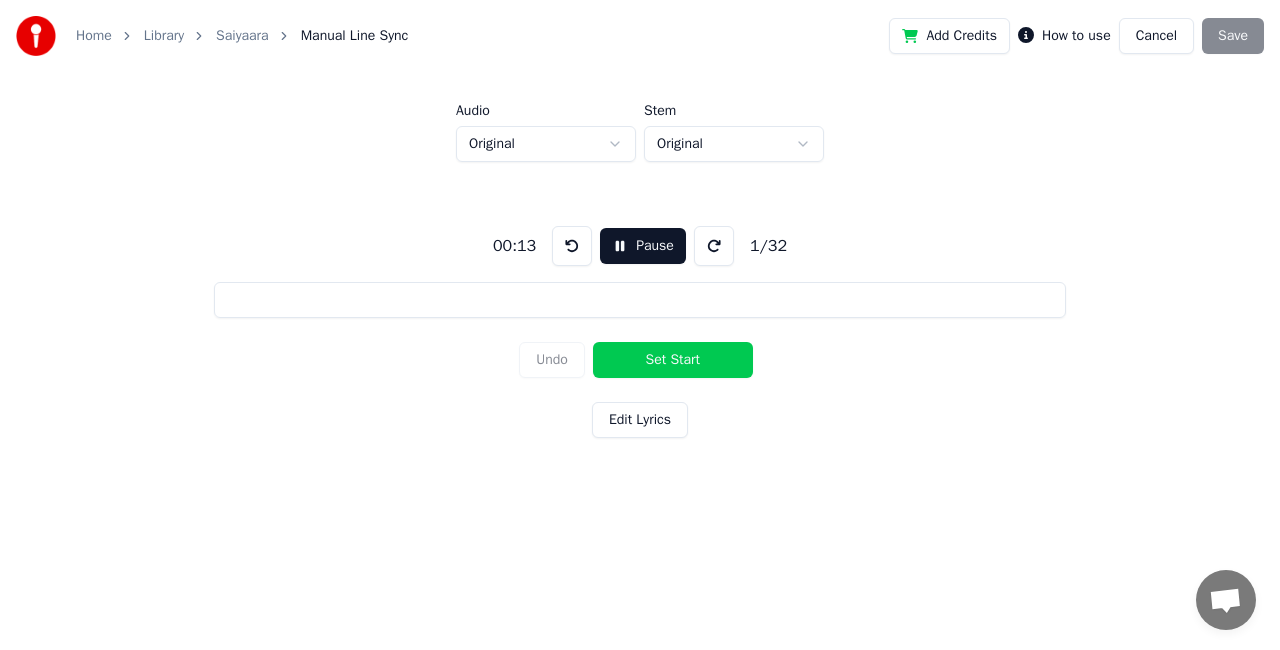 click on "Set Start" at bounding box center (673, 360) 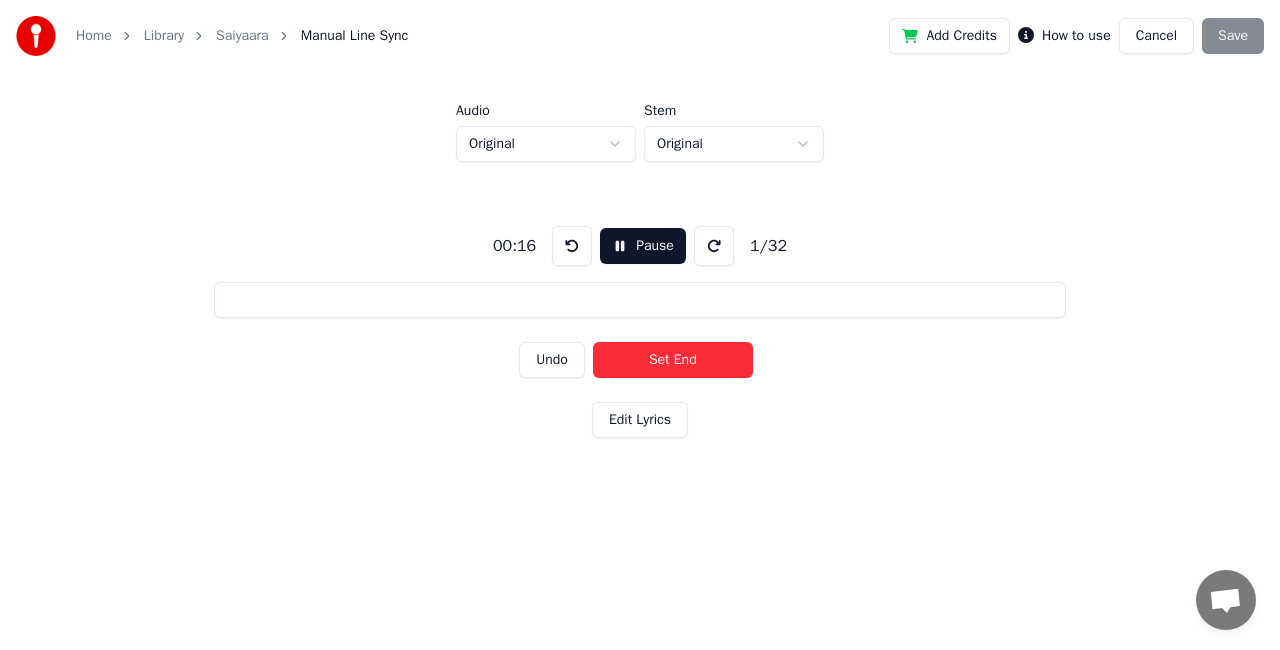 click on "Set End" at bounding box center (673, 360) 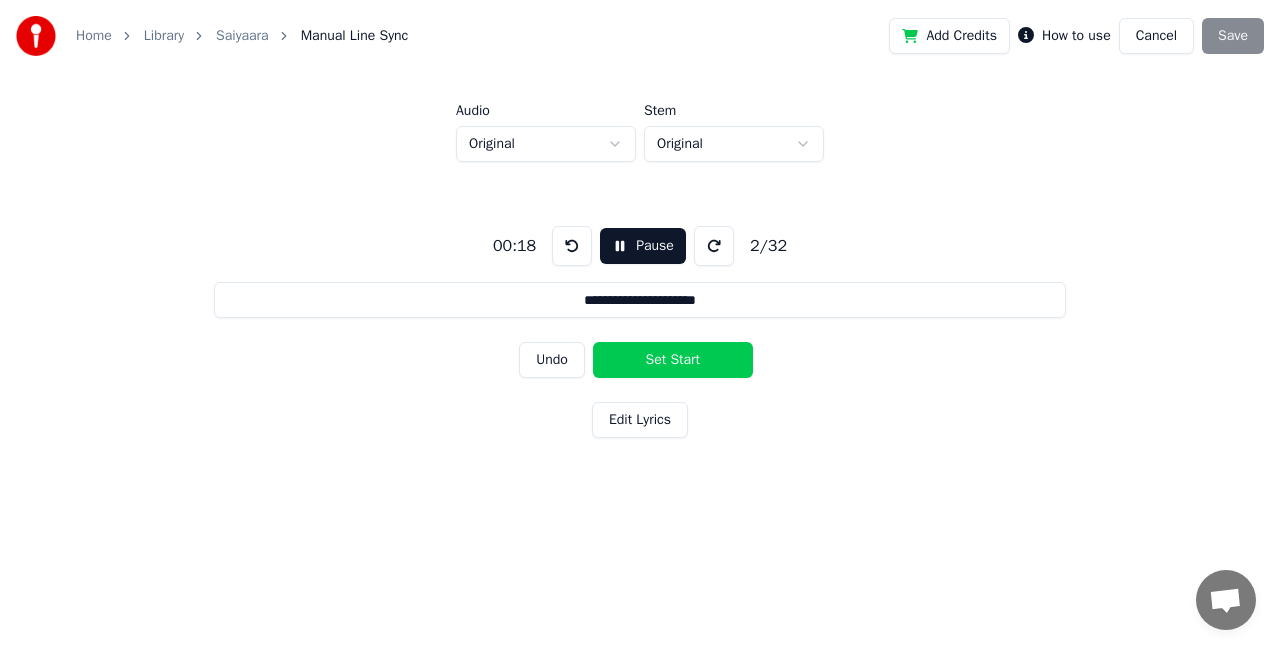 drag, startPoint x: 743, startPoint y: 309, endPoint x: 514, endPoint y: 318, distance: 229.17679 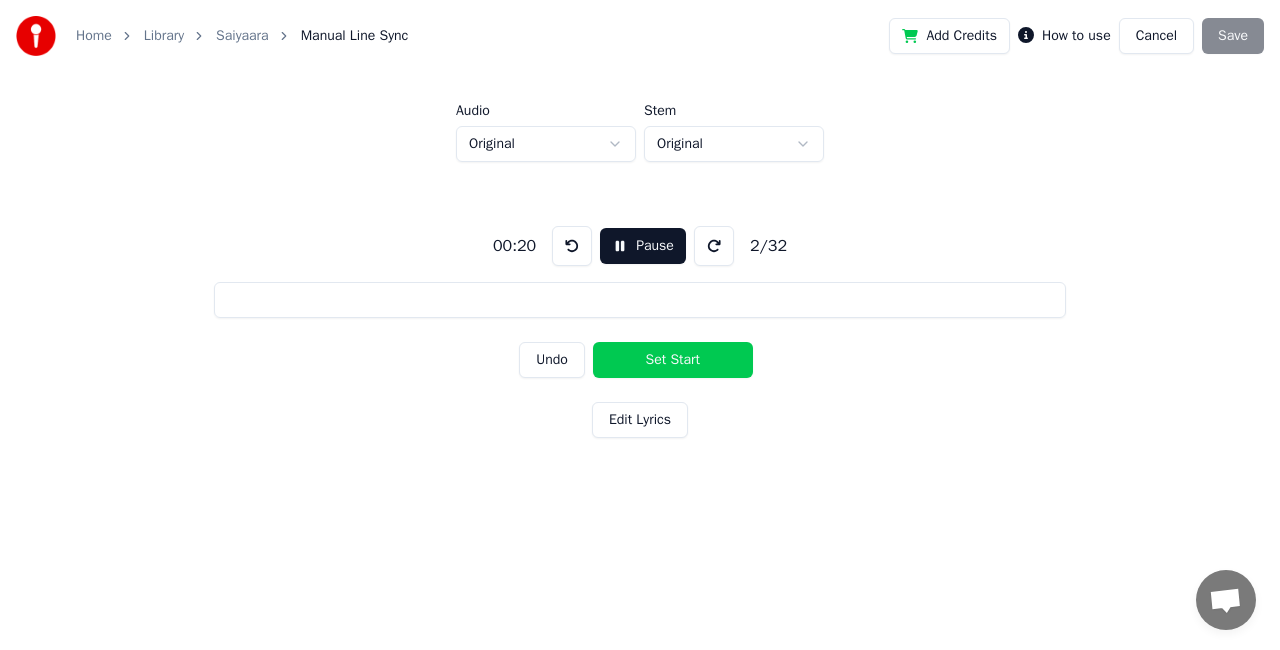 click on "00:20 Pause 2  /  32 Undo Set Start Edit Lyrics" at bounding box center [640, 328] 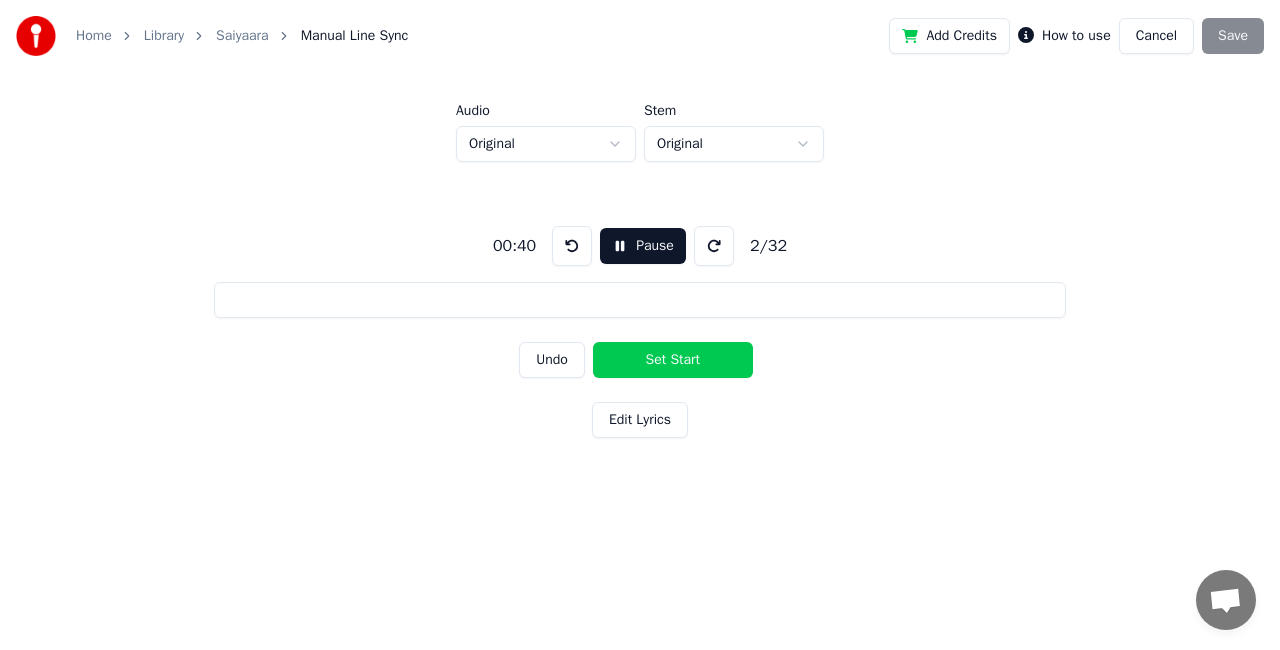 click on "Set Start" at bounding box center [673, 360] 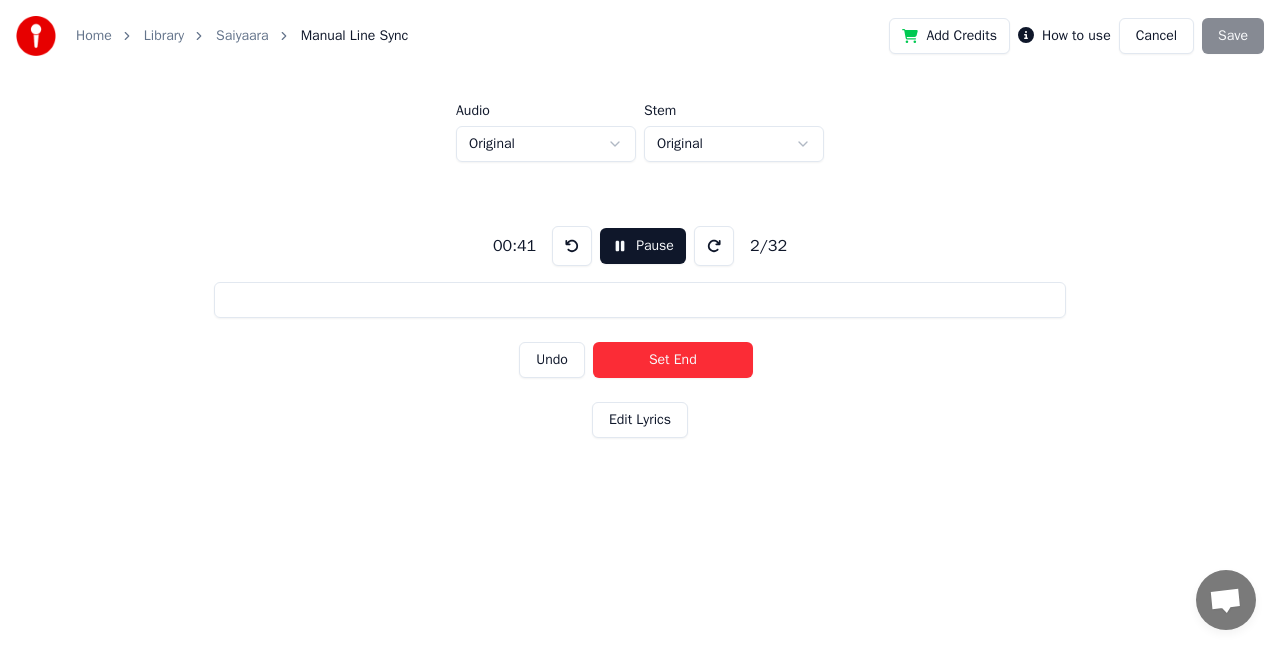 click on "Set End" at bounding box center [673, 360] 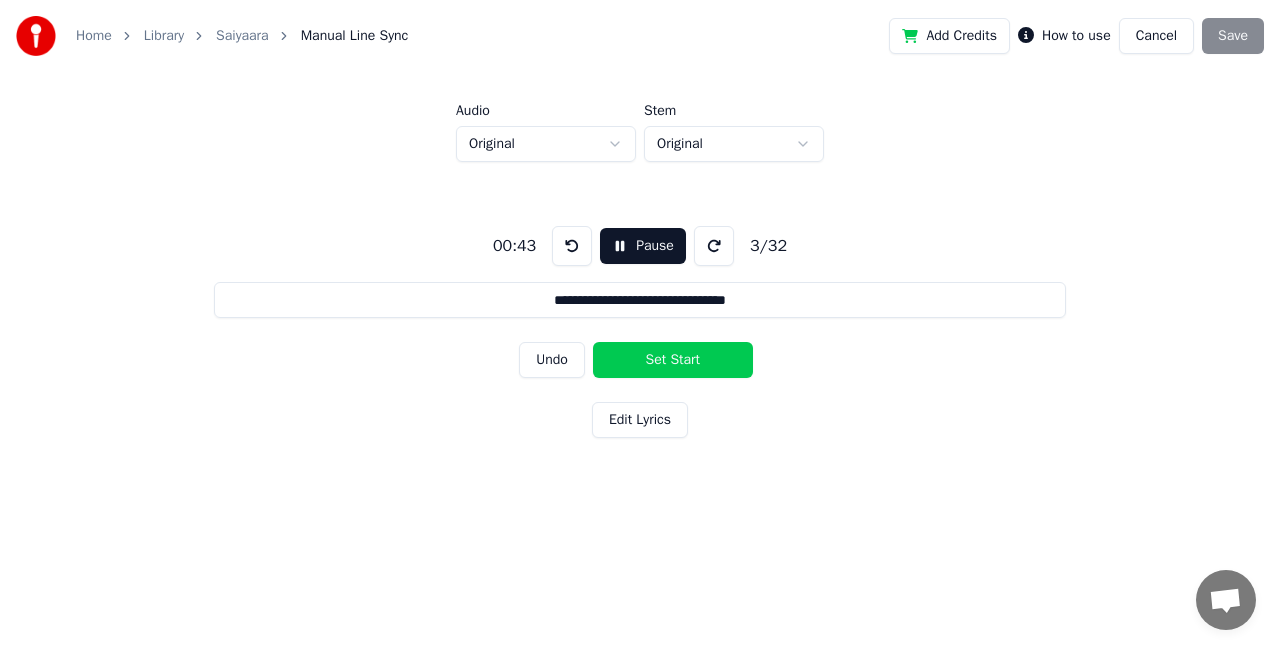 drag, startPoint x: 755, startPoint y: 308, endPoint x: 476, endPoint y: 324, distance: 279.4584 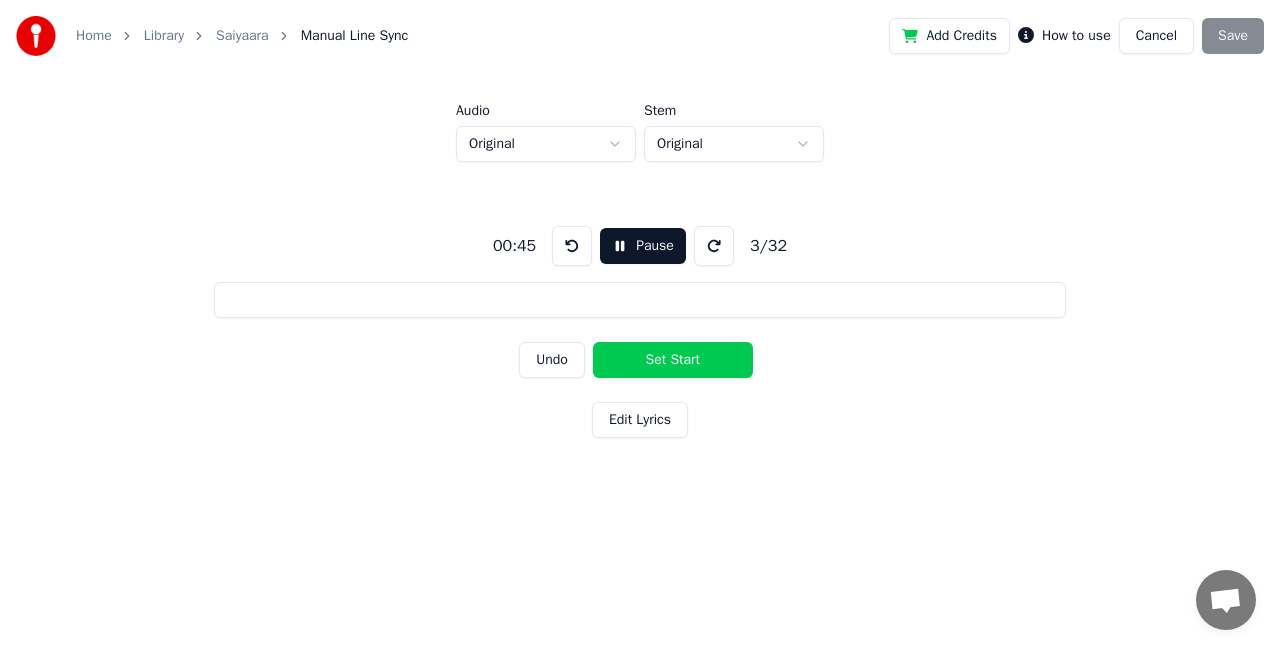 click on "00:45 Pause 3  /  32 Undo Set Start Edit Lyrics" at bounding box center [640, 328] 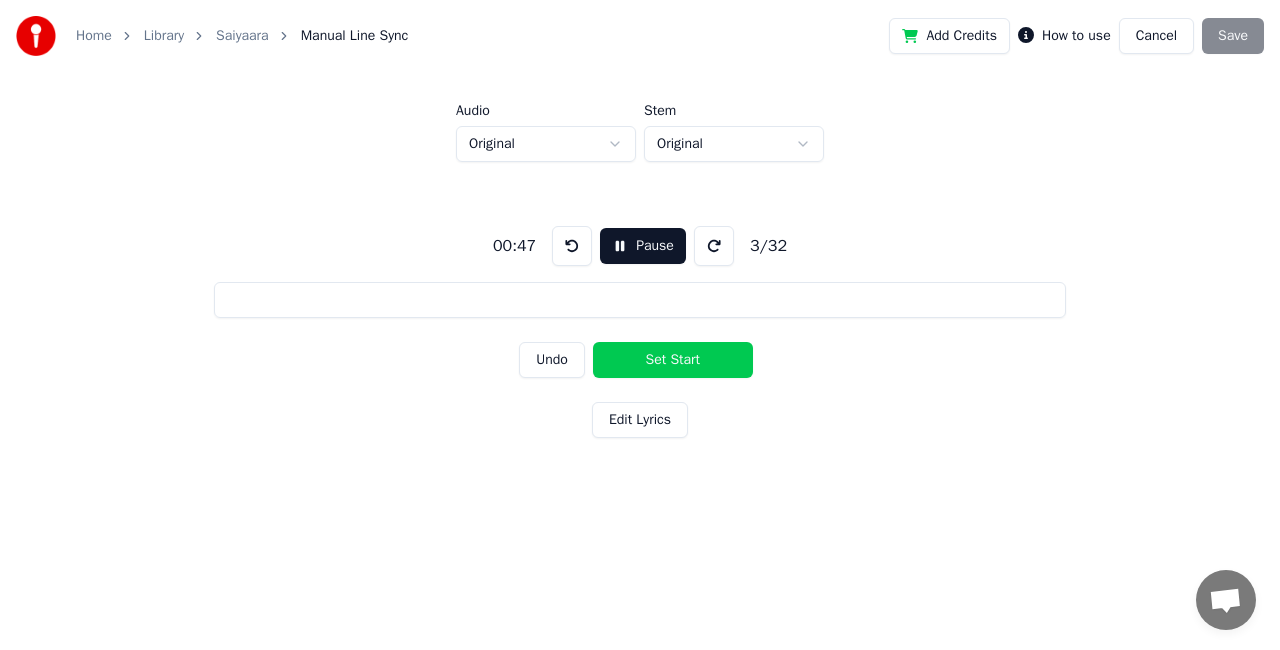 click on "Set Start" at bounding box center [673, 360] 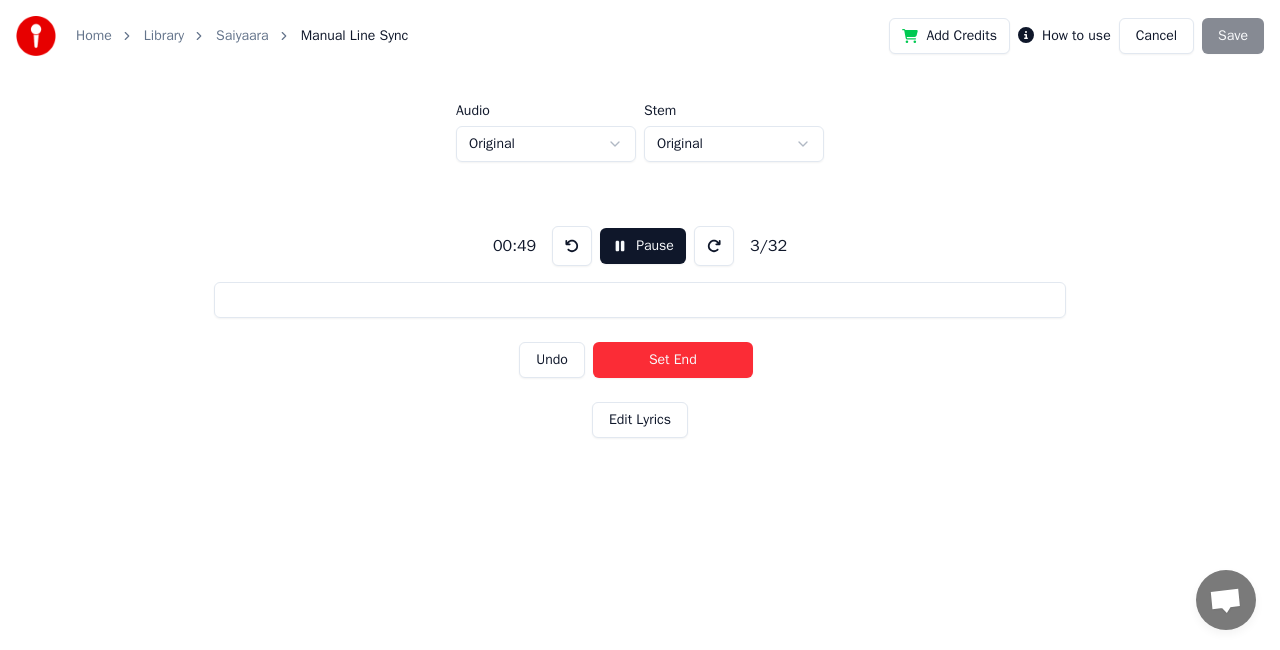 click on "Set End" at bounding box center (673, 360) 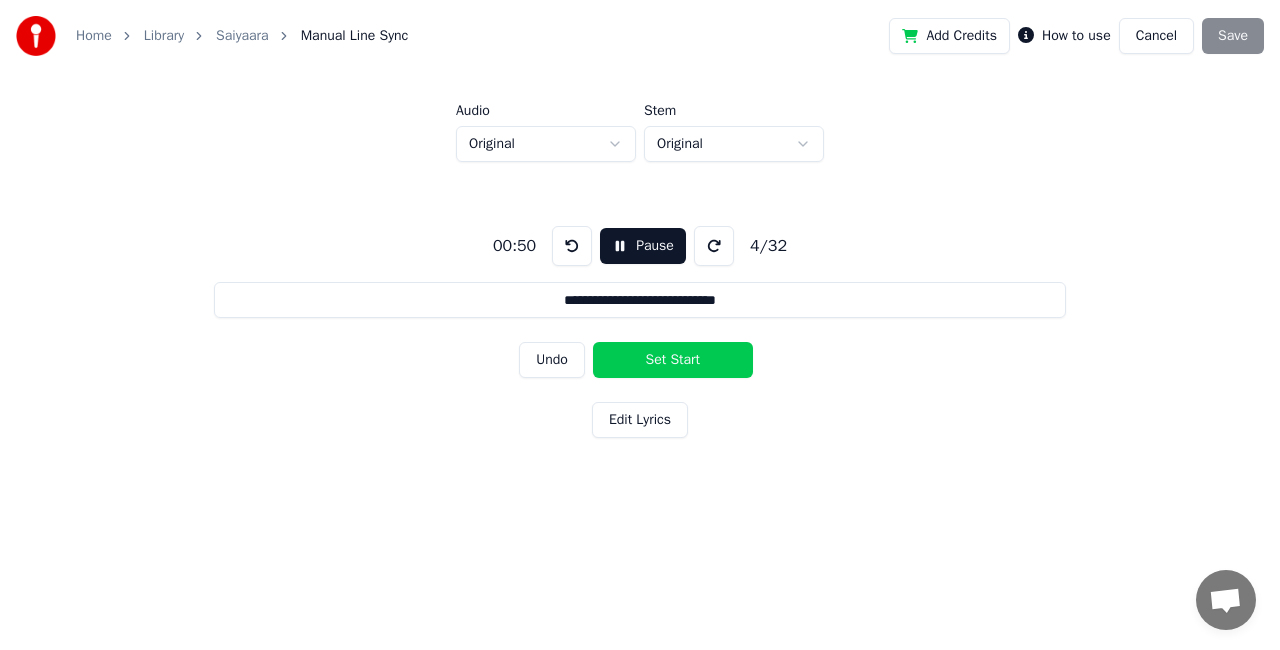 drag, startPoint x: 742, startPoint y: 306, endPoint x: 482, endPoint y: 315, distance: 260.15573 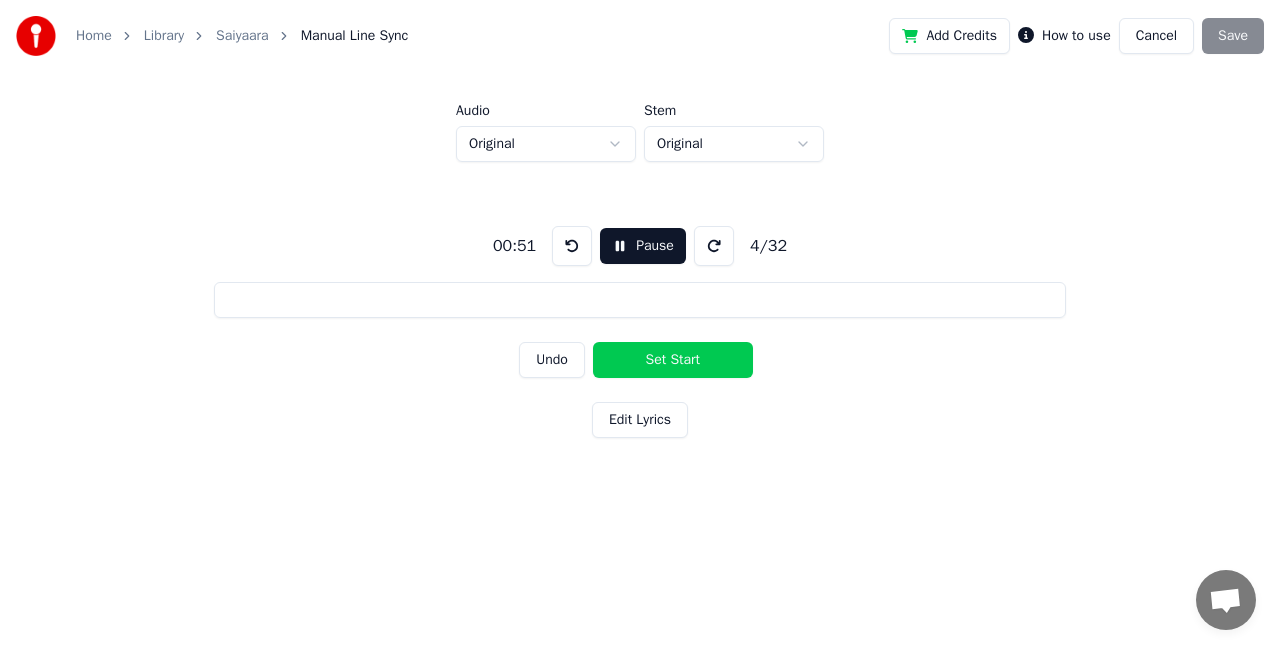 click on "Set Start" at bounding box center [673, 360] 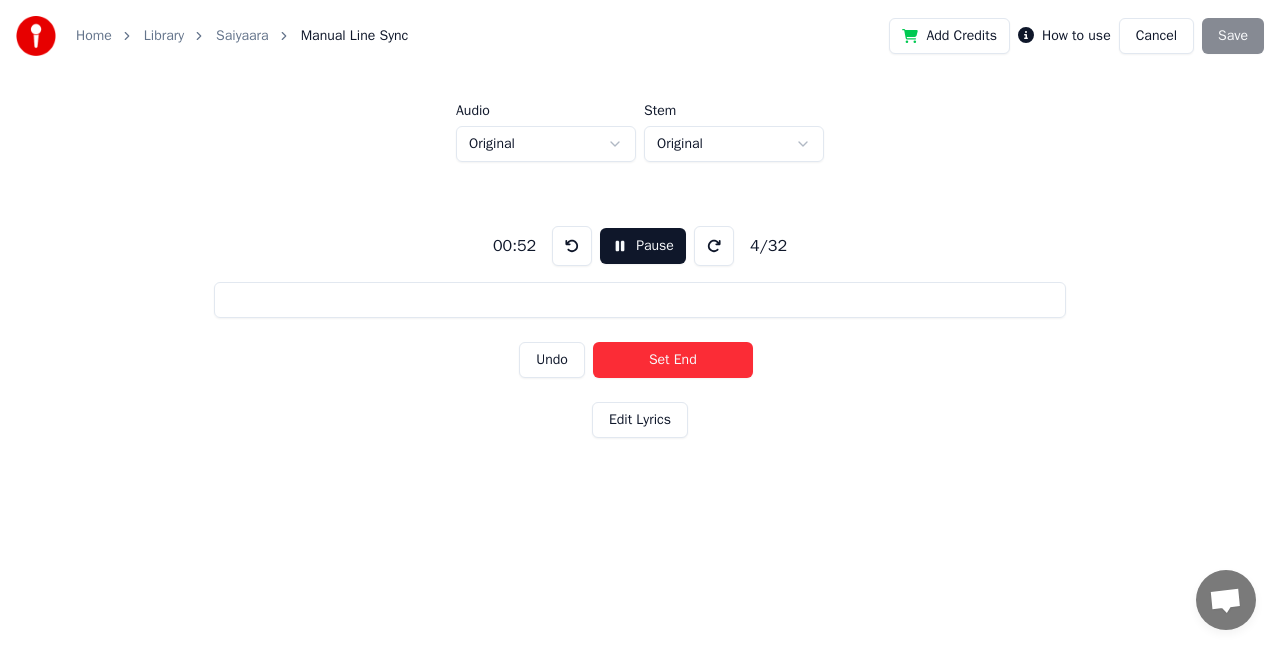 click on "Set End" at bounding box center (673, 360) 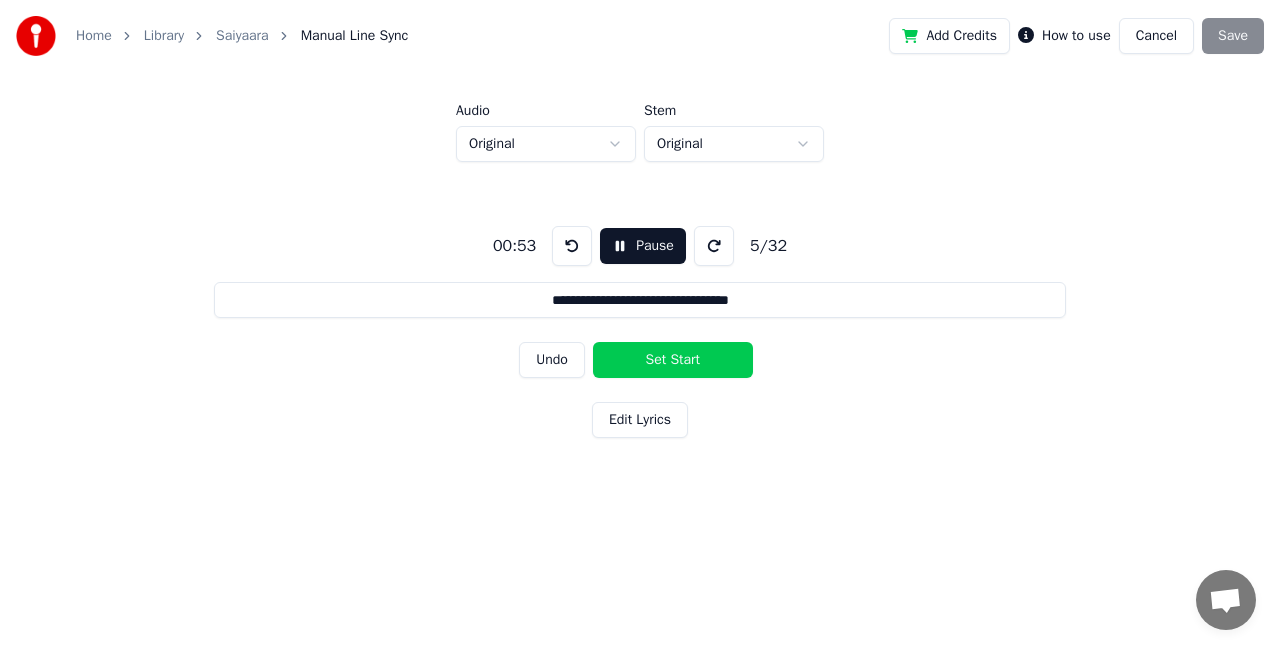 drag, startPoint x: 730, startPoint y: 298, endPoint x: 478, endPoint y: 301, distance: 252.01785 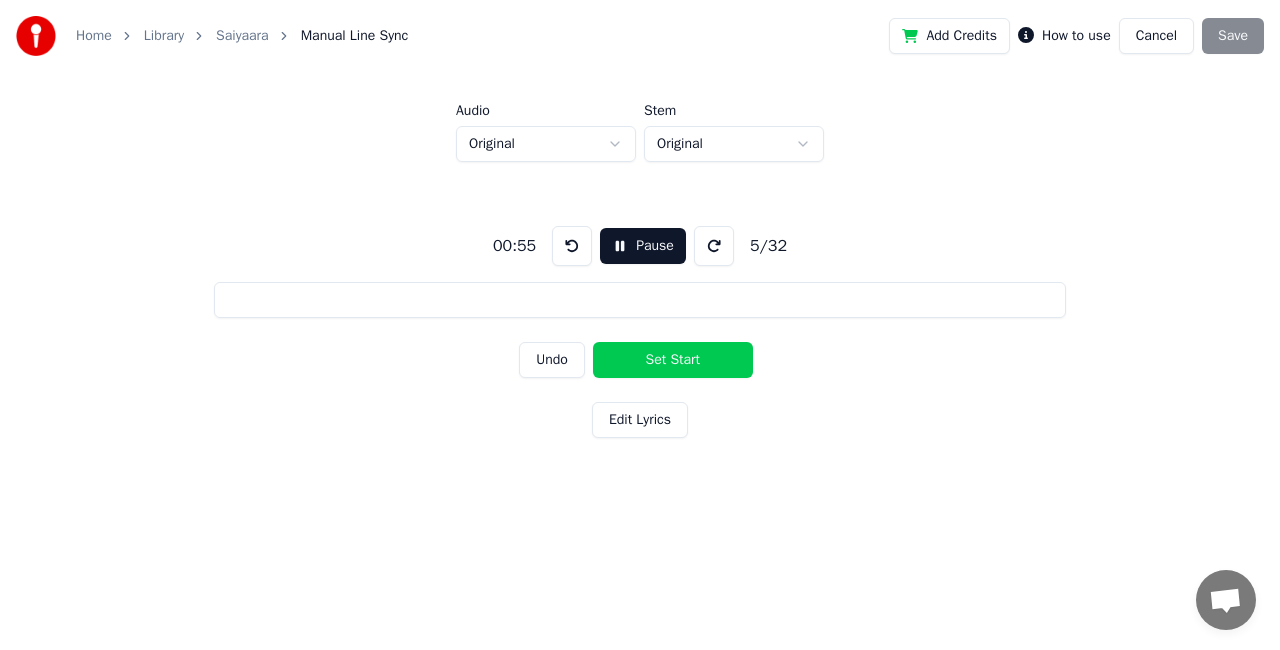 click on "Set Start" at bounding box center [673, 360] 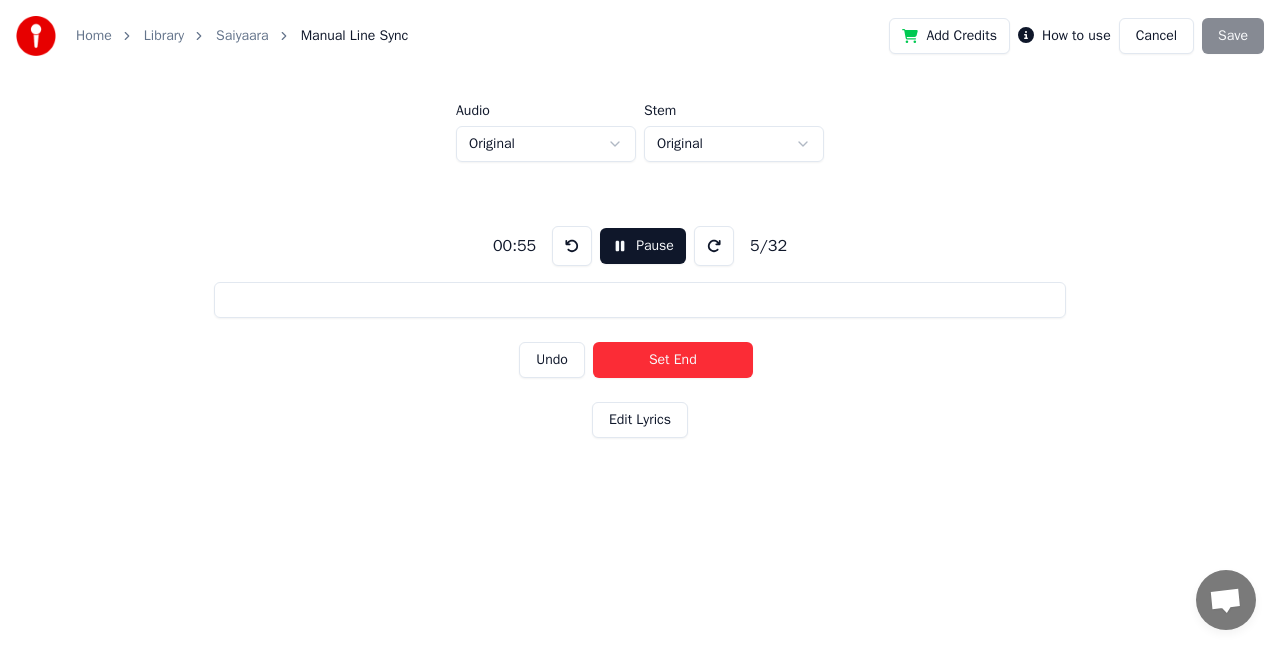 click on "Set End" at bounding box center (673, 360) 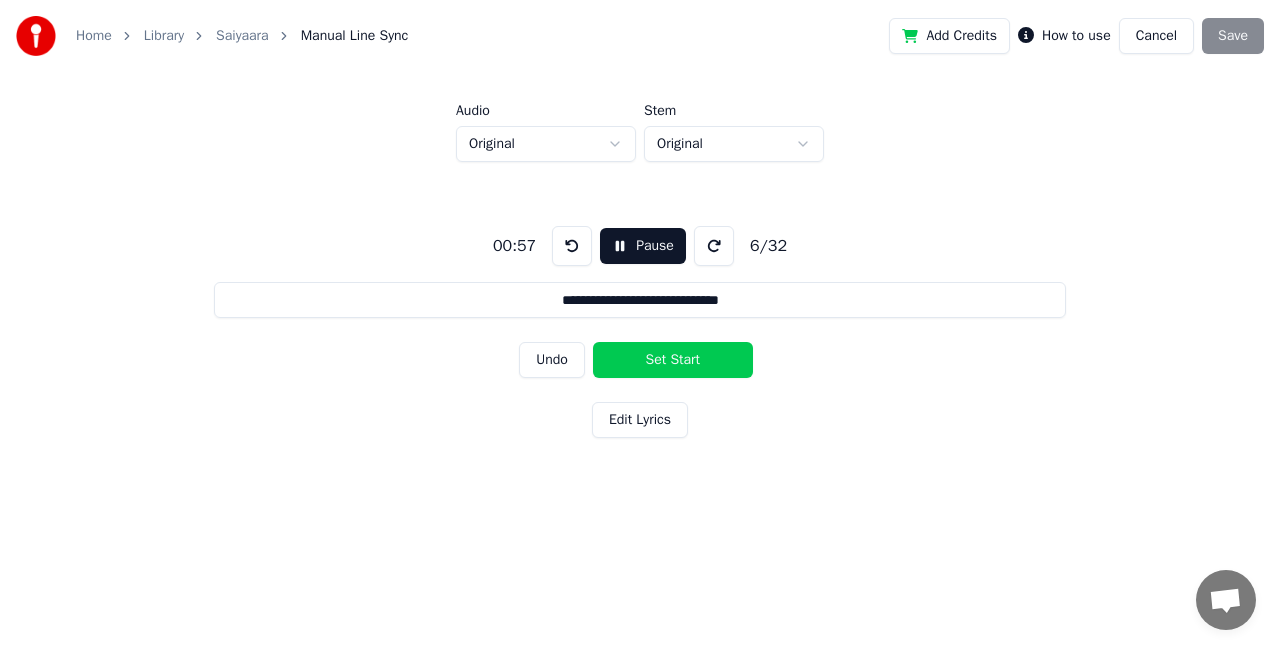 drag, startPoint x: 752, startPoint y: 294, endPoint x: 464, endPoint y: 308, distance: 288.3401 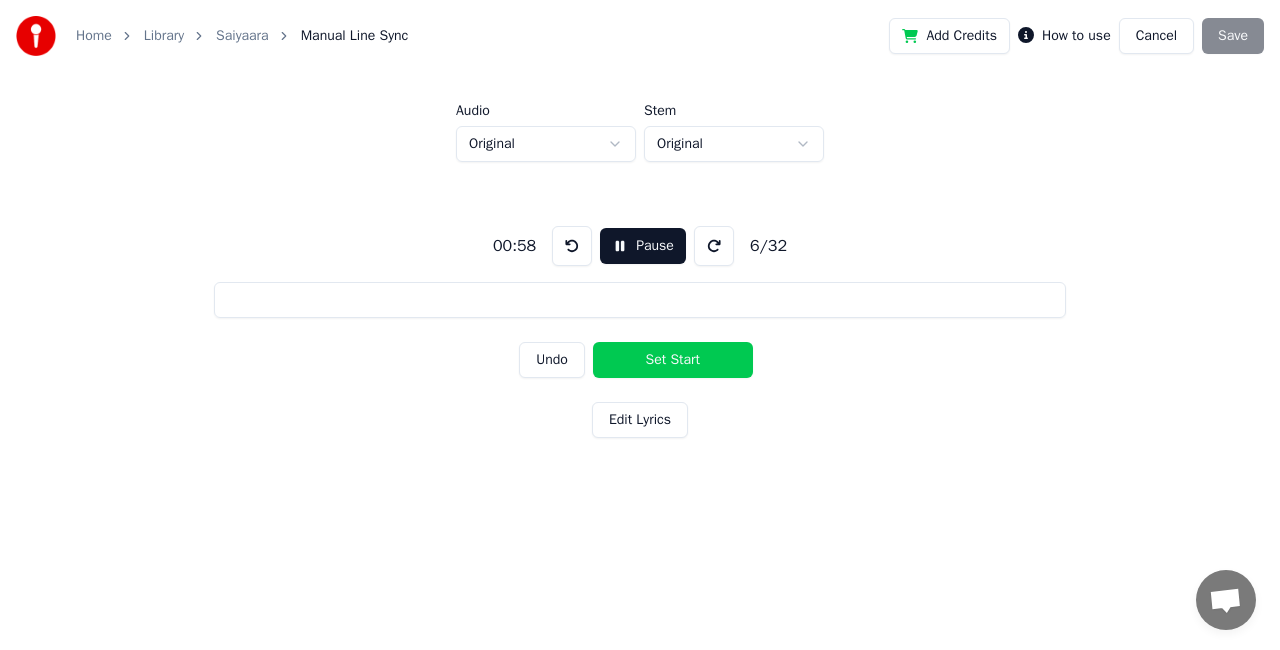 click on "Set Start" at bounding box center (673, 360) 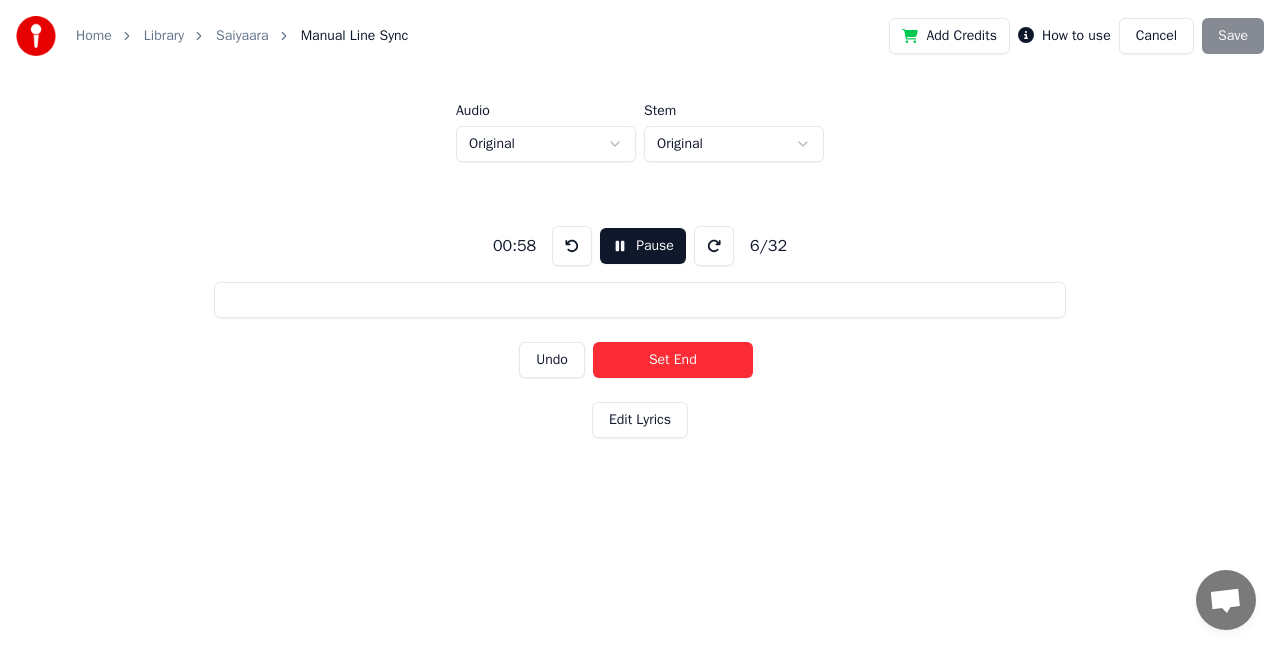 click on "Set End" at bounding box center [673, 360] 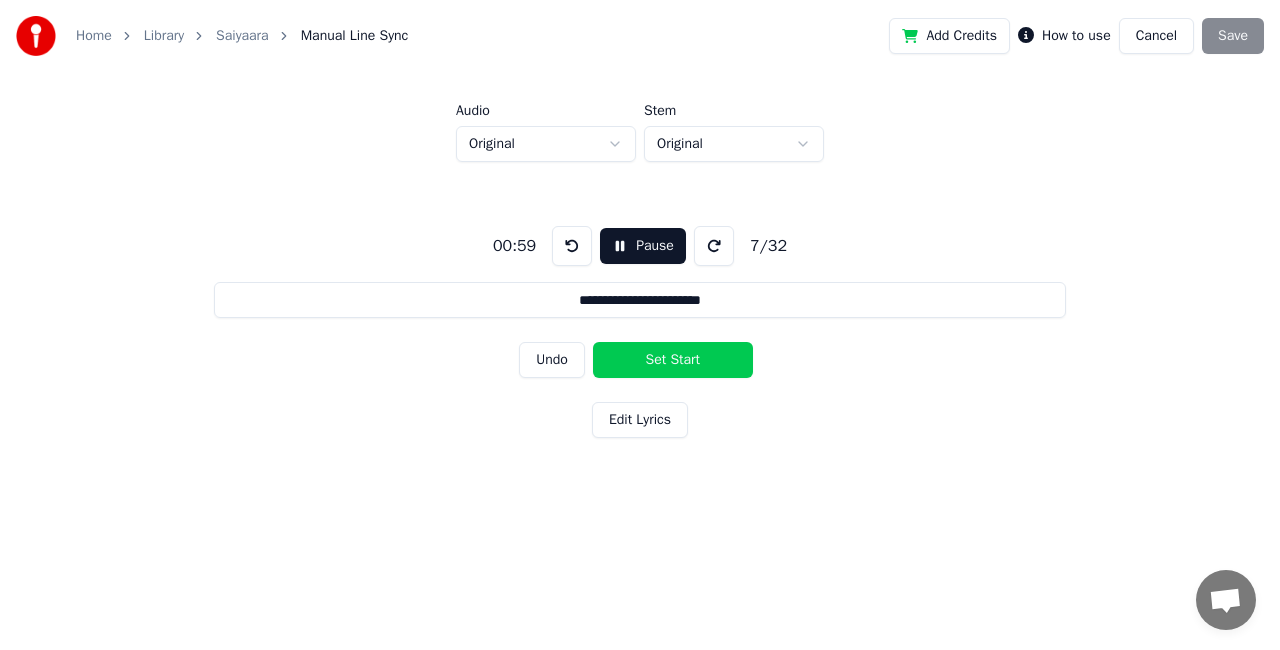 click on "Set Start" at bounding box center [673, 360] 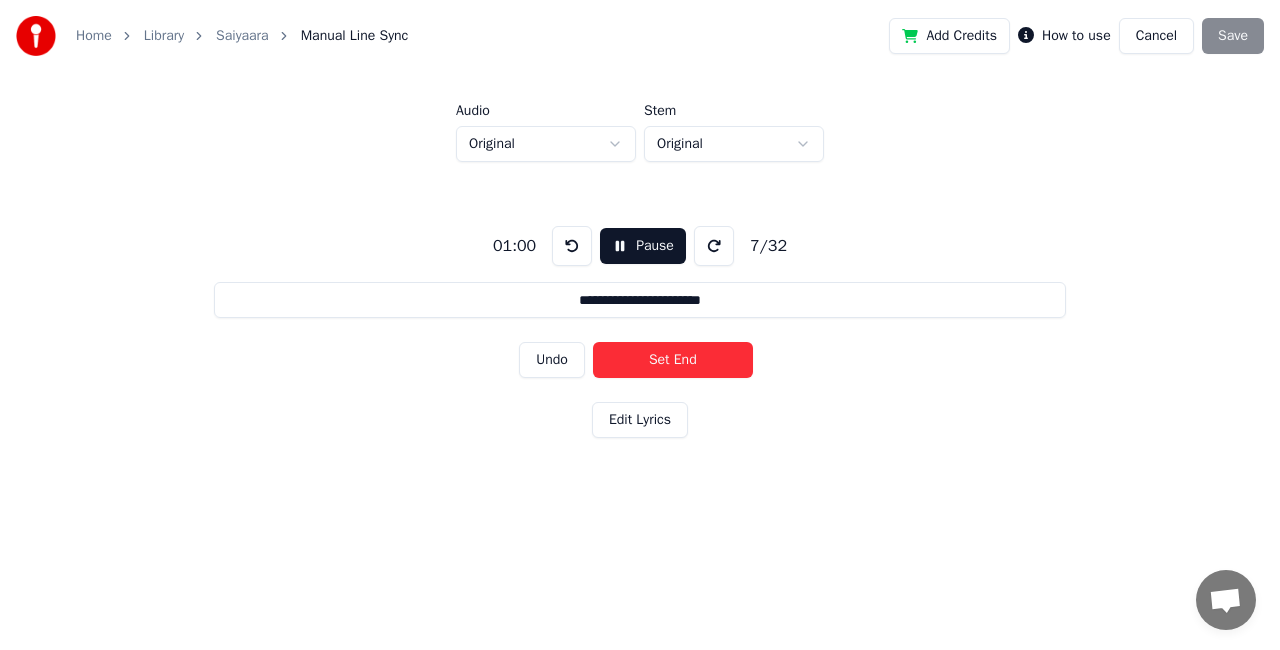 drag, startPoint x: 714, startPoint y: 303, endPoint x: 507, endPoint y: 314, distance: 207.29207 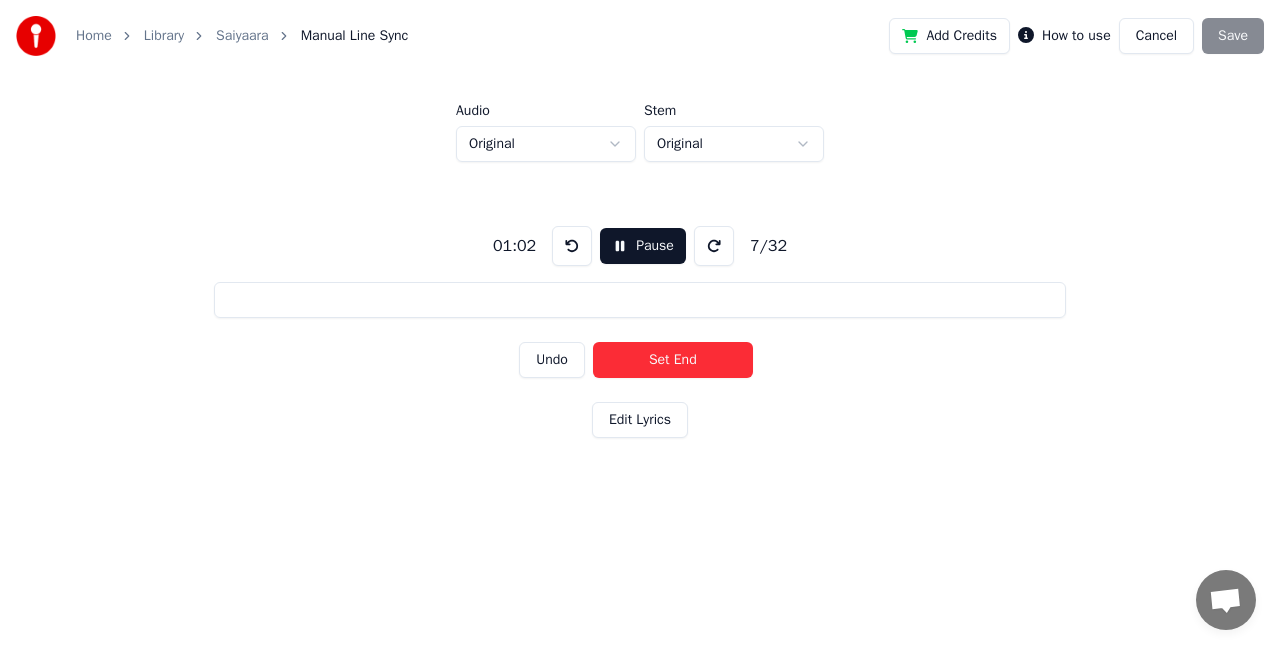 click on "Set End" at bounding box center [673, 360] 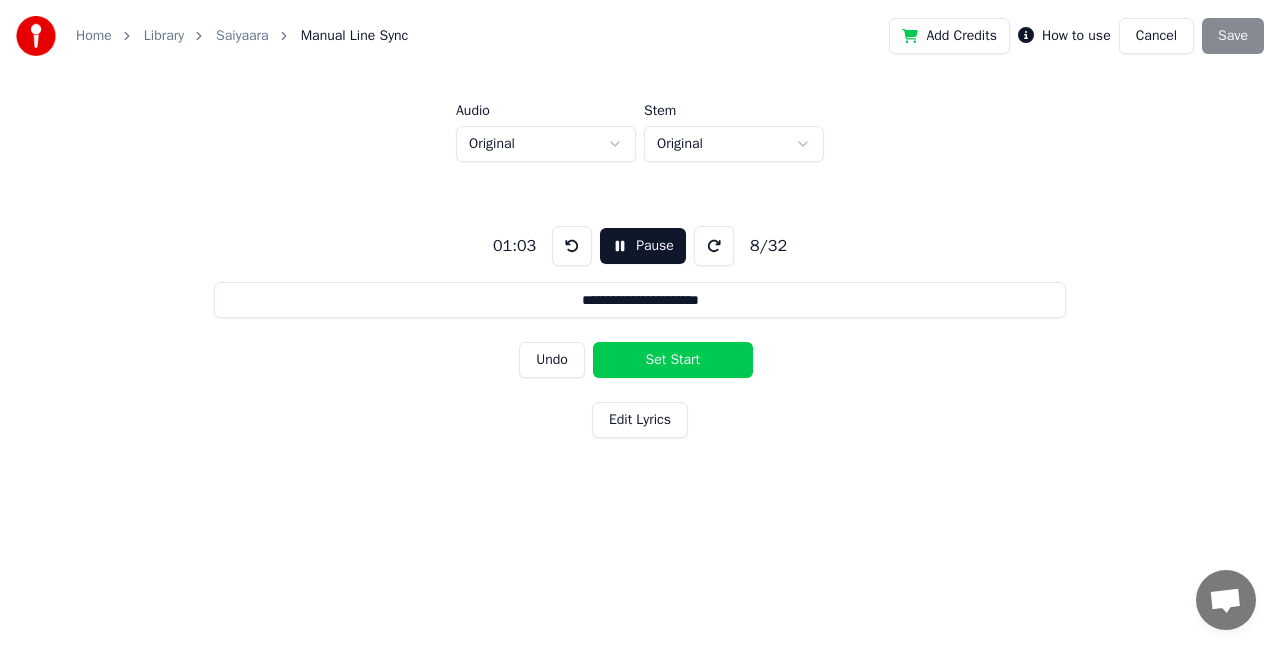 drag, startPoint x: 718, startPoint y: 291, endPoint x: 509, endPoint y: 303, distance: 209.34421 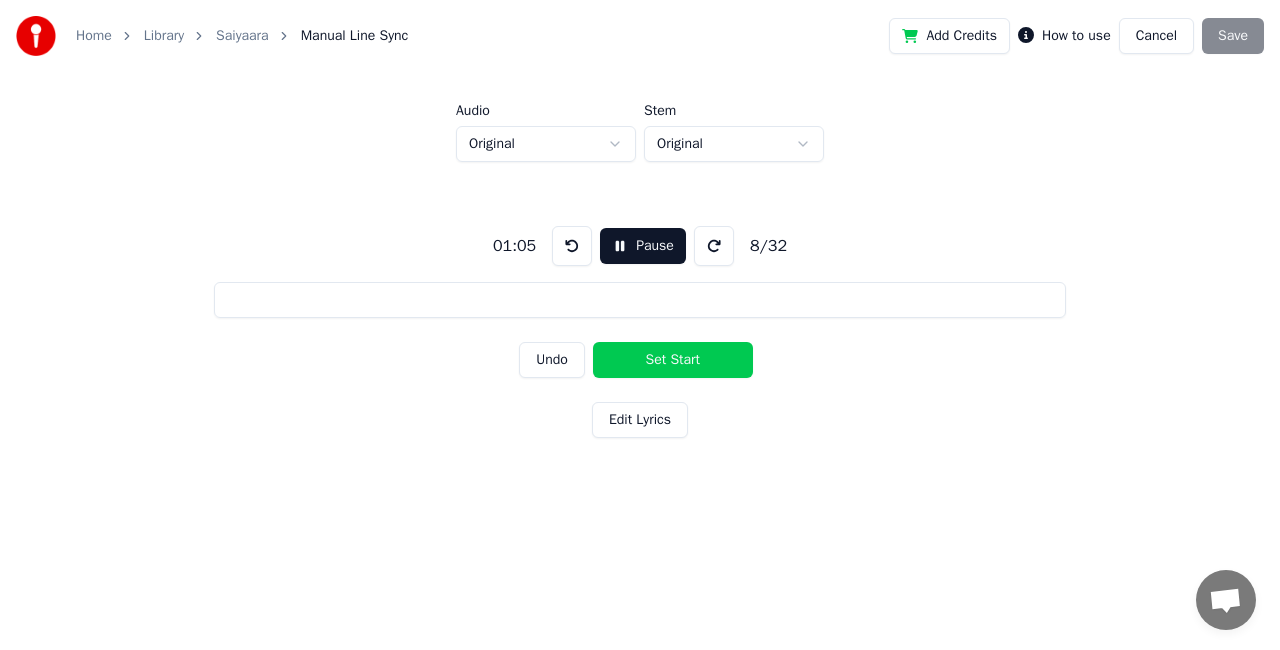 click on "Set Start" at bounding box center [673, 360] 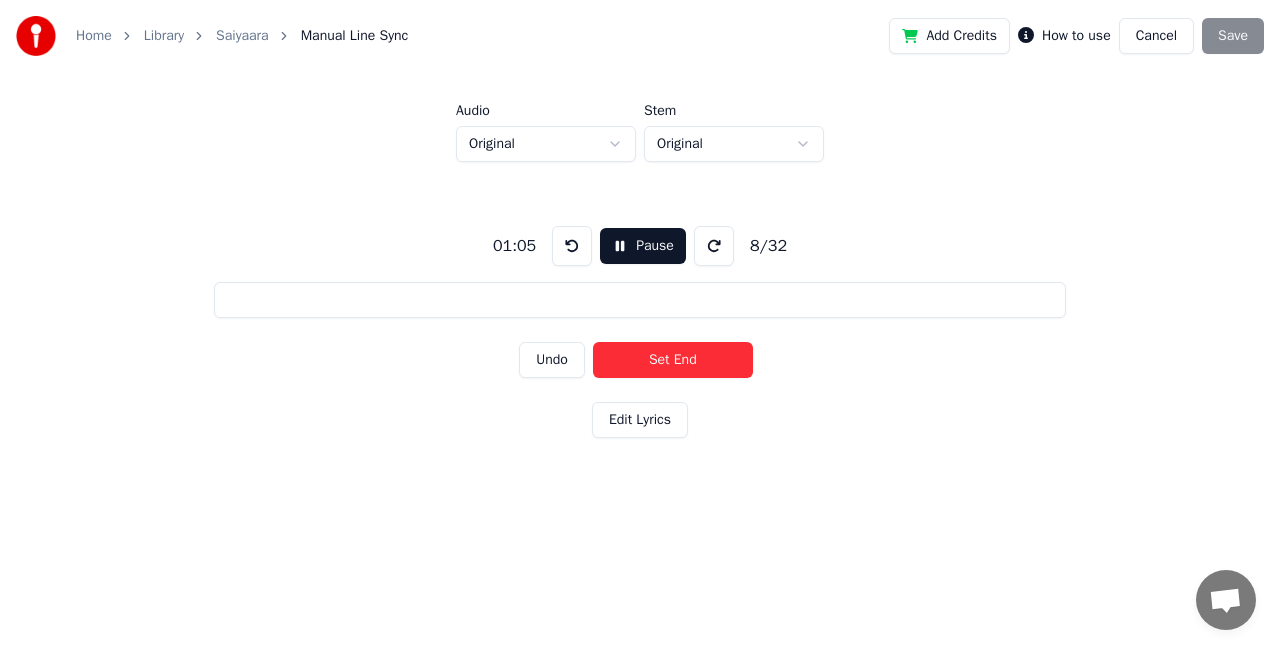 click on "Set End" at bounding box center [673, 360] 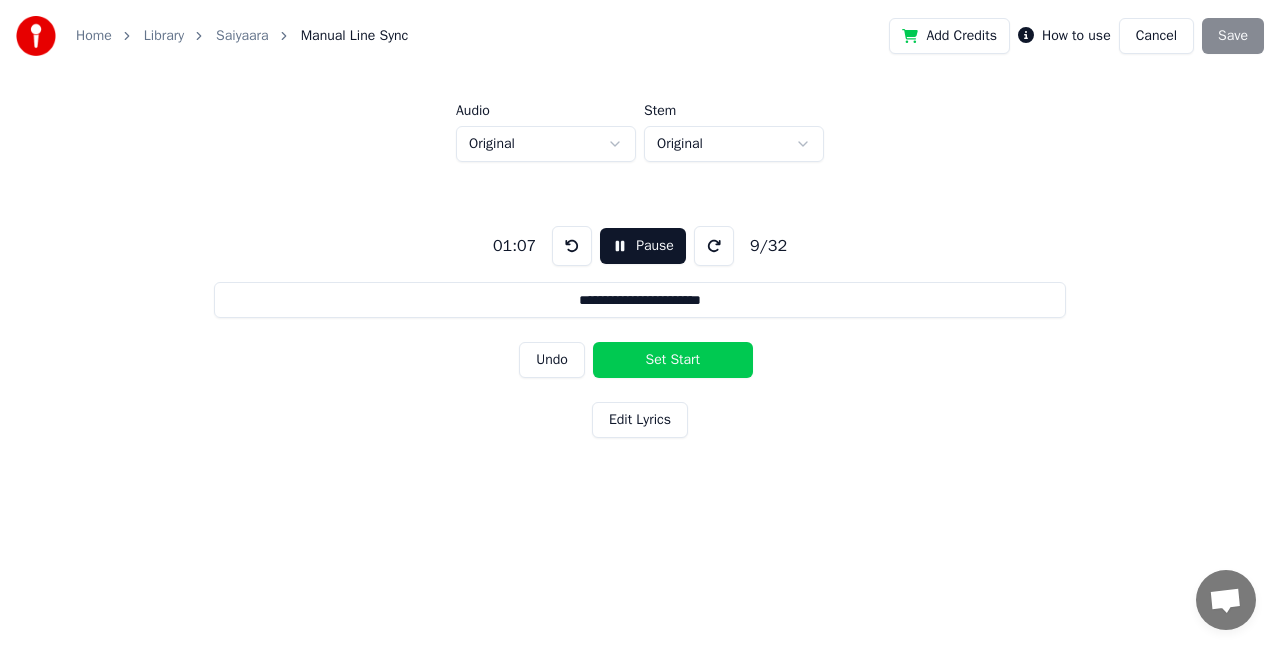 drag, startPoint x: 750, startPoint y: 288, endPoint x: 470, endPoint y: 288, distance: 280 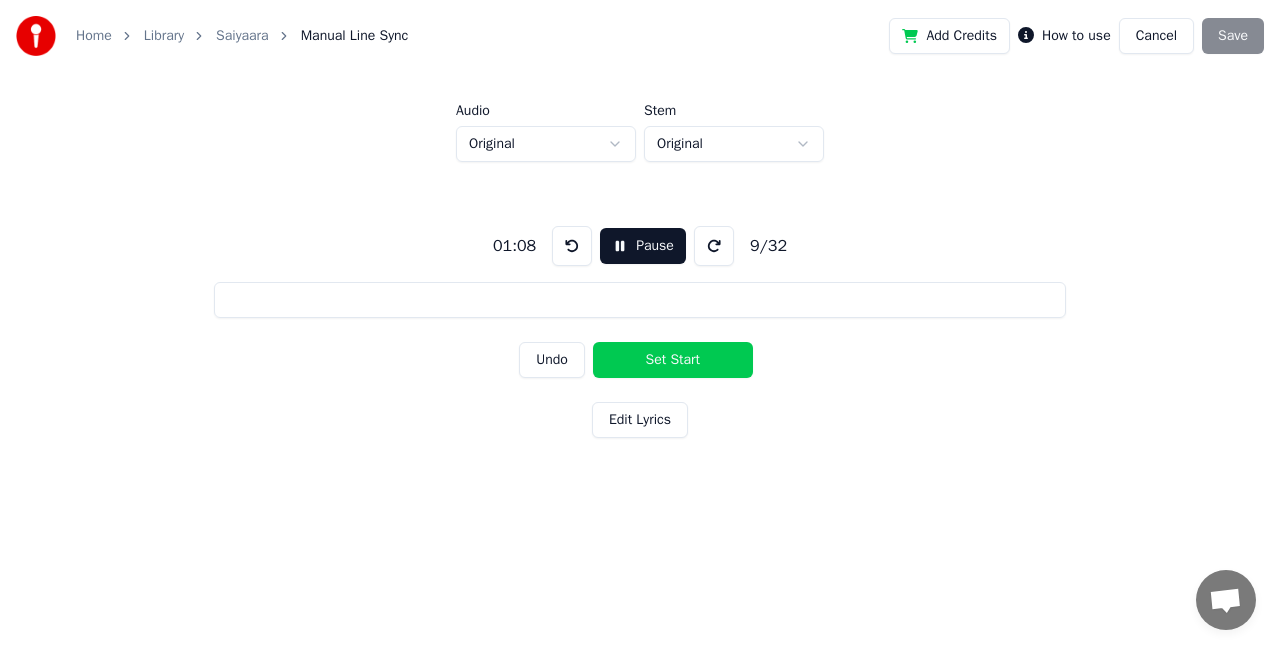 click on "Set Start" at bounding box center (673, 360) 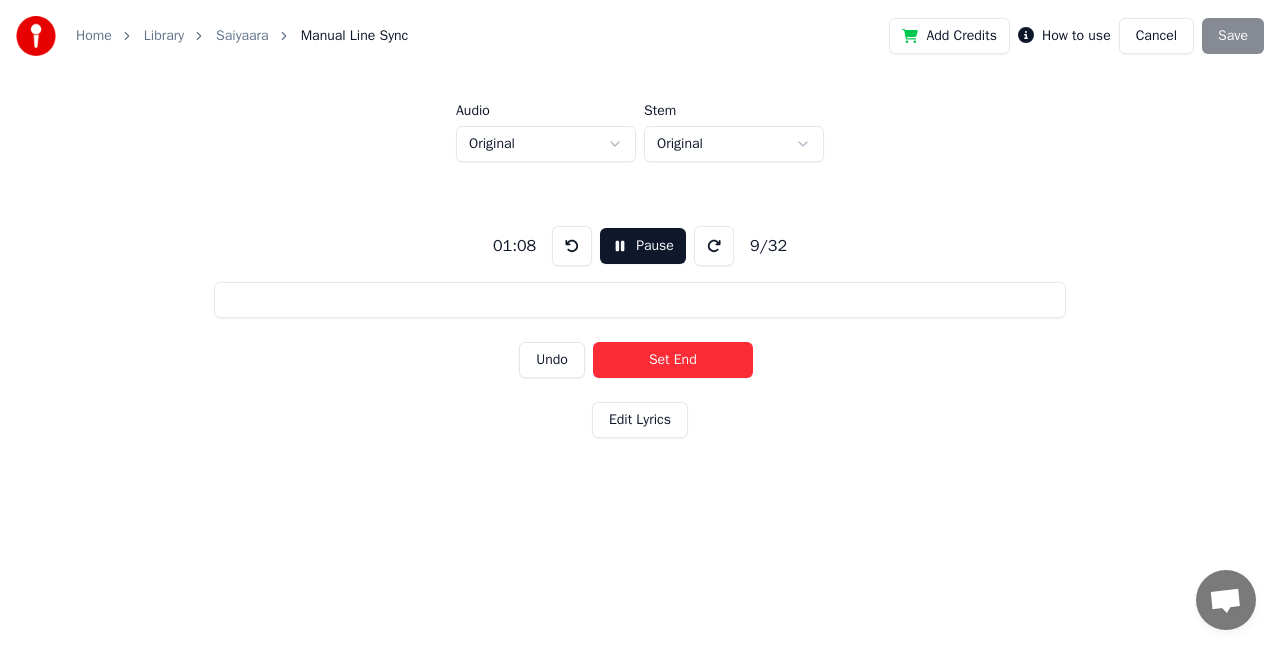 click on "Set End" at bounding box center (673, 360) 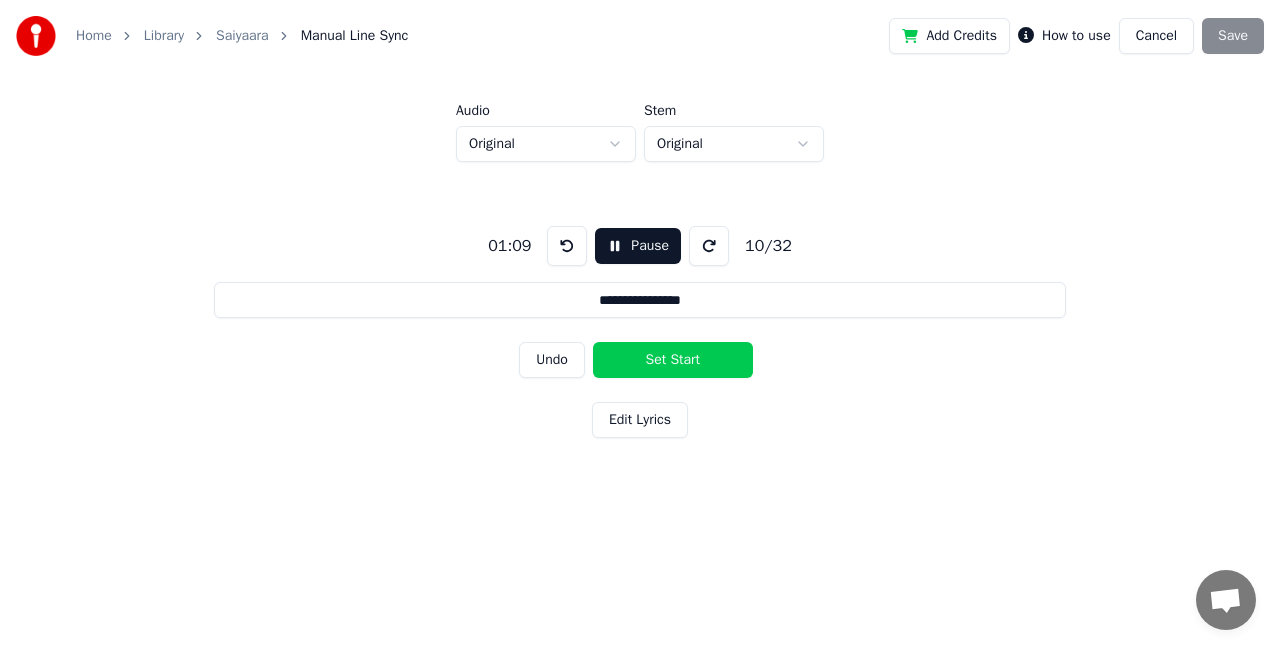 drag, startPoint x: 724, startPoint y: 300, endPoint x: 558, endPoint y: 312, distance: 166.43317 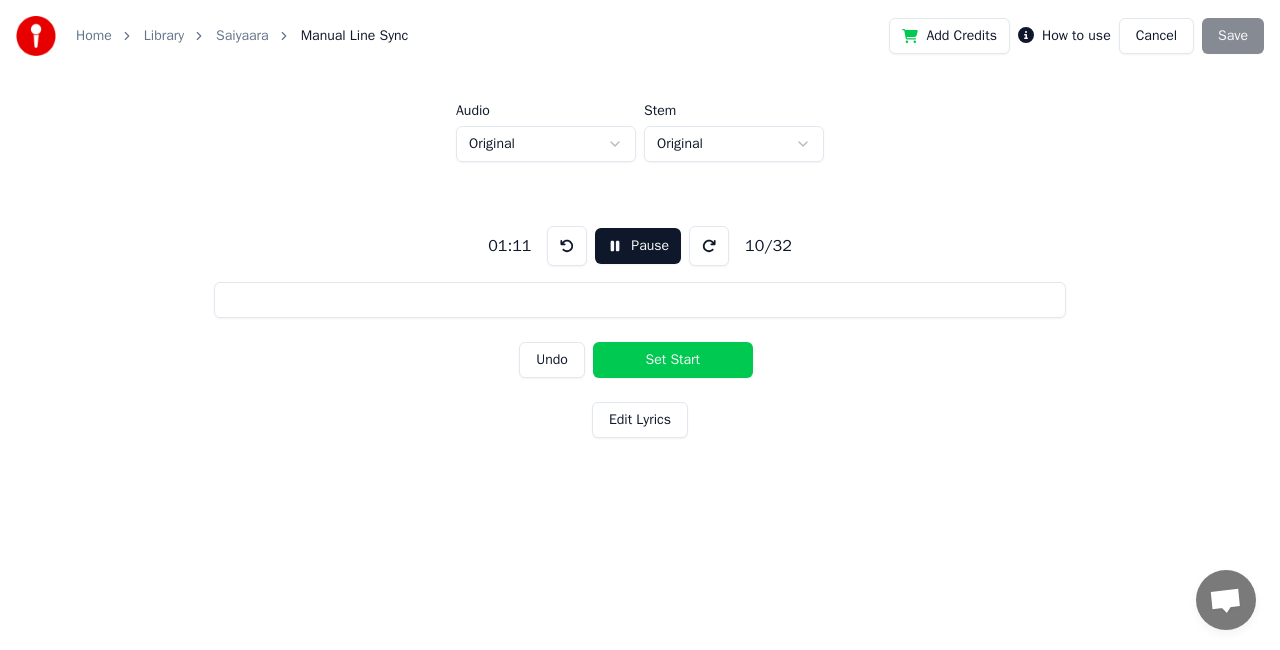 click on "01:11 Pause 10  /  32 Undo Set Start Edit Lyrics" at bounding box center (640, 328) 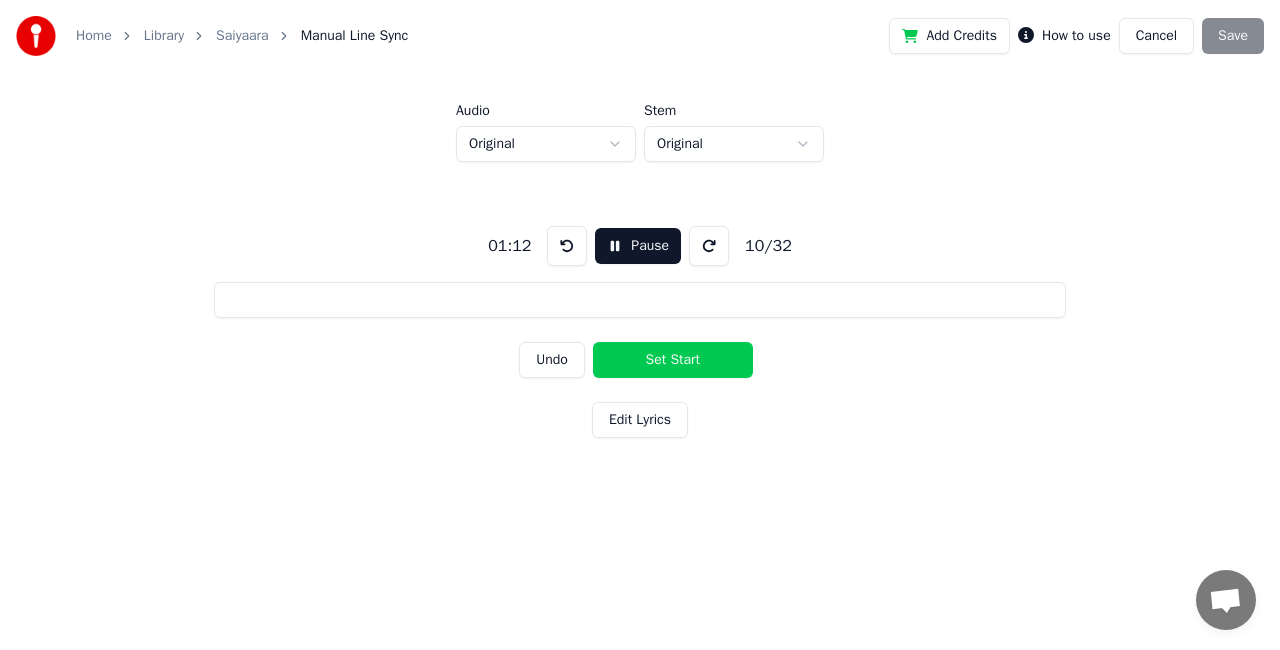 click on "Set Start" at bounding box center [673, 360] 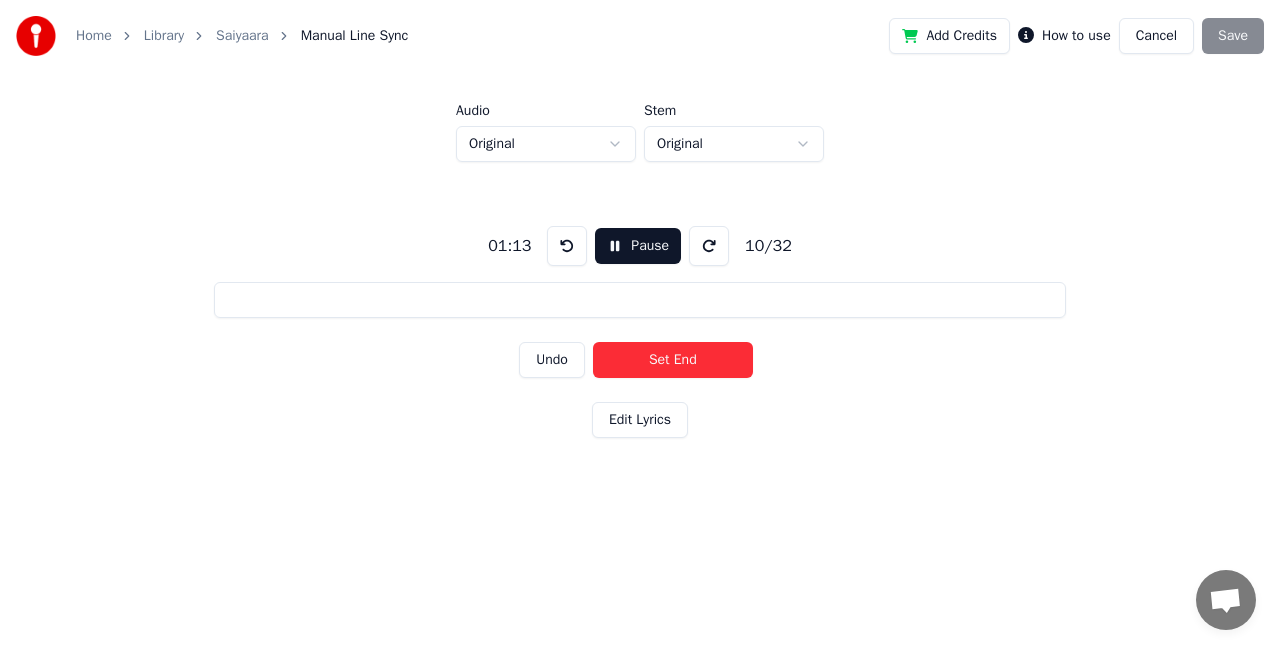 click on "Set End" at bounding box center [673, 360] 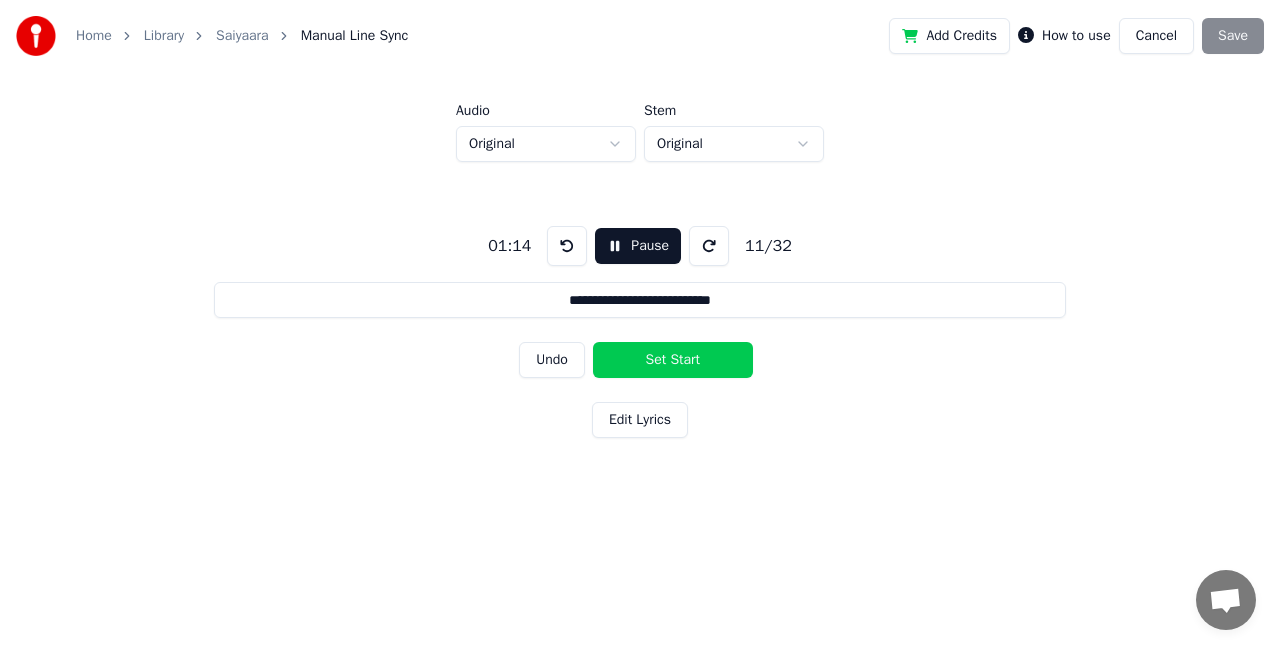 drag, startPoint x: 730, startPoint y: 314, endPoint x: 388, endPoint y: 363, distance: 345.4924 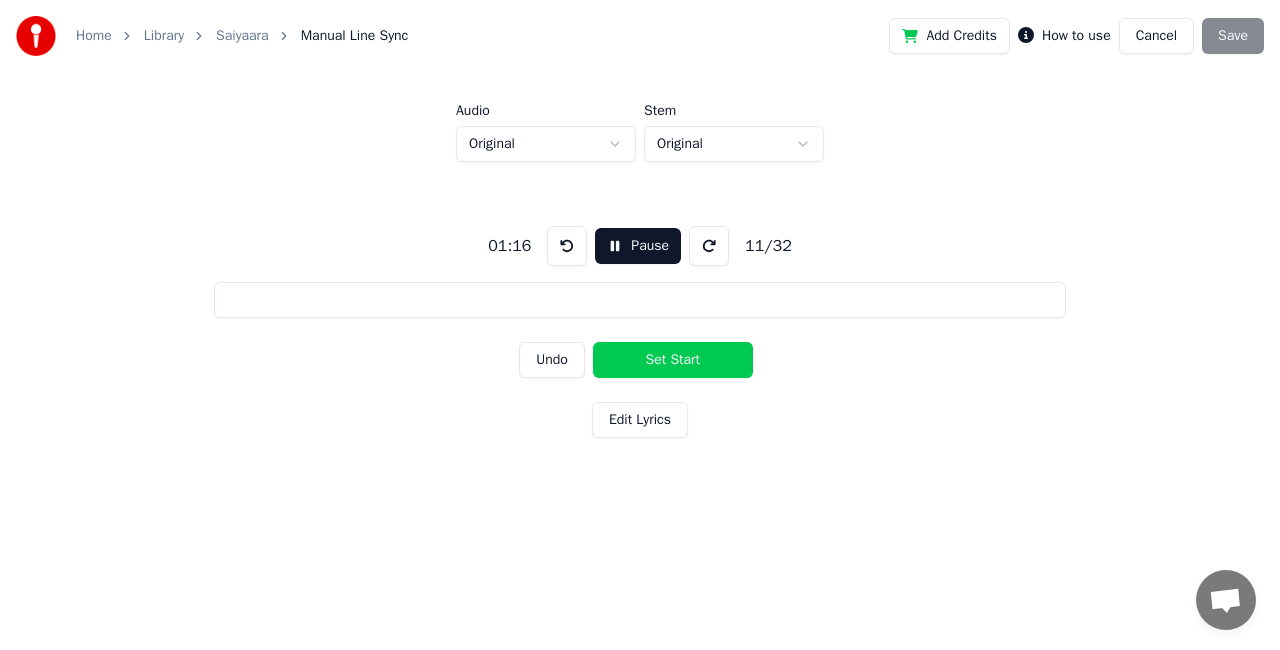 click on "01:16 Pause 11  /  32 Undo Set Start Edit Lyrics" at bounding box center (640, 328) 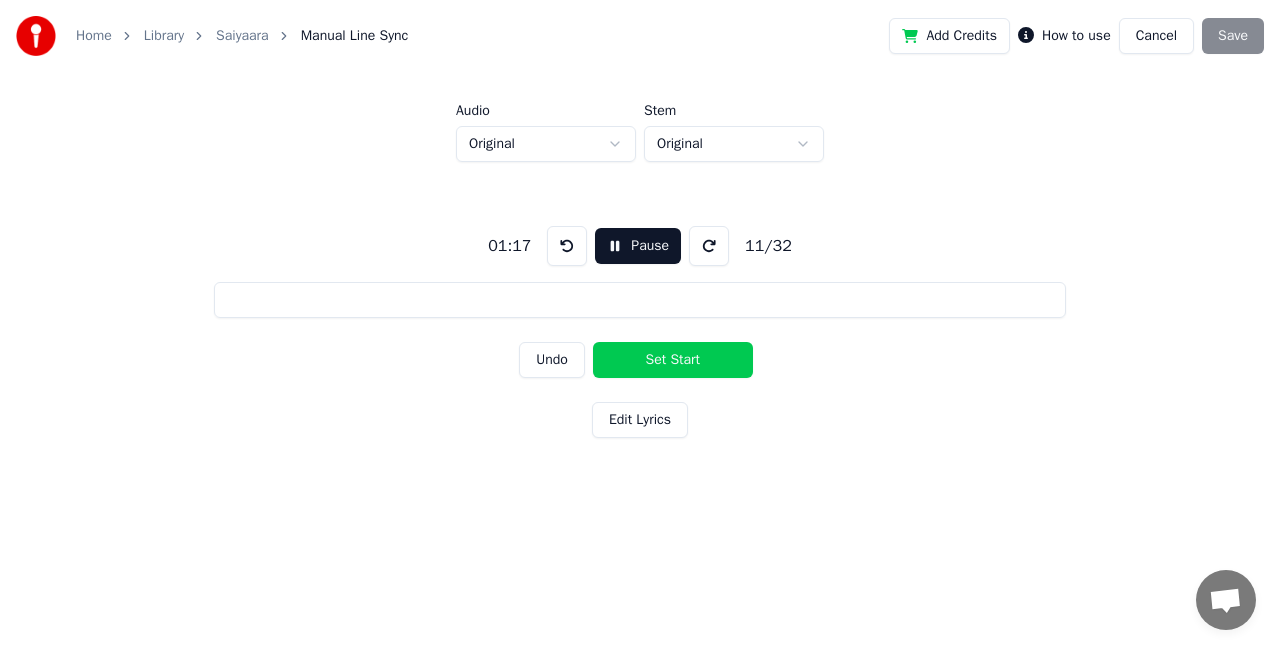 click on "Set Start" at bounding box center [673, 360] 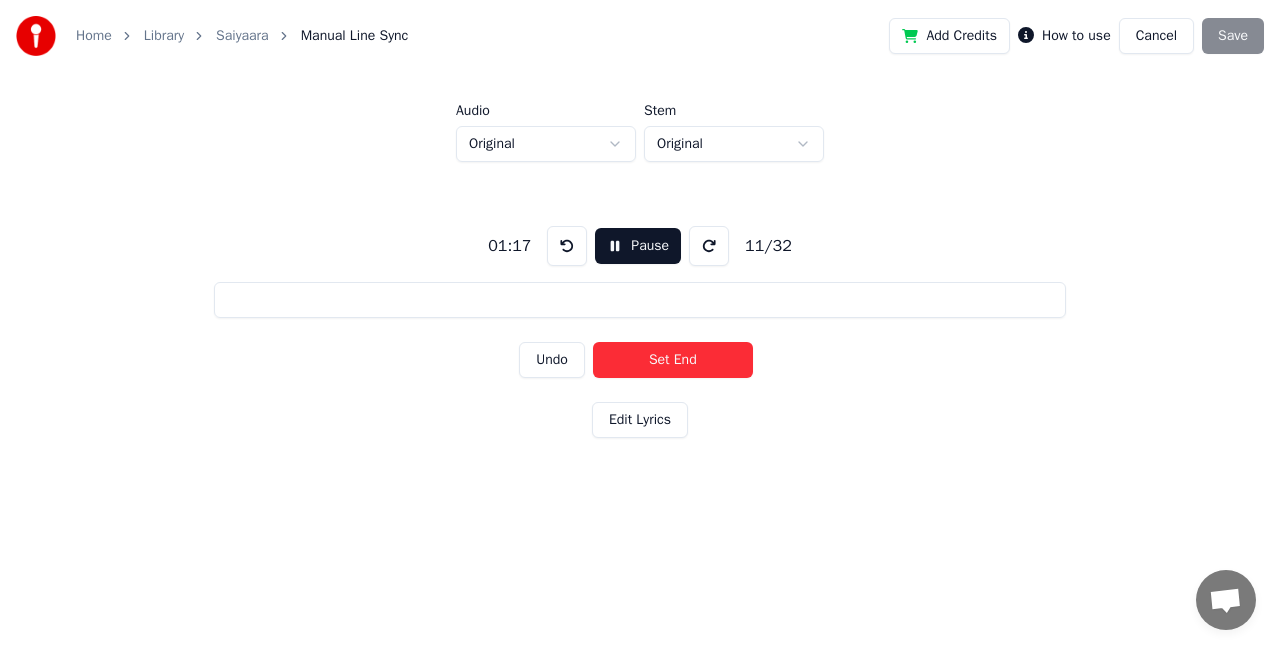 click on "Set End" at bounding box center (673, 360) 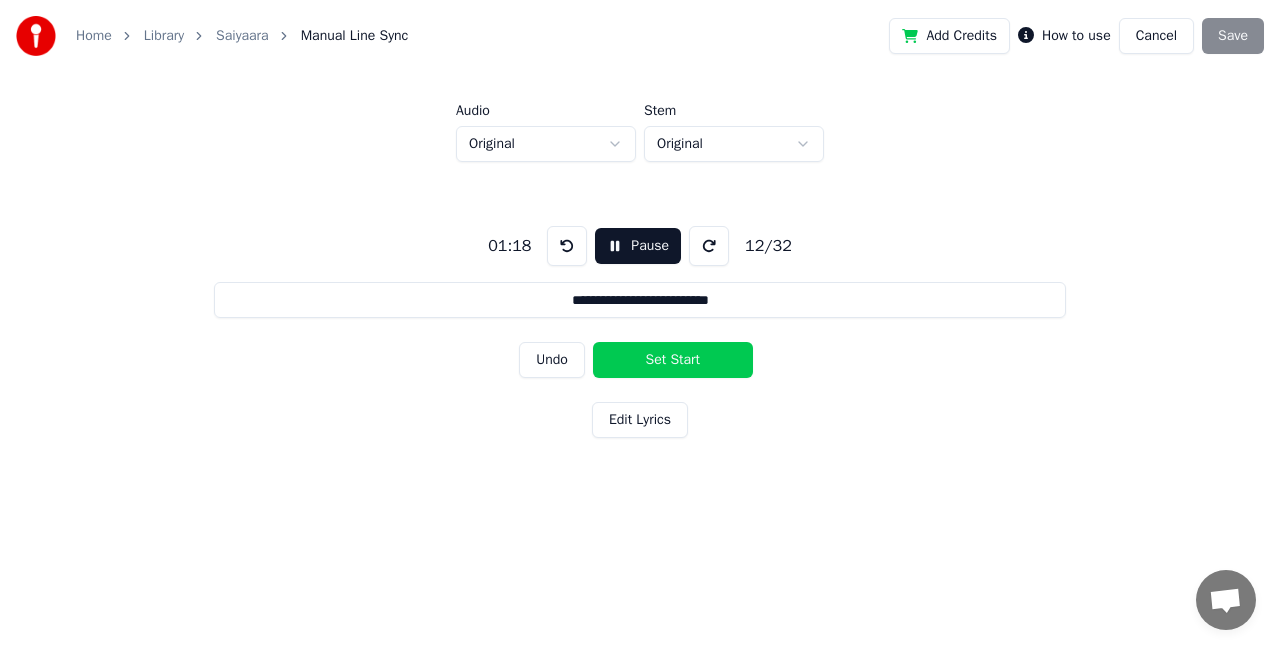 drag, startPoint x: 716, startPoint y: 290, endPoint x: 429, endPoint y: 301, distance: 287.21072 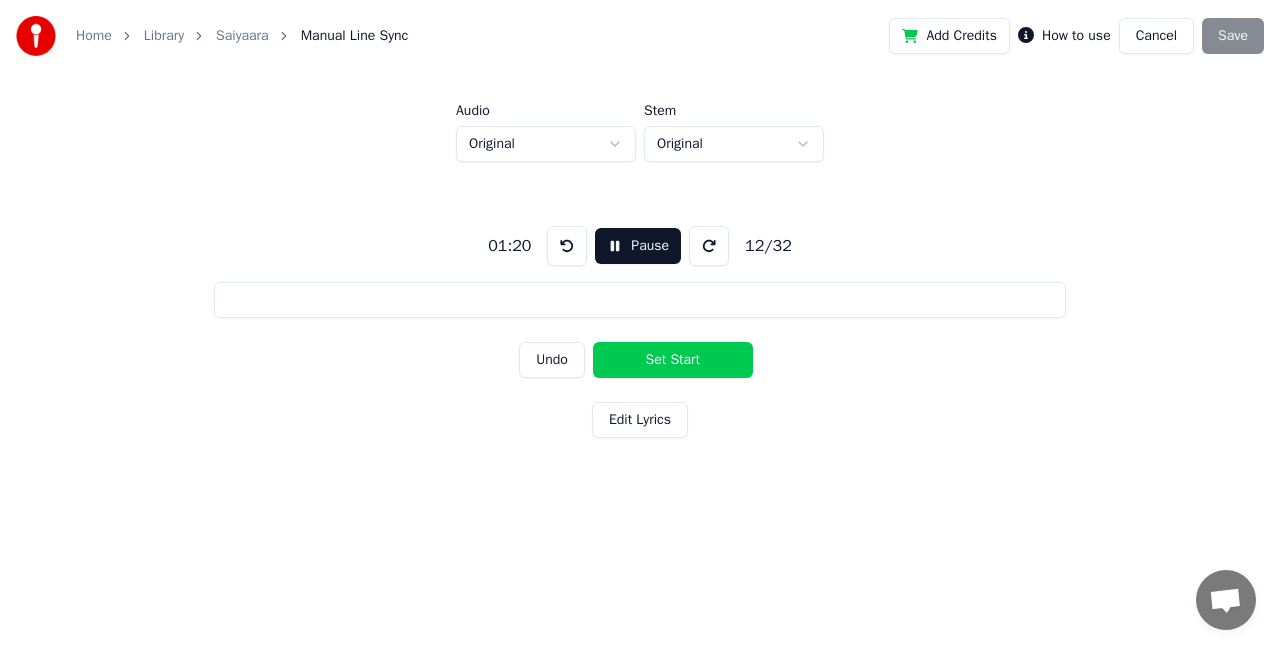 click on "01:20 Pause 12  /  32 Undo Set Start Edit Lyrics" at bounding box center (640, 328) 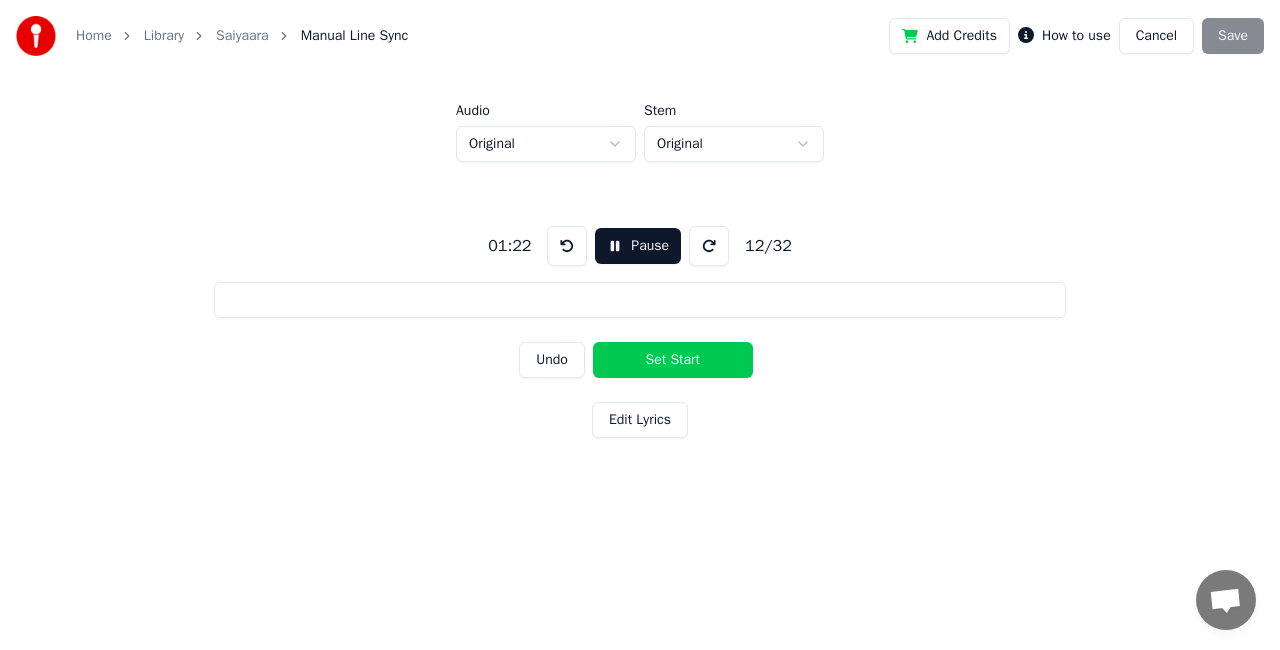 click on "Set Start" at bounding box center (673, 360) 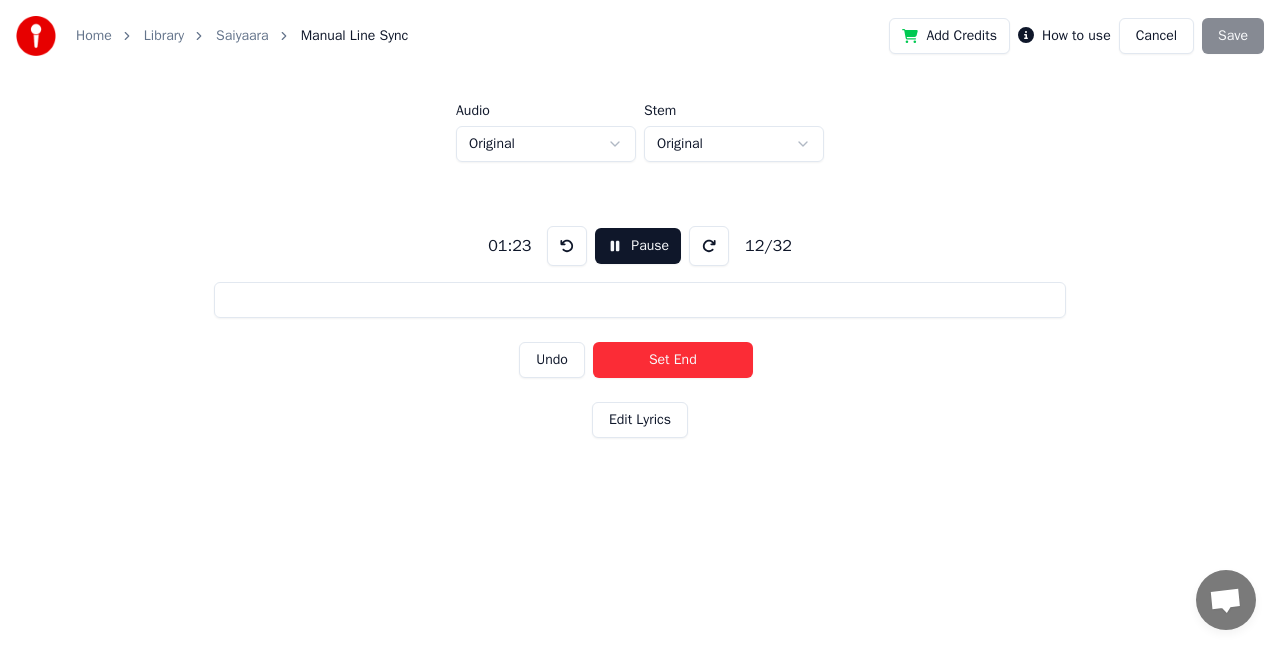 click on "Set End" at bounding box center [673, 360] 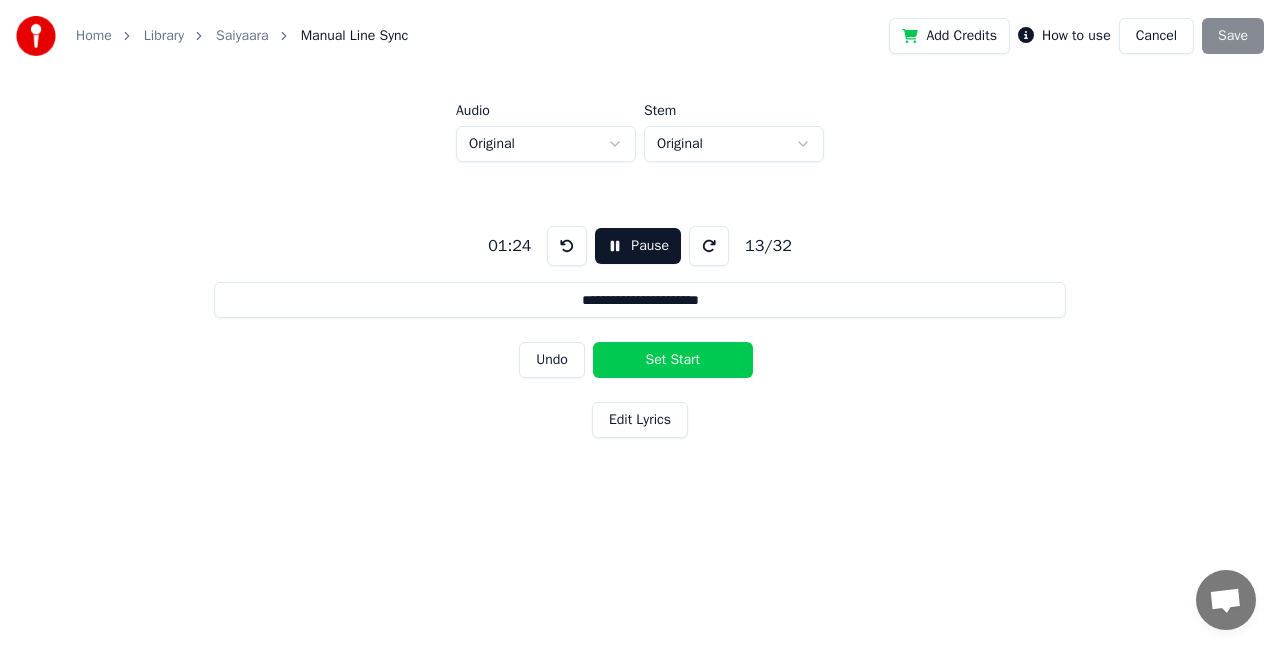 drag, startPoint x: 719, startPoint y: 293, endPoint x: 486, endPoint y: 290, distance: 233.01932 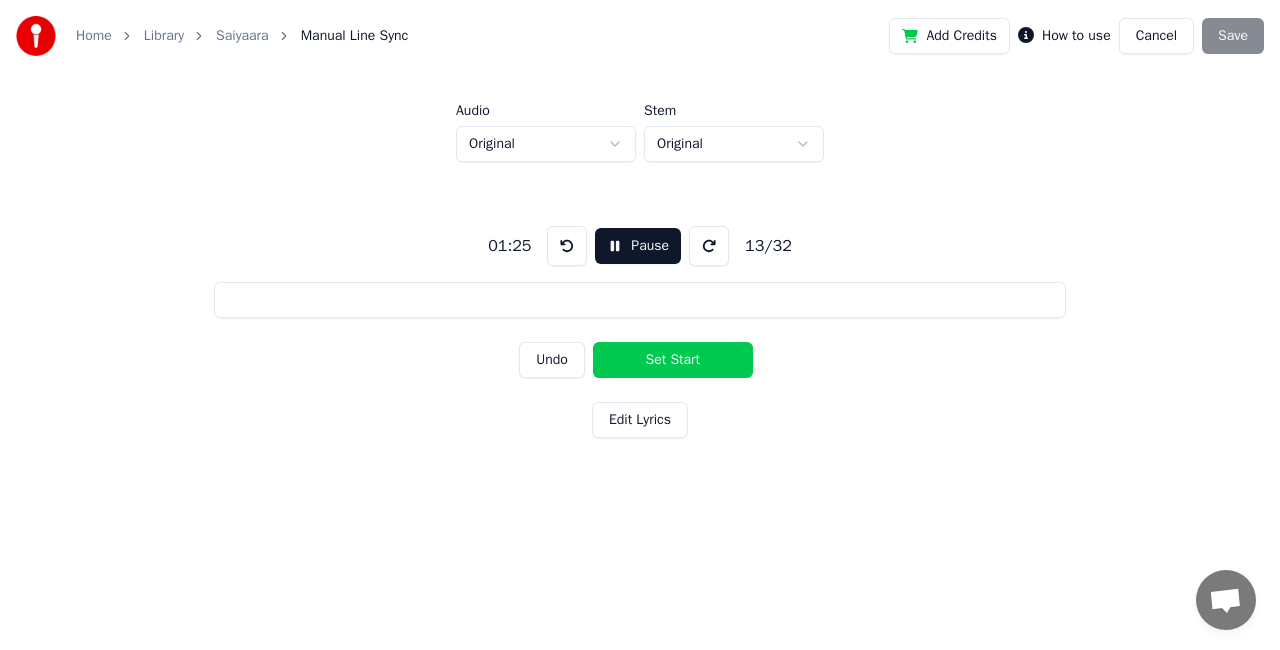 click on "Set Start" at bounding box center [673, 360] 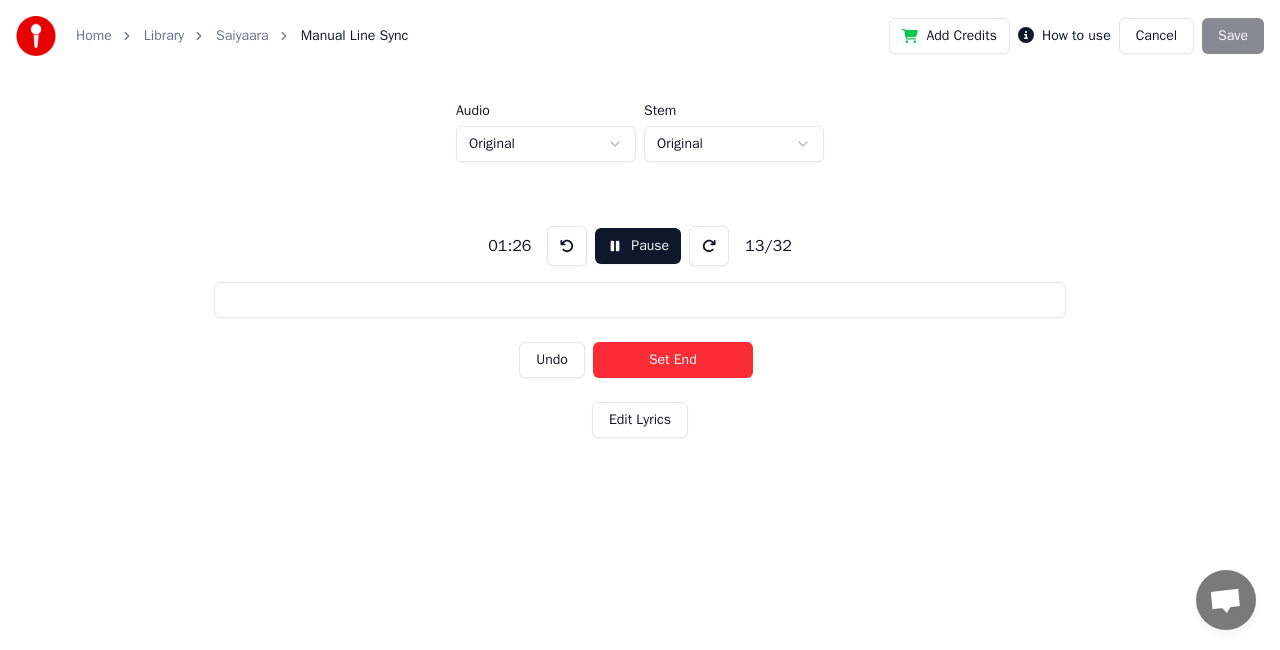 click on "Set End" at bounding box center (673, 360) 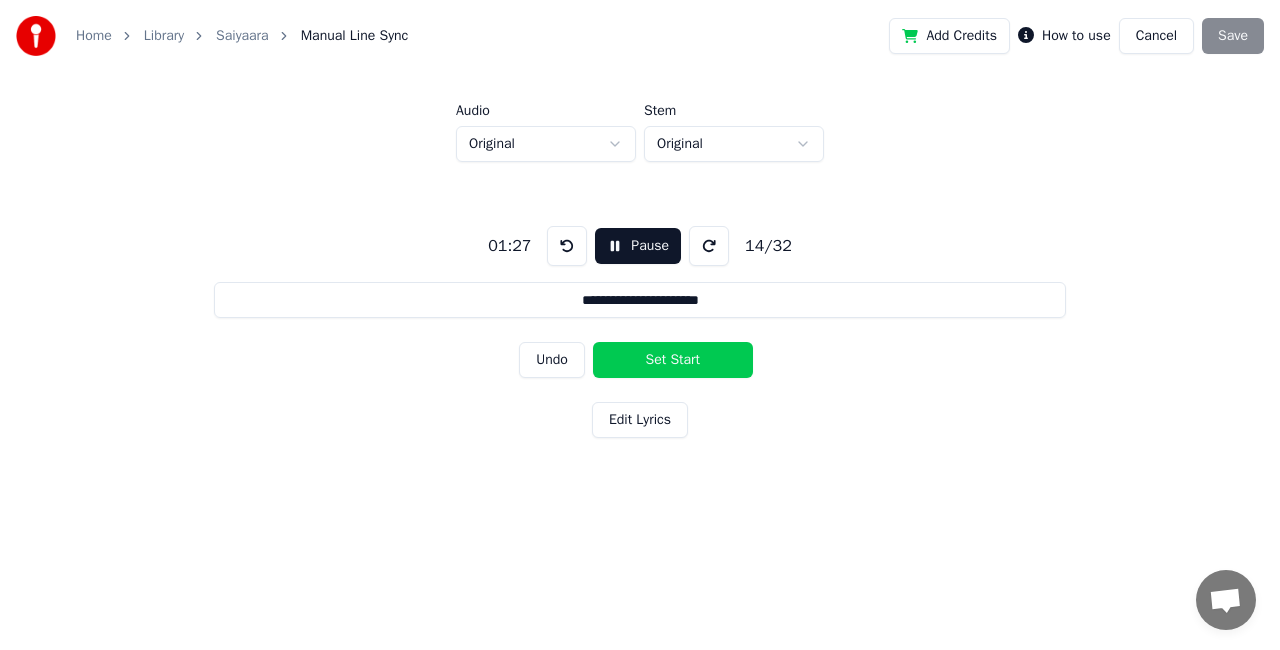 drag, startPoint x: 717, startPoint y: 292, endPoint x: 446, endPoint y: 266, distance: 272.2444 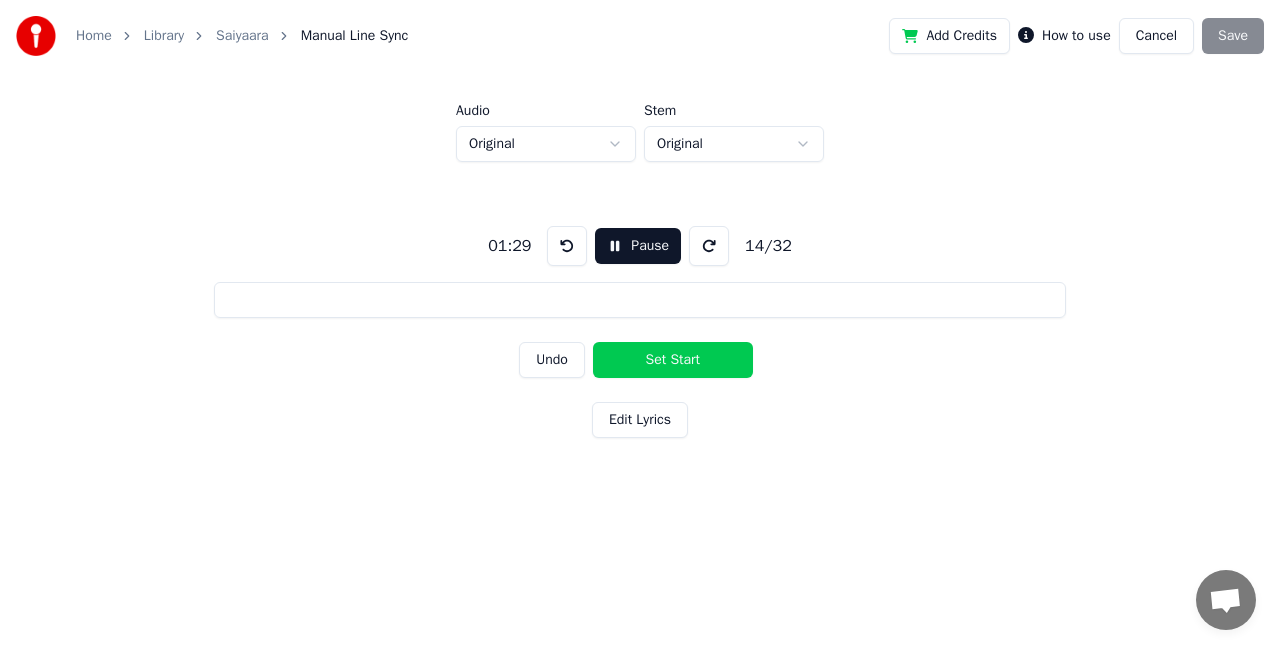 click on "Set Start" at bounding box center (673, 360) 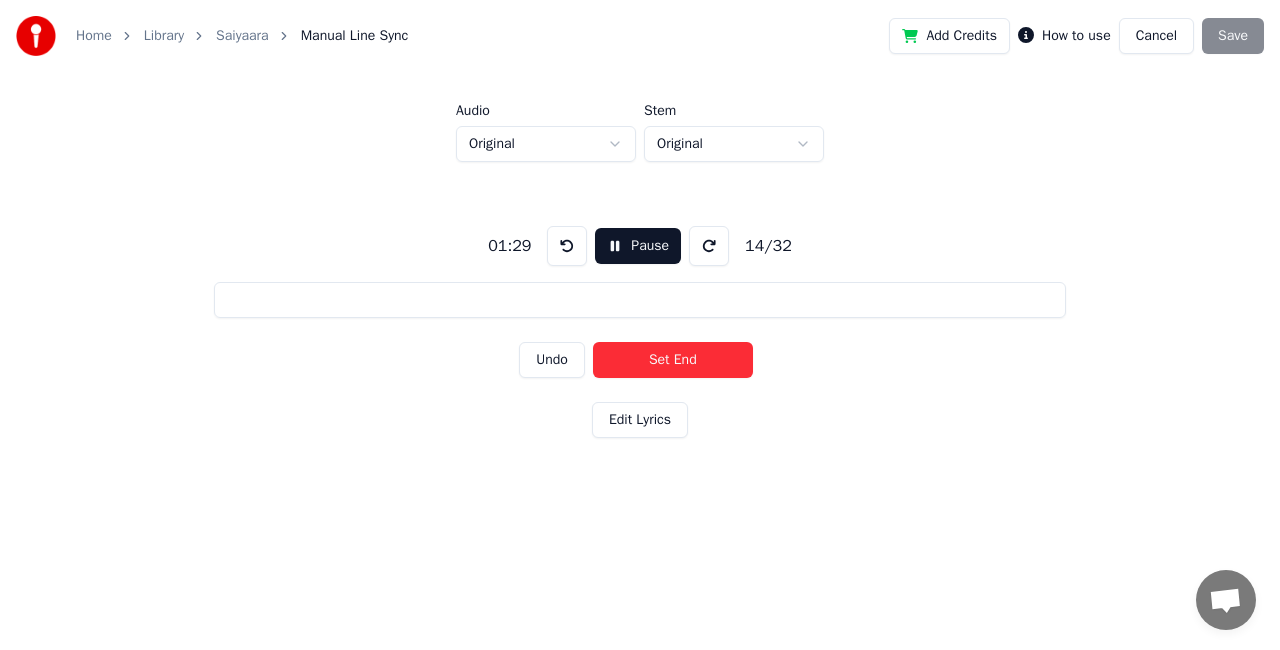click on "Set End" at bounding box center [673, 360] 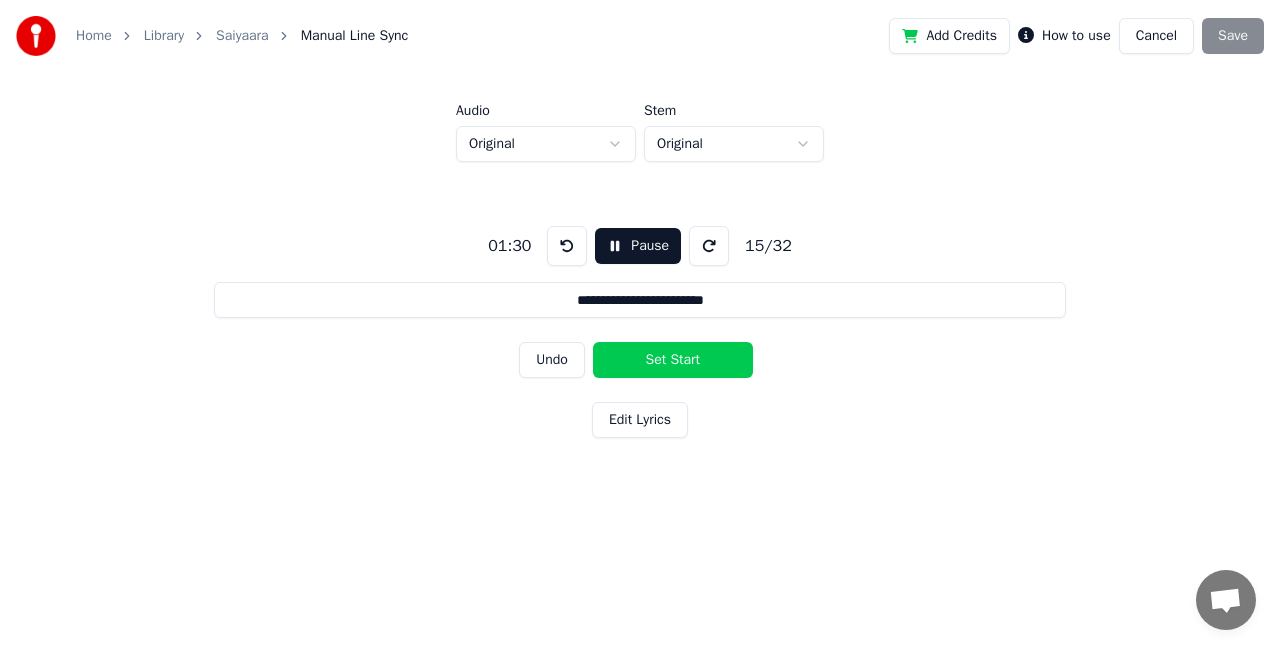 drag, startPoint x: 714, startPoint y: 289, endPoint x: 508, endPoint y: 284, distance: 206.06067 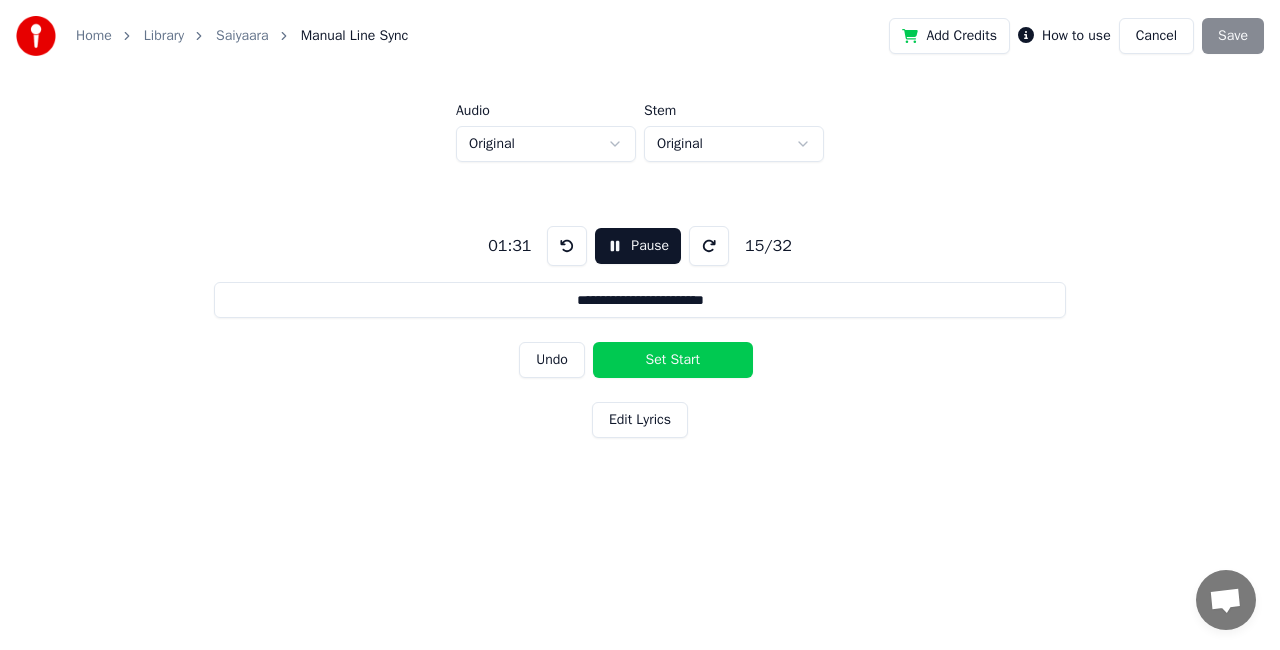 click on "Set Start" at bounding box center [673, 360] 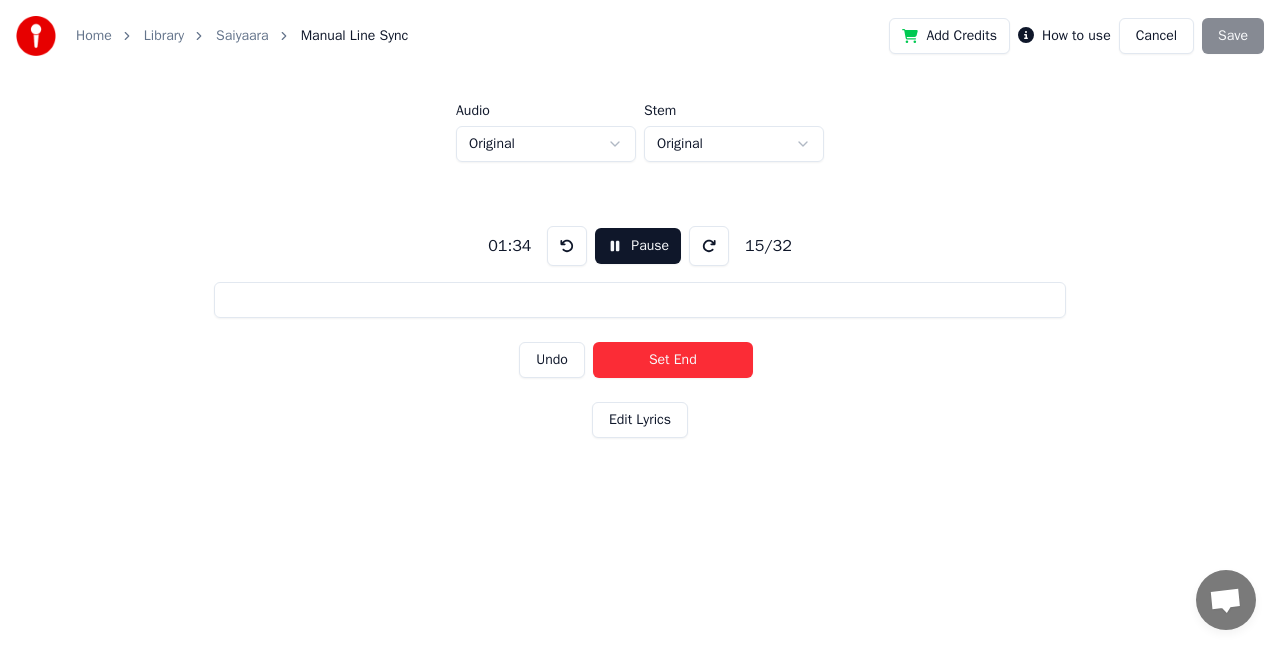 click on "Set End" at bounding box center (673, 360) 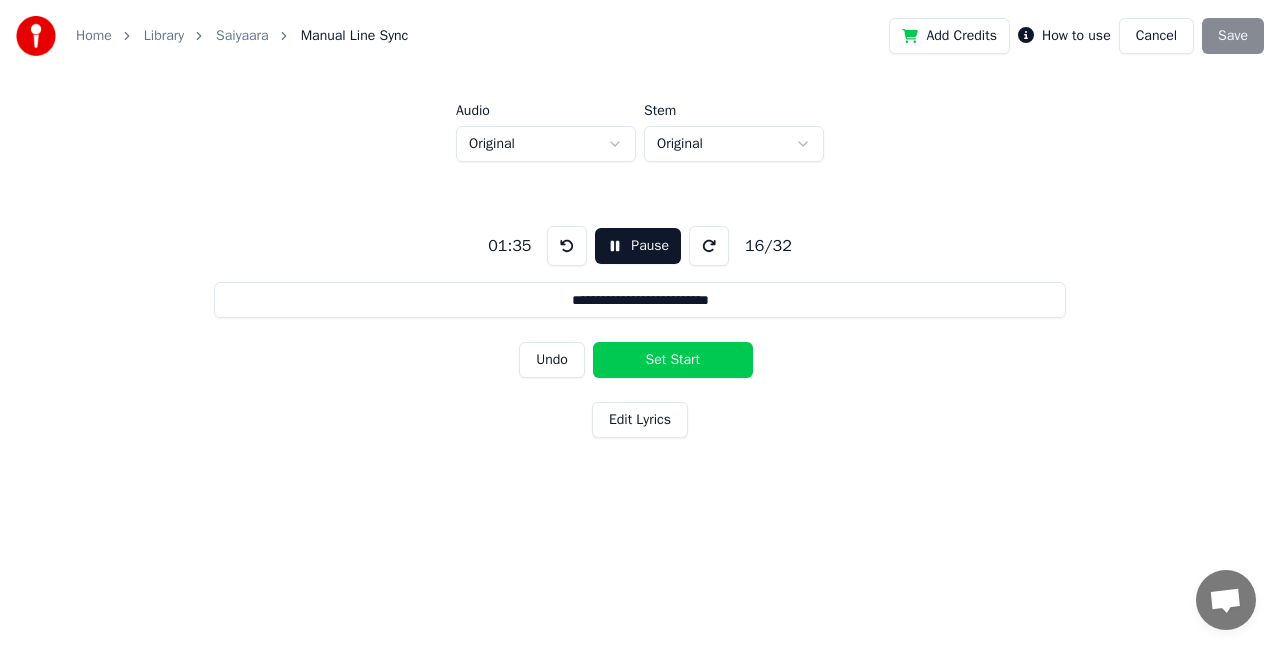 click on "Set Start" at bounding box center (673, 360) 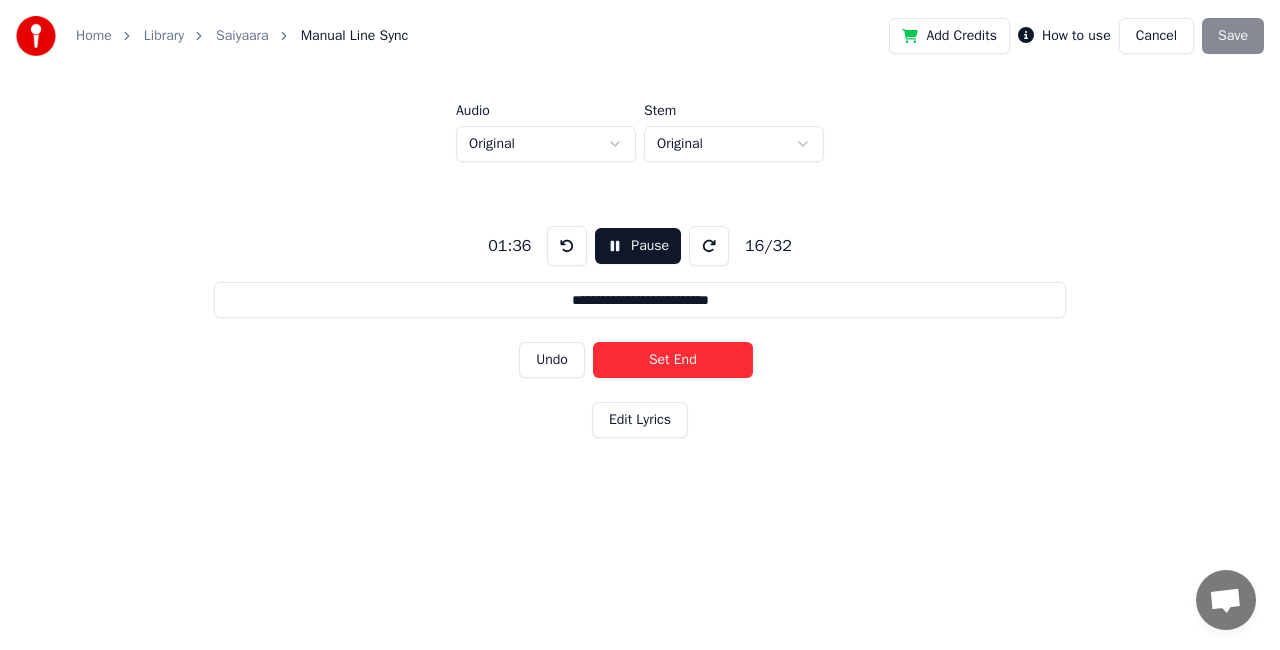 drag, startPoint x: 714, startPoint y: 302, endPoint x: 461, endPoint y: 308, distance: 253.07114 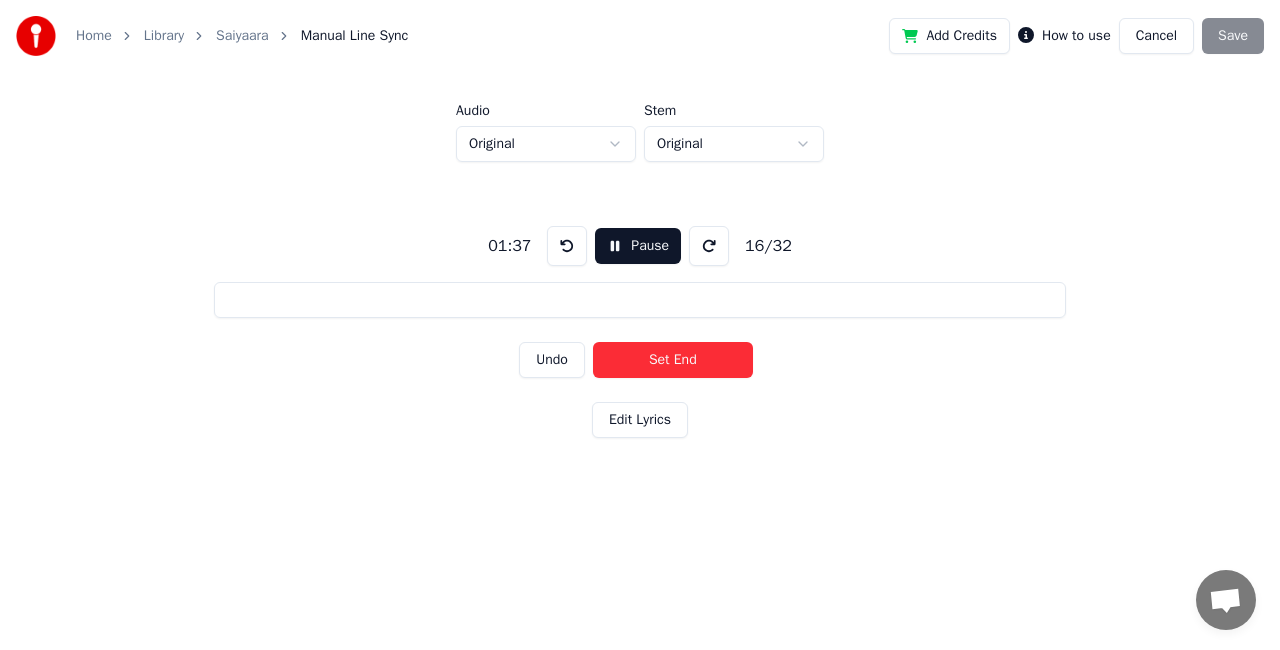 click on "Set End" at bounding box center [673, 360] 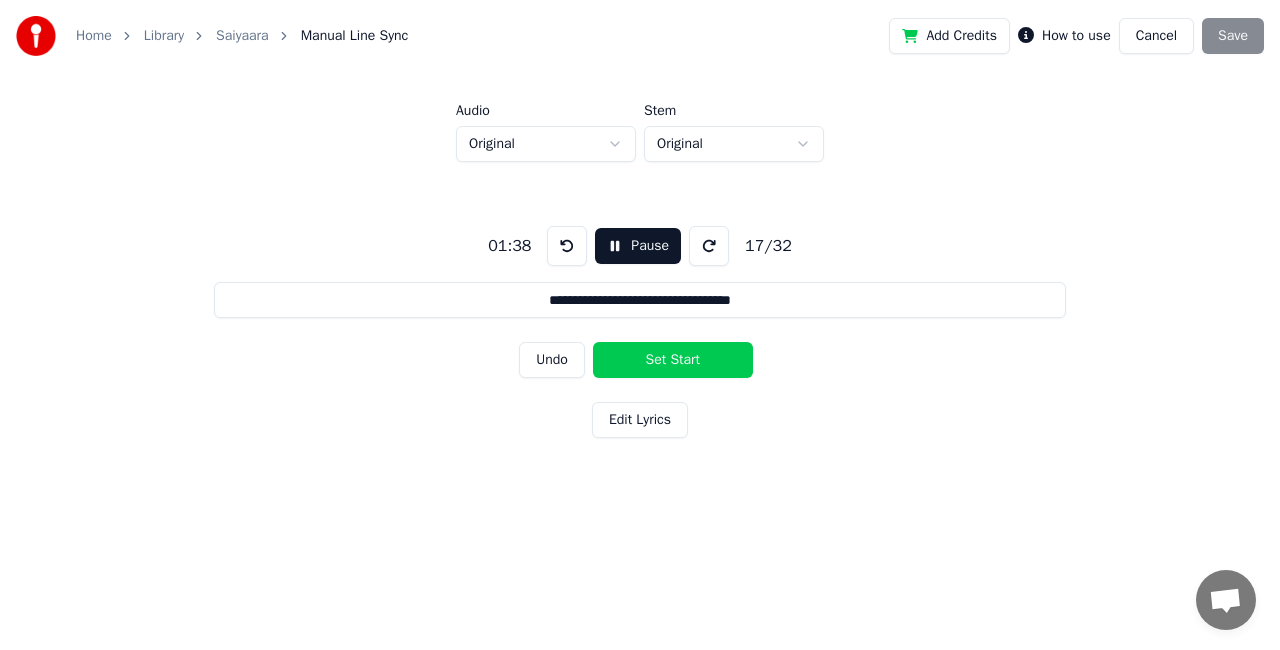 click on "Set Start" at bounding box center (673, 360) 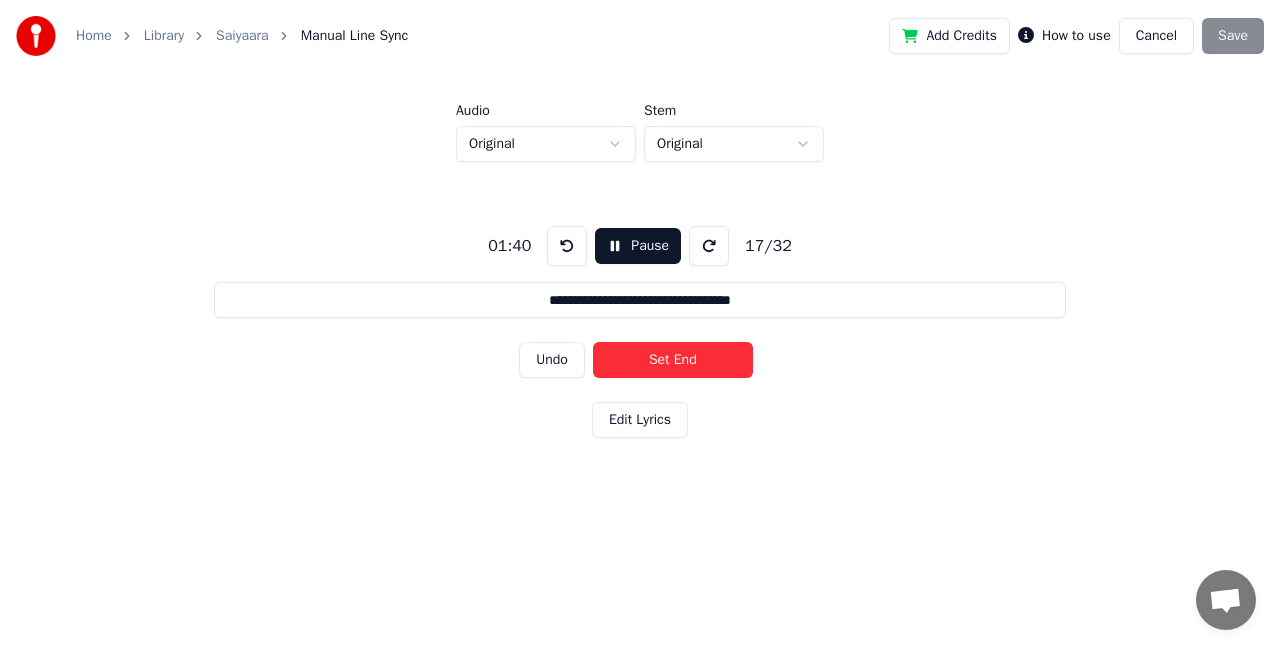 drag, startPoint x: 774, startPoint y: 312, endPoint x: 439, endPoint y: 336, distance: 335.8586 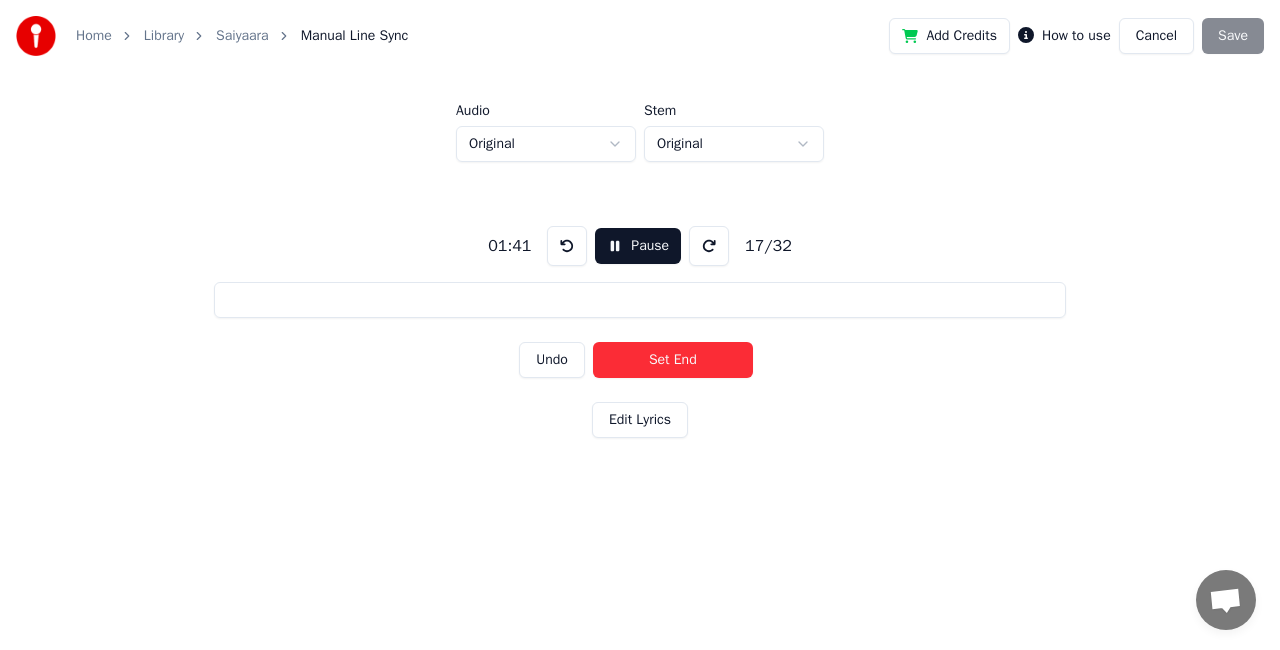 click on "Set End" at bounding box center (673, 360) 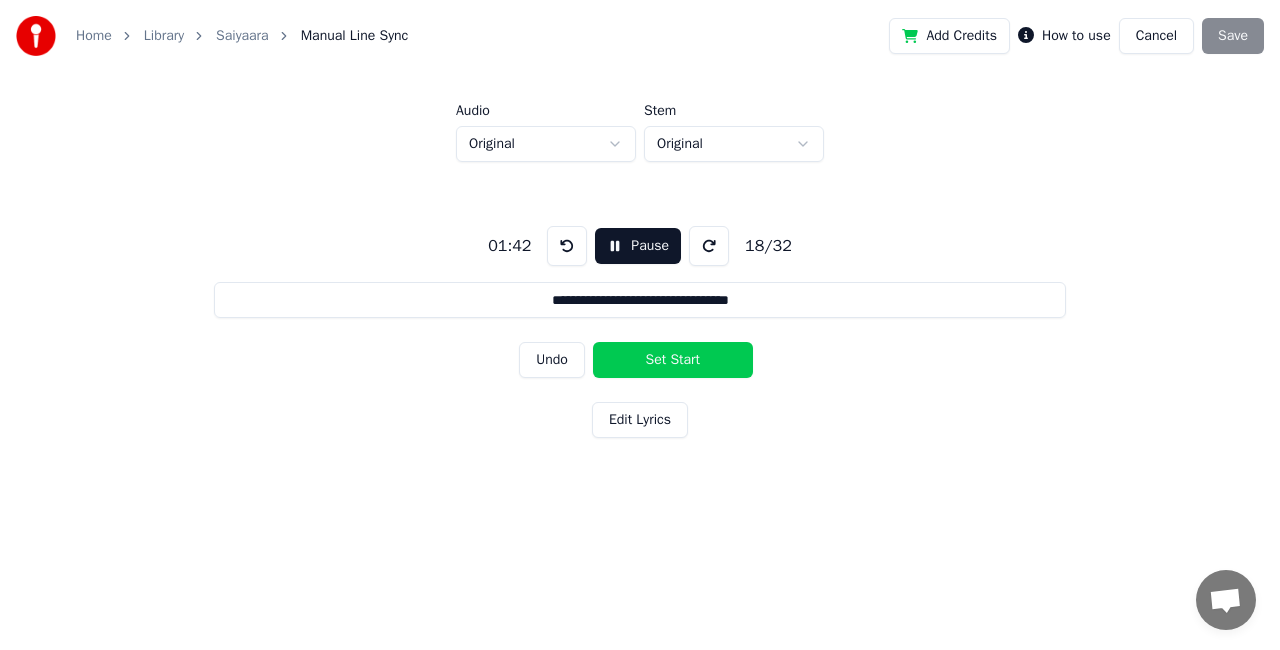 drag, startPoint x: 759, startPoint y: 310, endPoint x: 430, endPoint y: 298, distance: 329.21878 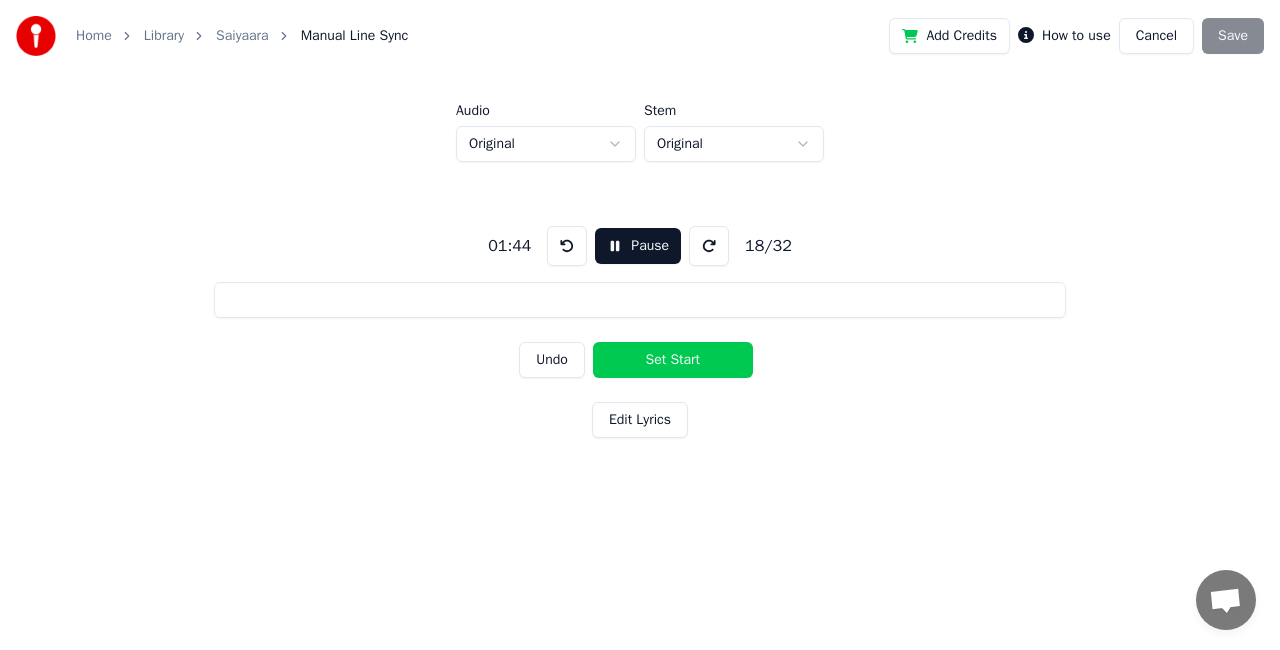 click on "Set Start" at bounding box center (673, 360) 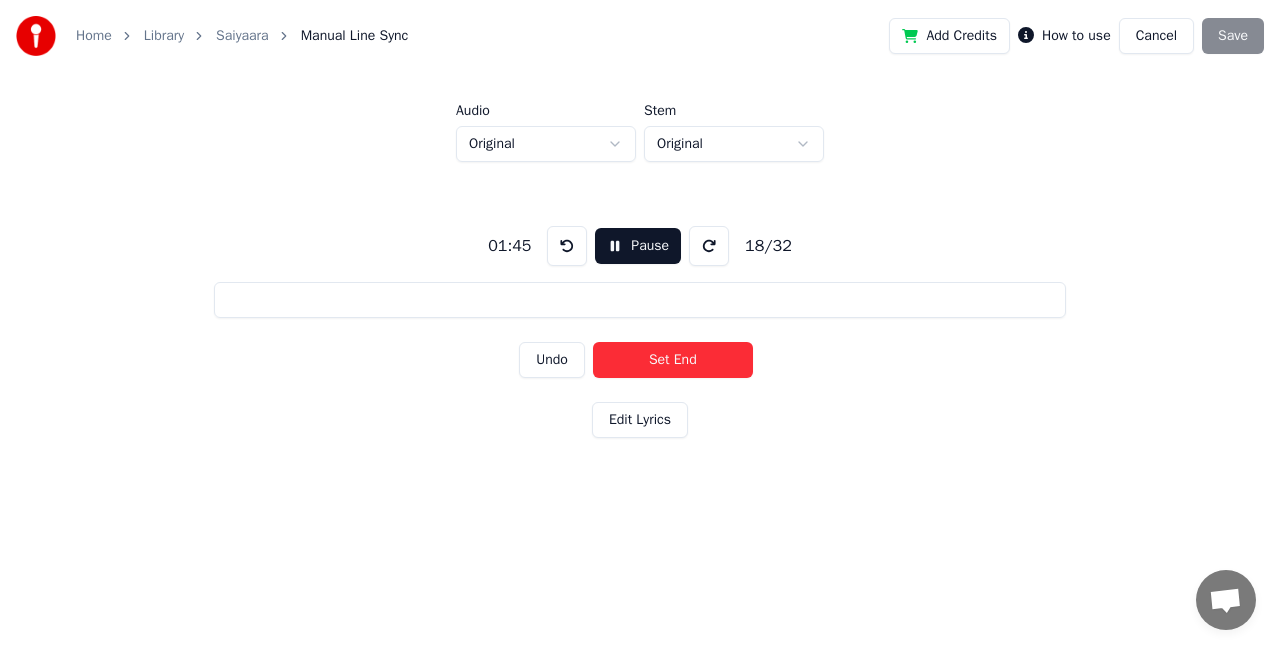 click on "Set End" at bounding box center (673, 360) 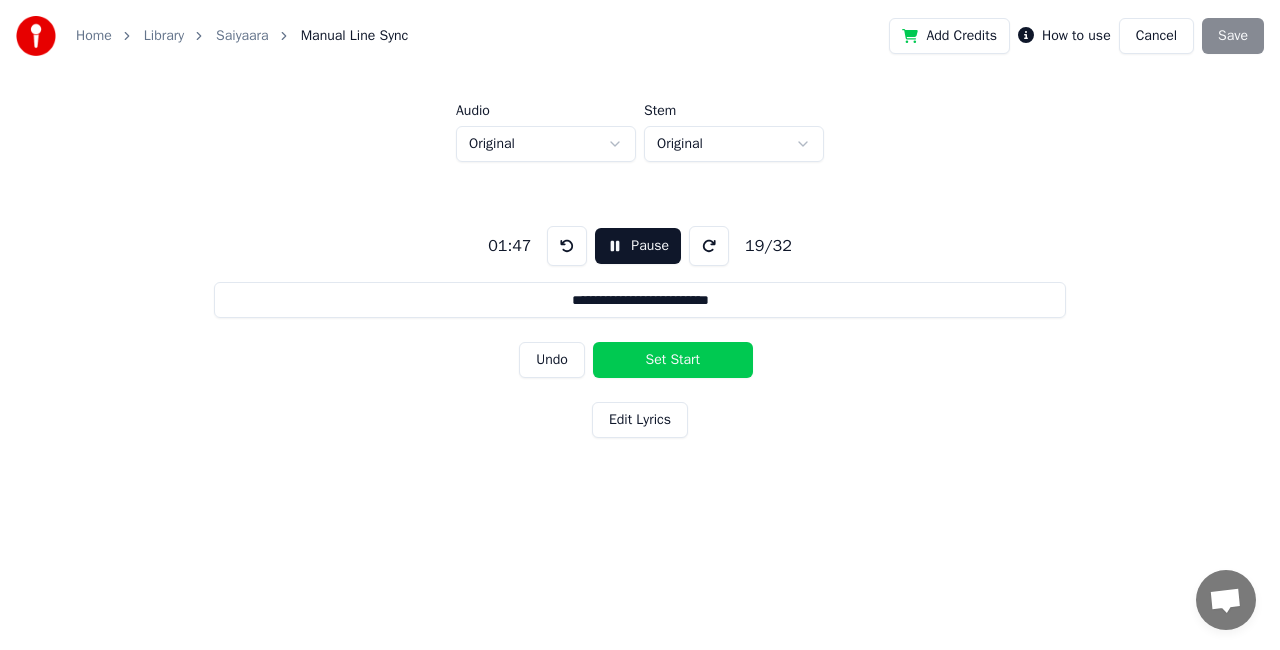 drag, startPoint x: 710, startPoint y: 354, endPoint x: 475, endPoint y: 290, distance: 243.55902 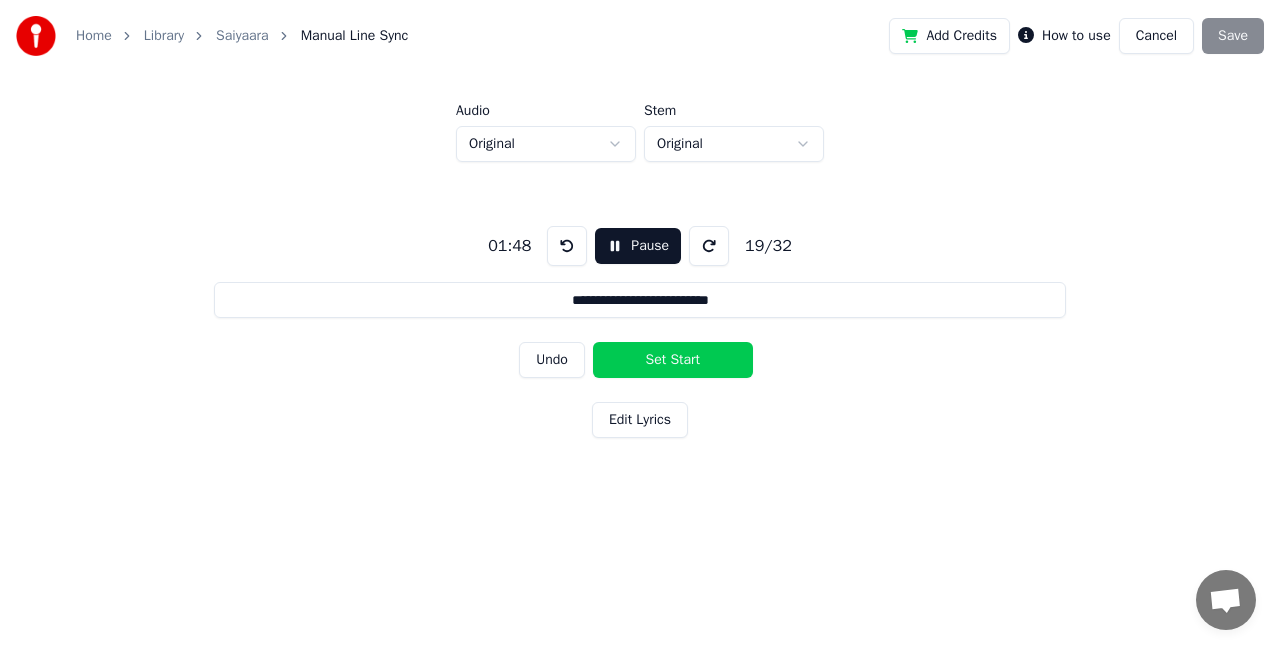 drag, startPoint x: 707, startPoint y: 304, endPoint x: 562, endPoint y: 290, distance: 145.6743 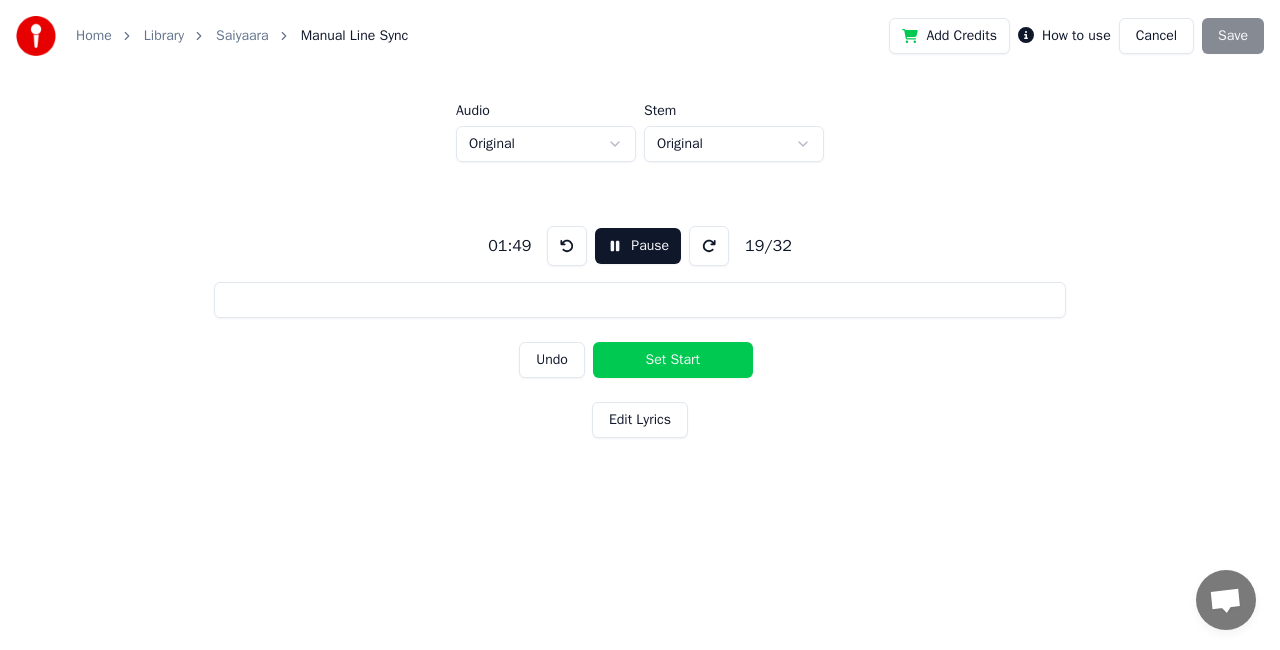 click on "Set Start" at bounding box center [673, 360] 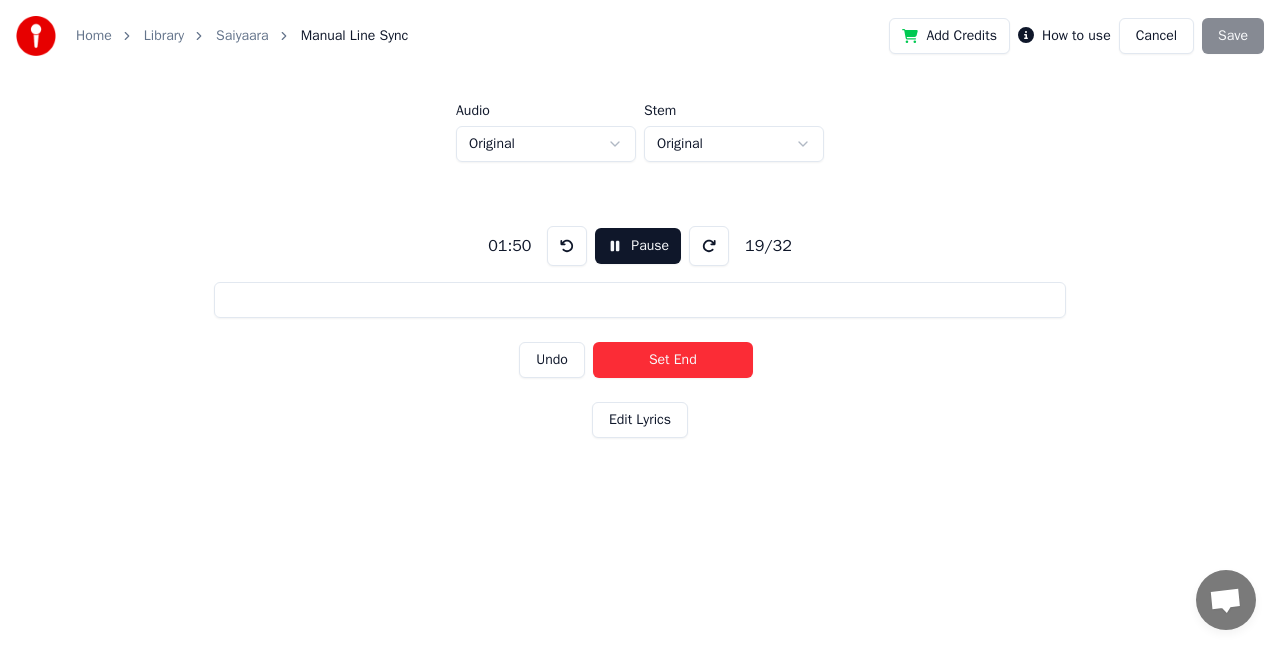 click on "Set End" at bounding box center (673, 360) 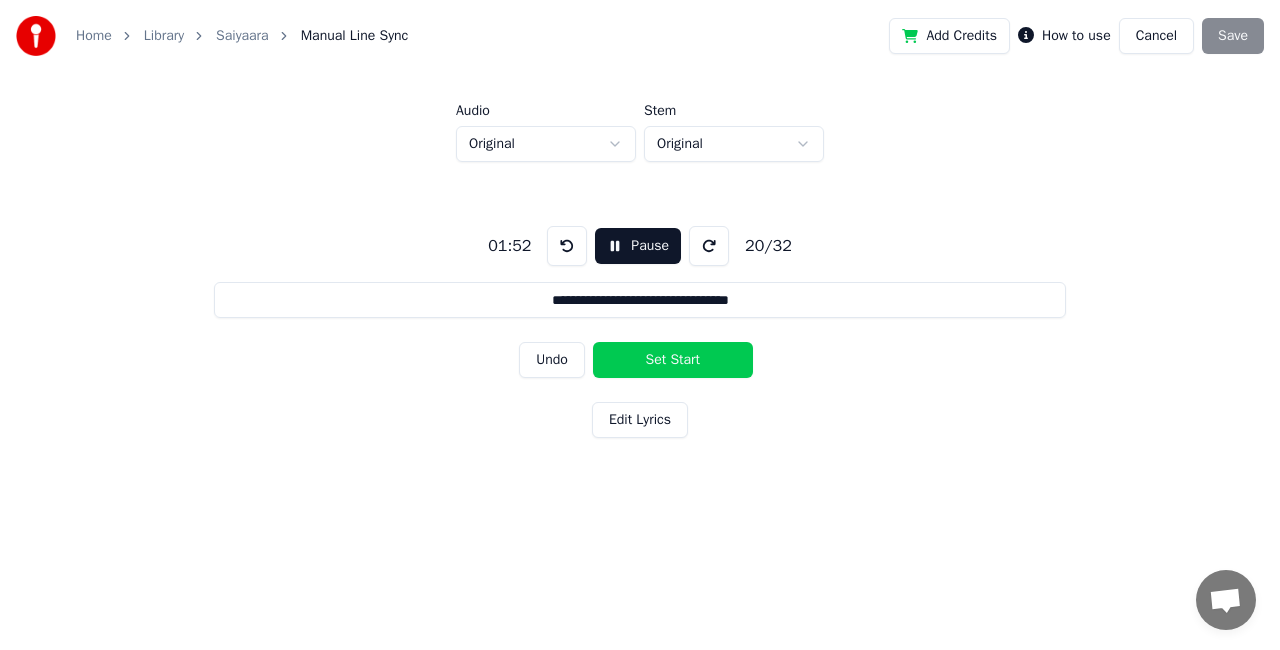 drag, startPoint x: 565, startPoint y: 328, endPoint x: 377, endPoint y: 346, distance: 188.85974 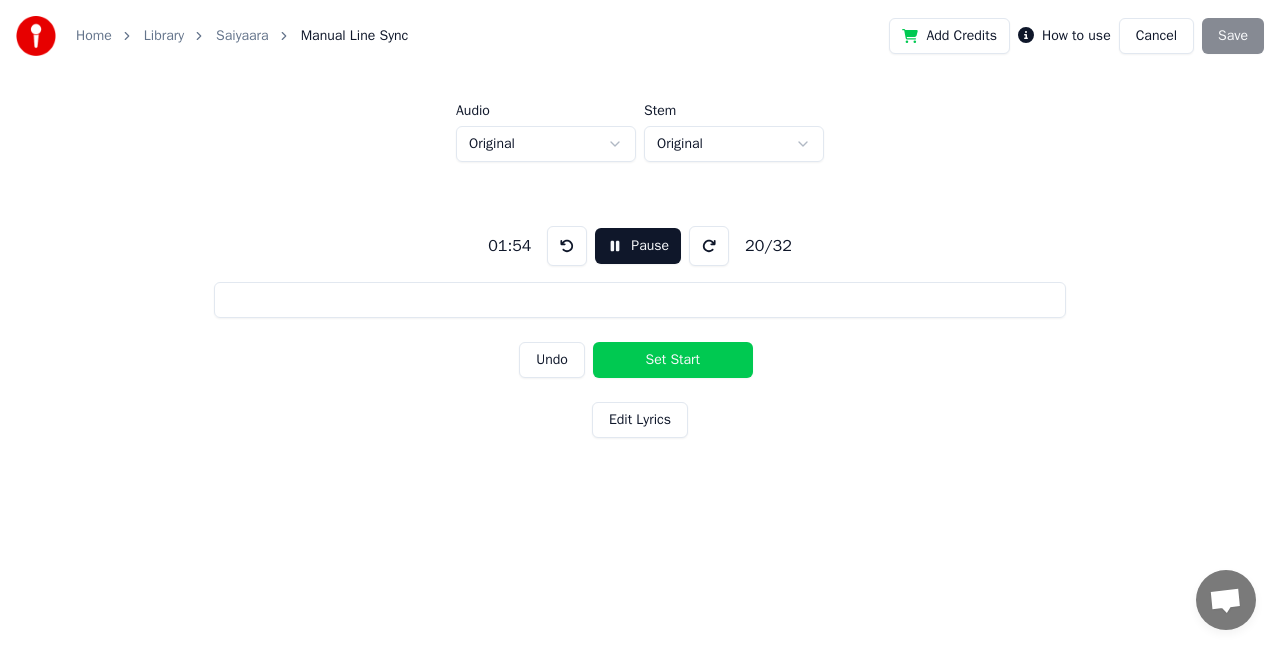 click on "Set Start" at bounding box center (673, 360) 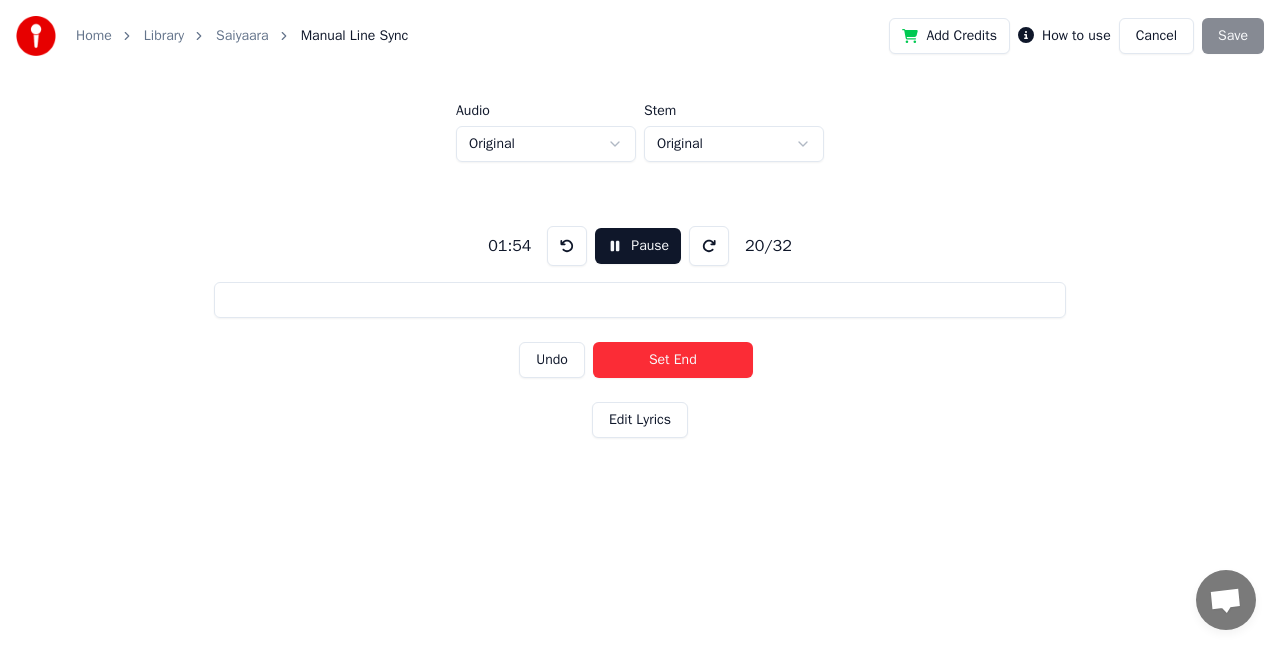 click on "Set End" at bounding box center [673, 360] 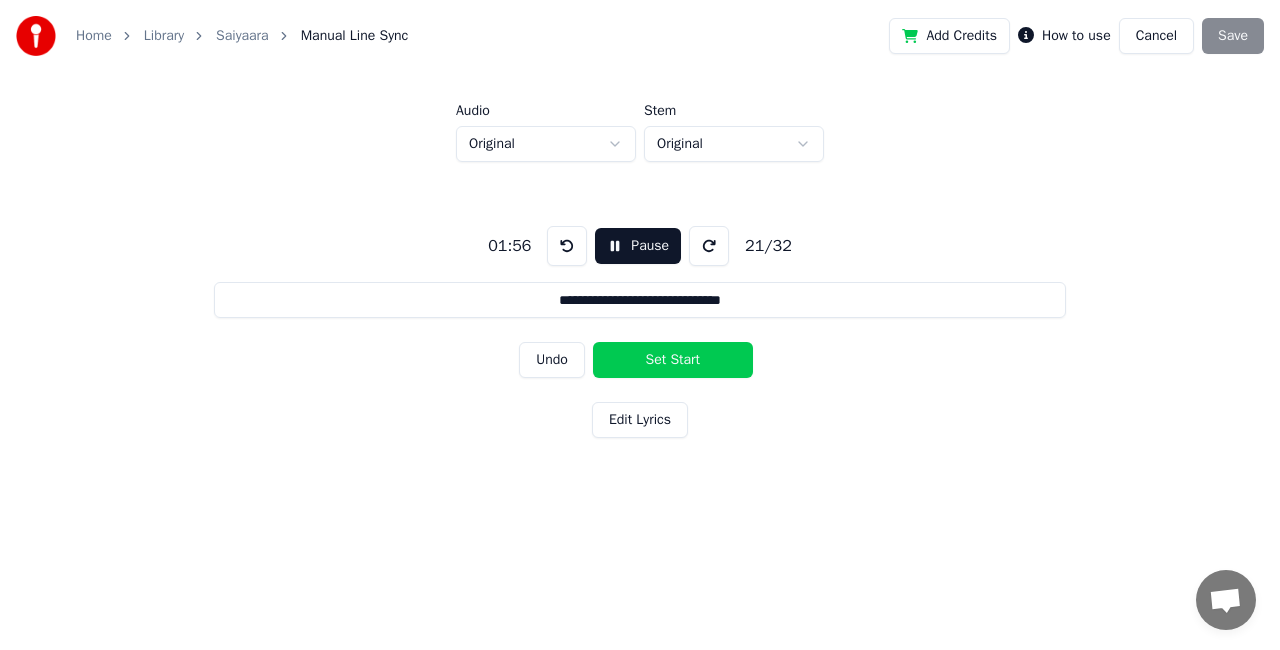 drag, startPoint x: 660, startPoint y: 298, endPoint x: 410, endPoint y: 294, distance: 250.032 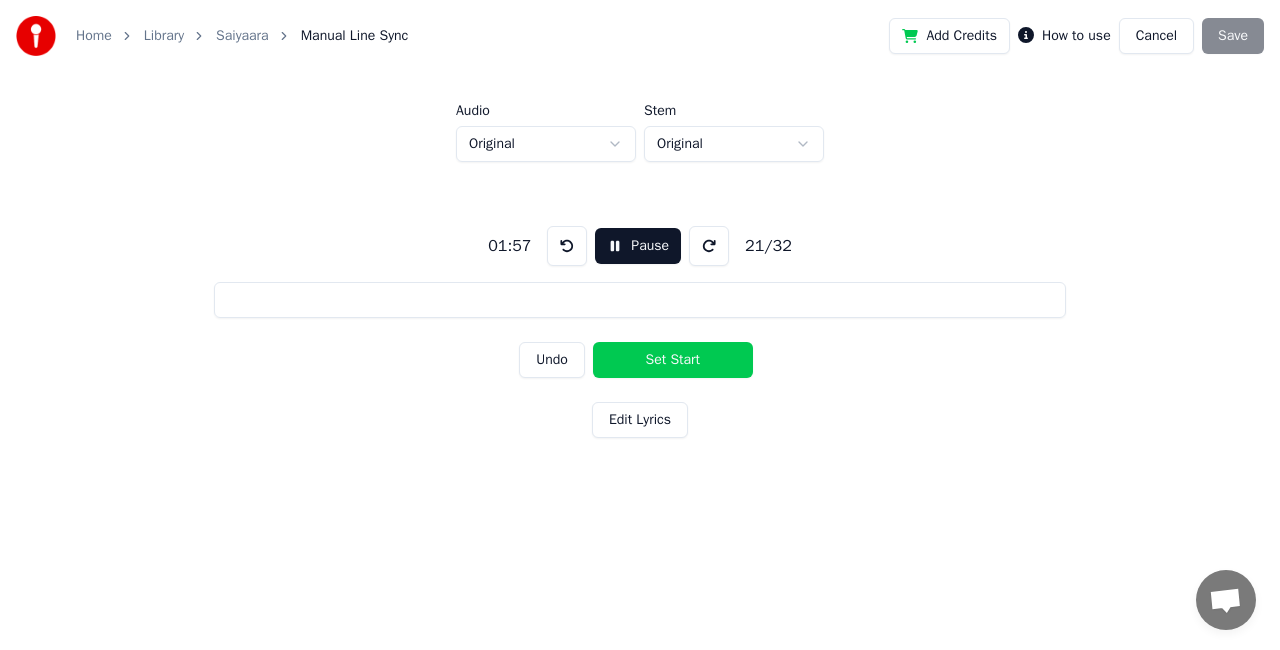 click on "Set Start" at bounding box center [673, 360] 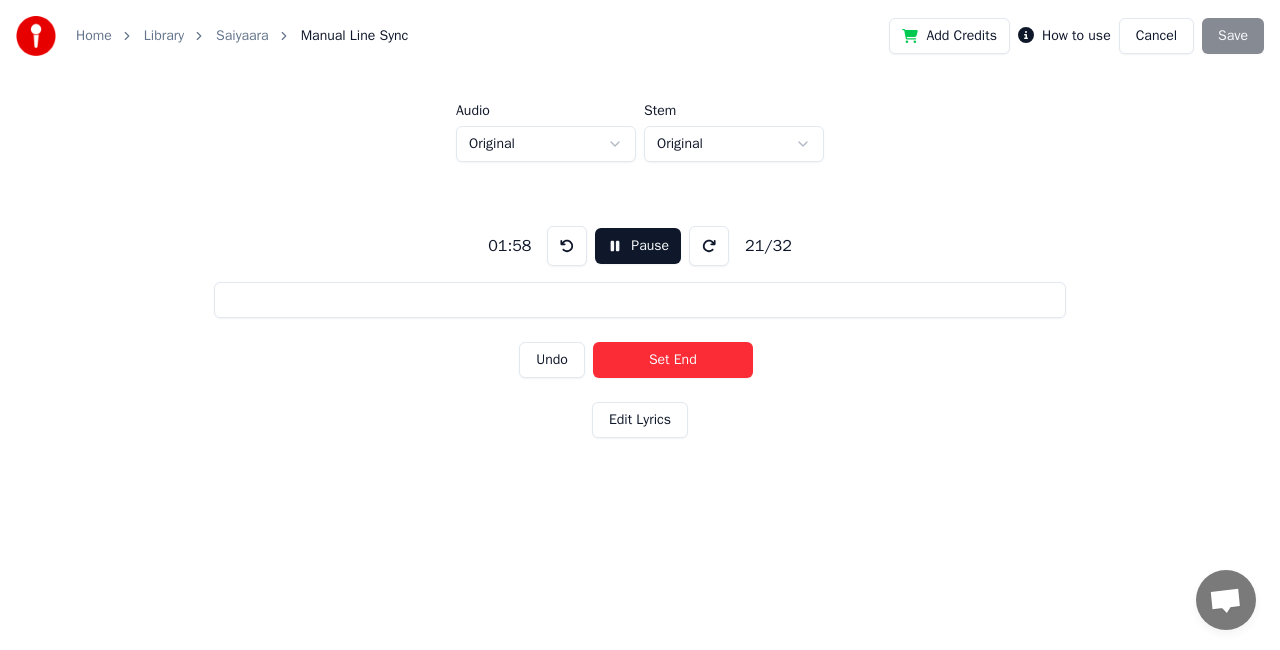 click on "Set End" at bounding box center (673, 360) 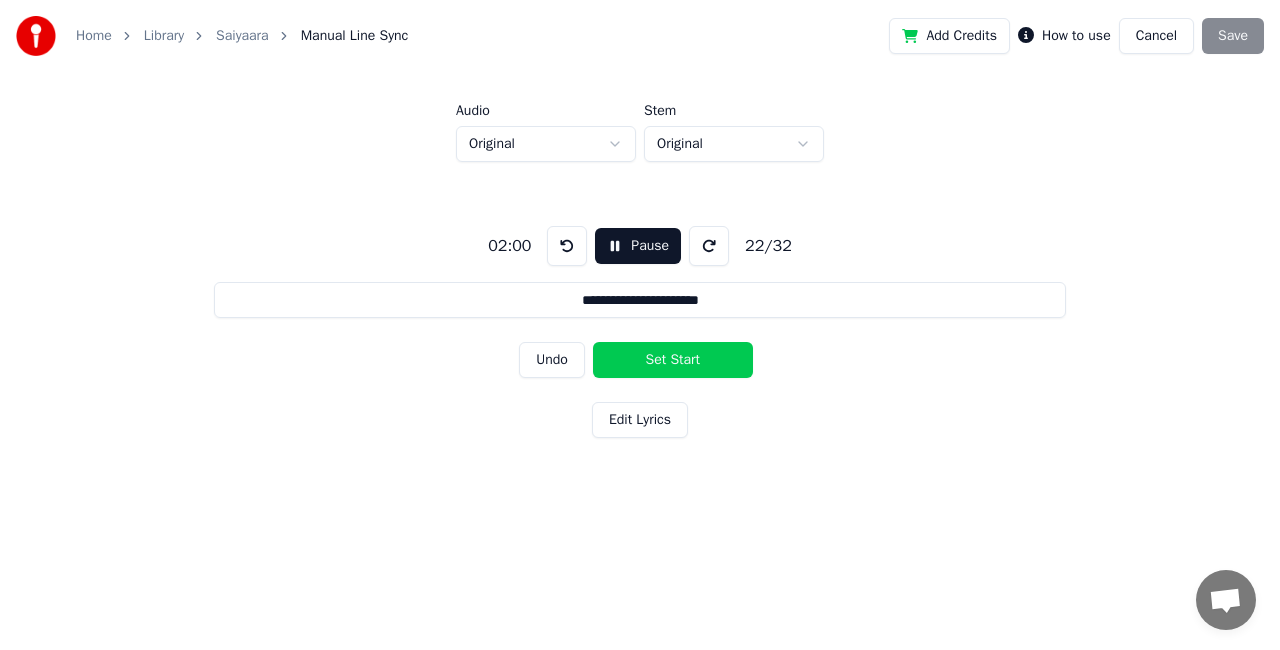 drag, startPoint x: 711, startPoint y: 306, endPoint x: 517, endPoint y: 281, distance: 195.60419 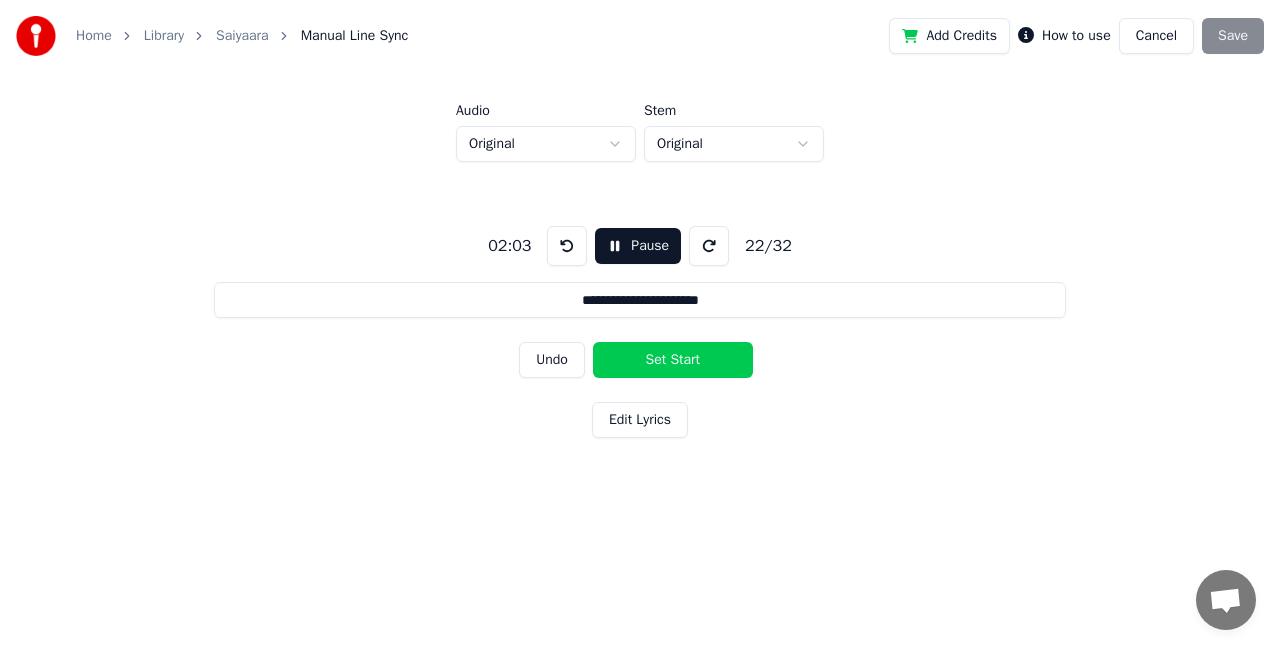 drag, startPoint x: 705, startPoint y: 302, endPoint x: 528, endPoint y: 322, distance: 178.12636 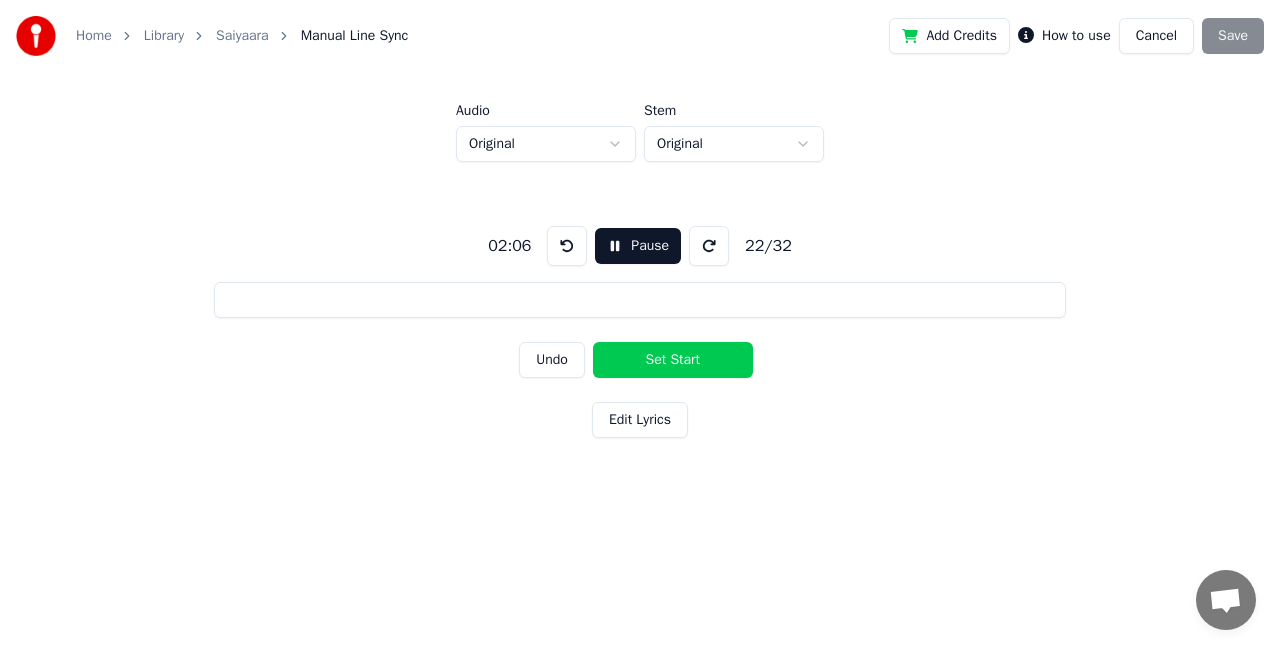 click on "Set Start" at bounding box center (673, 360) 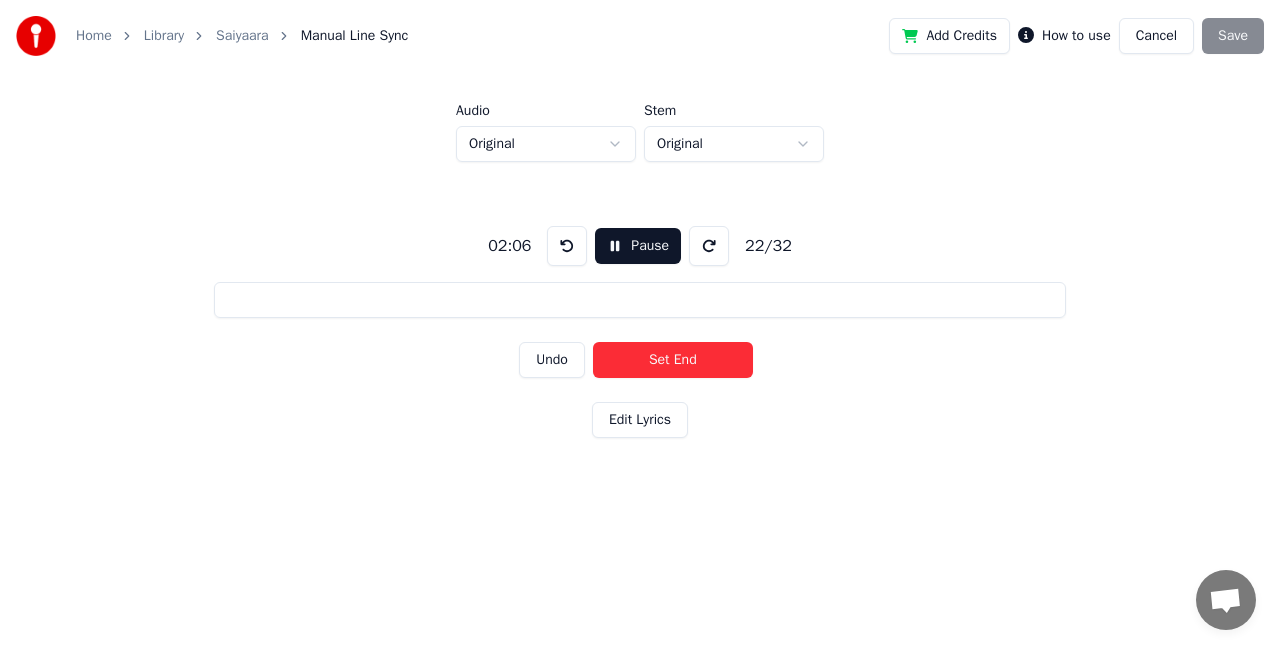 click on "Set End" at bounding box center [673, 360] 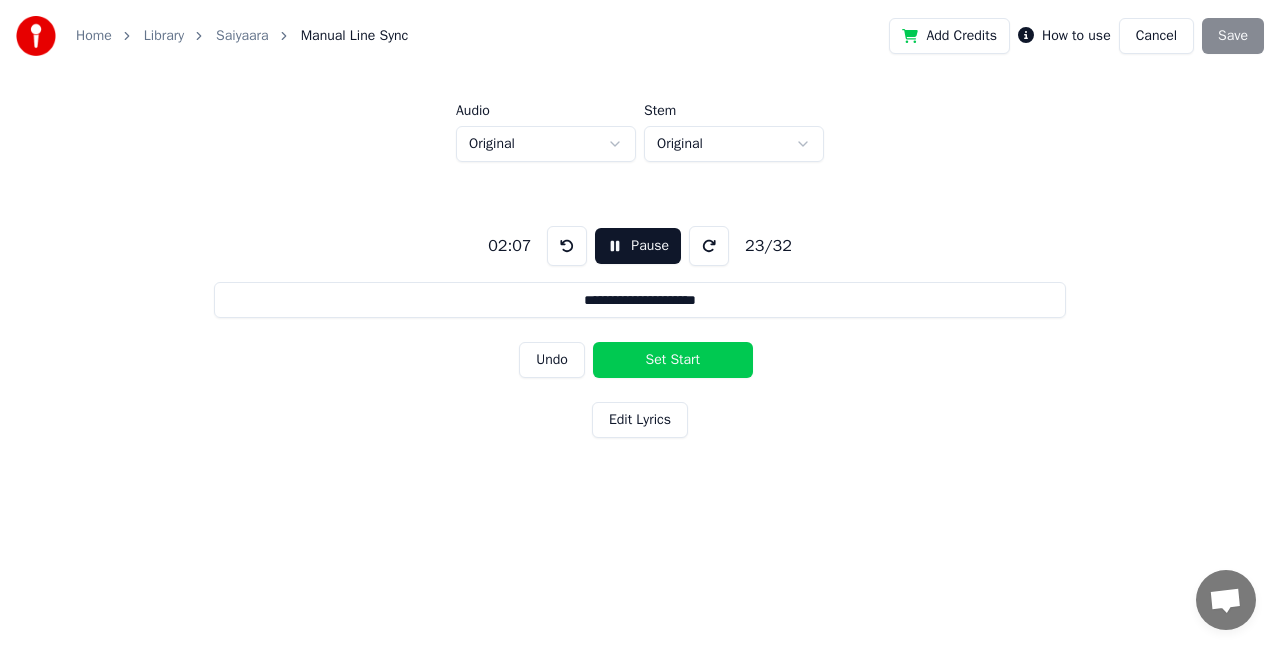 drag, startPoint x: 717, startPoint y: 308, endPoint x: 450, endPoint y: 309, distance: 267.00186 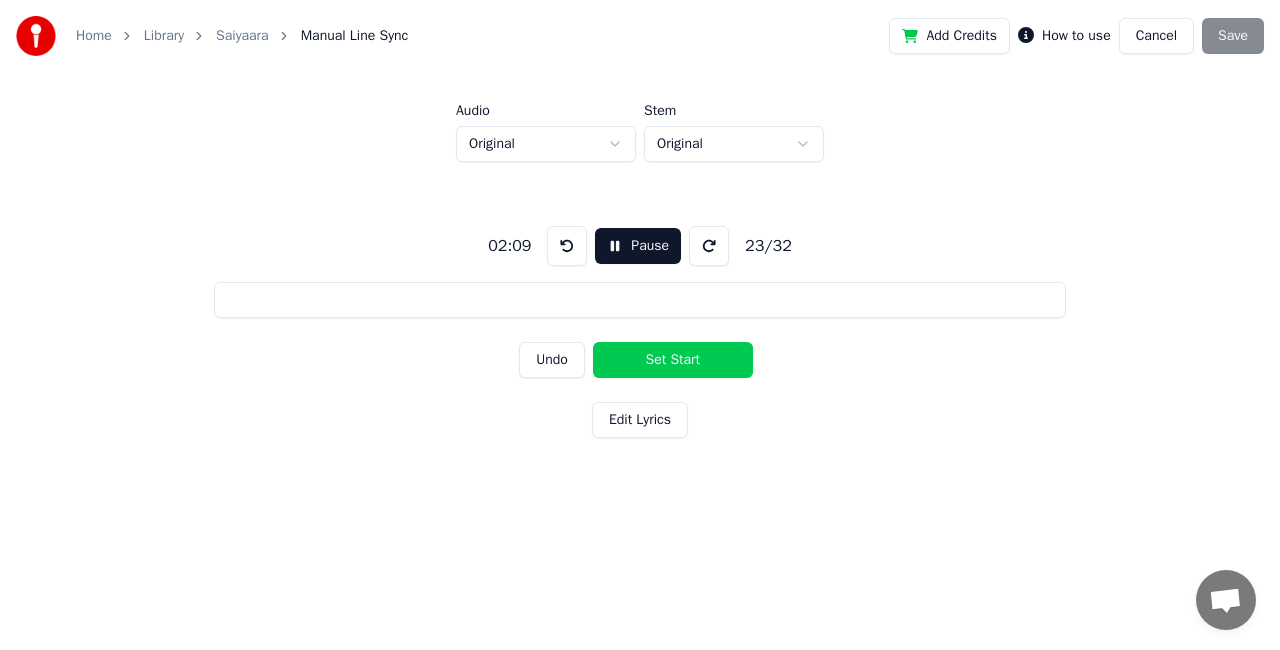 click on "Set Start" at bounding box center [673, 360] 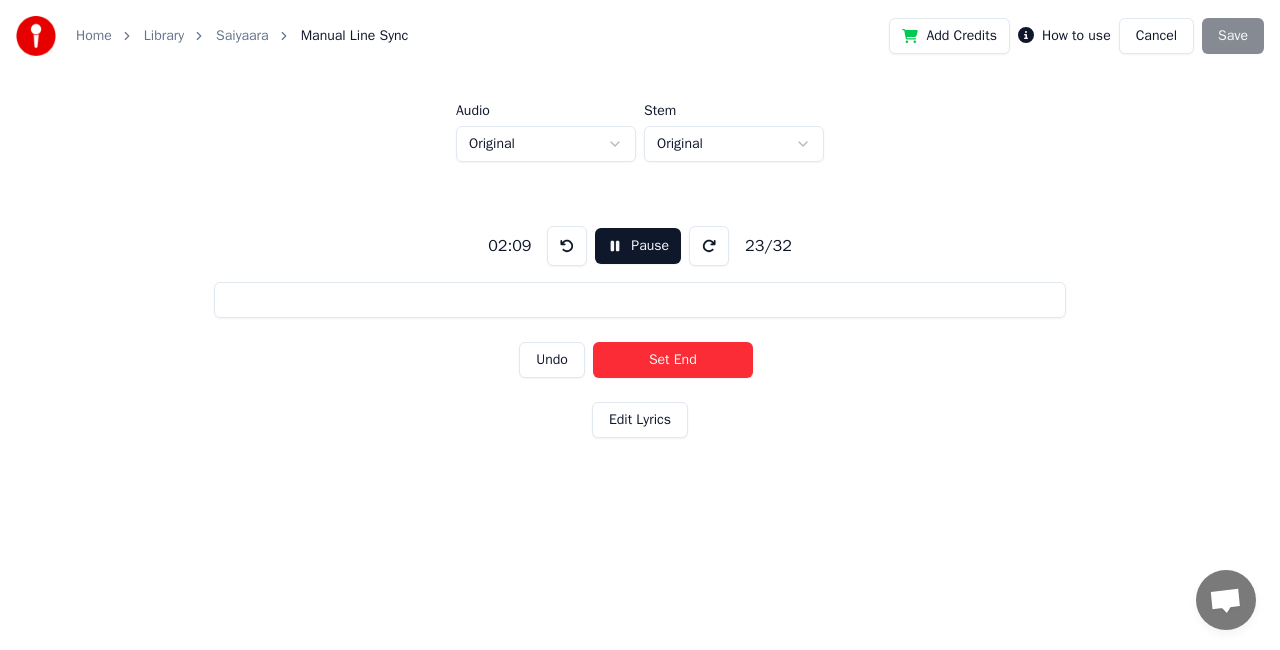 click on "Set End" at bounding box center [673, 360] 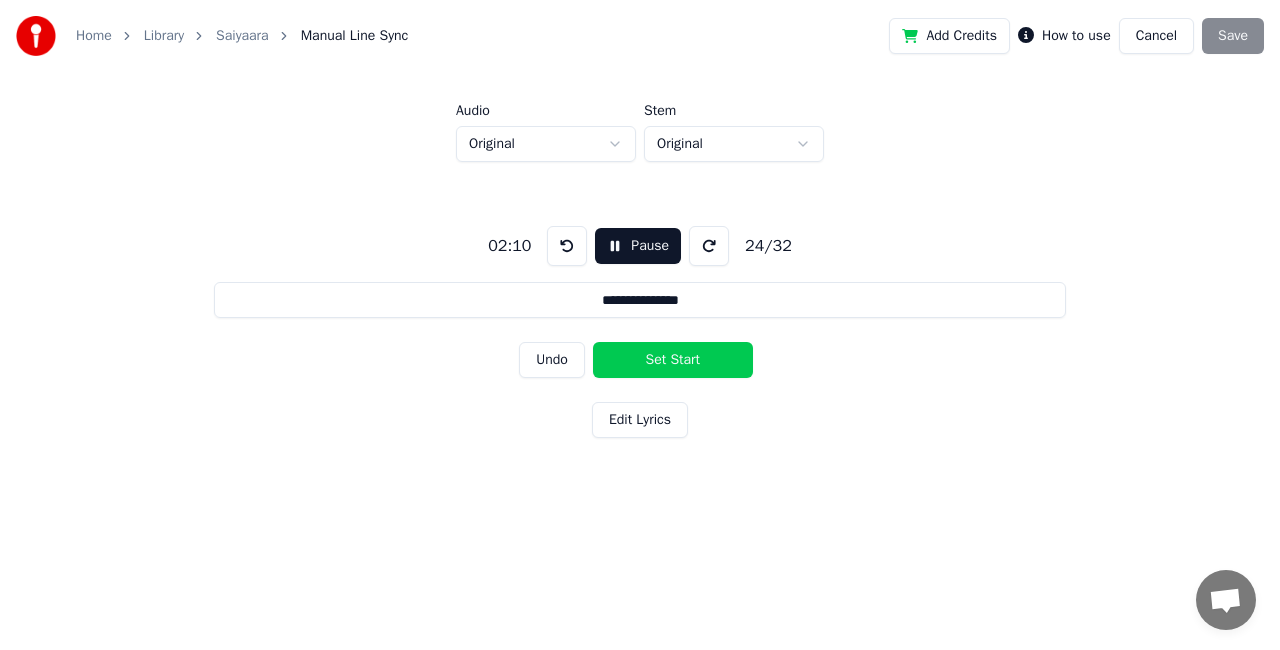 click on "**********" at bounding box center (639, 300) 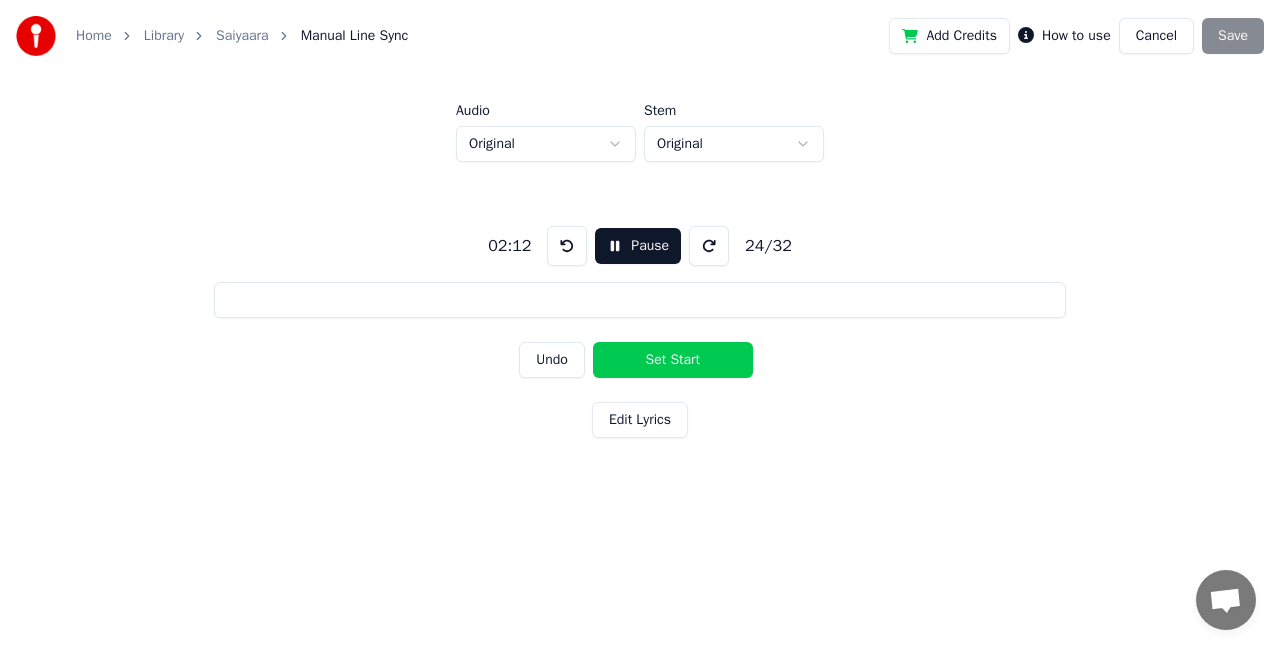 click on "Set Start" at bounding box center (673, 360) 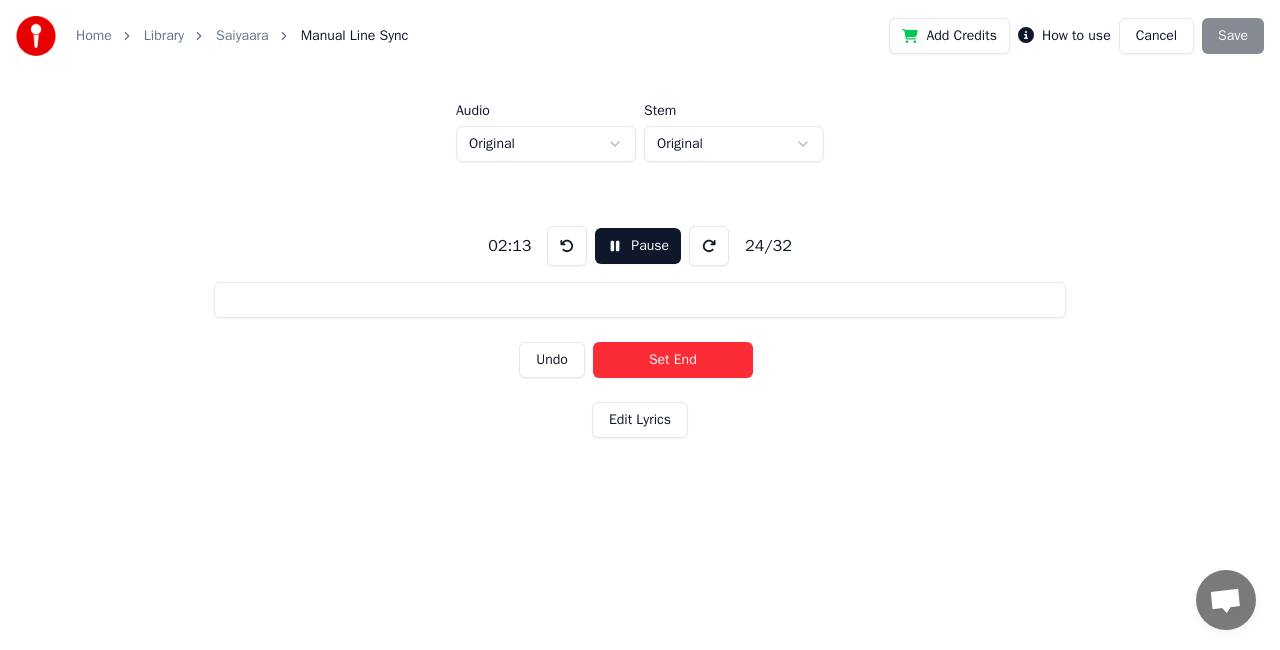 click on "Set End" at bounding box center (673, 360) 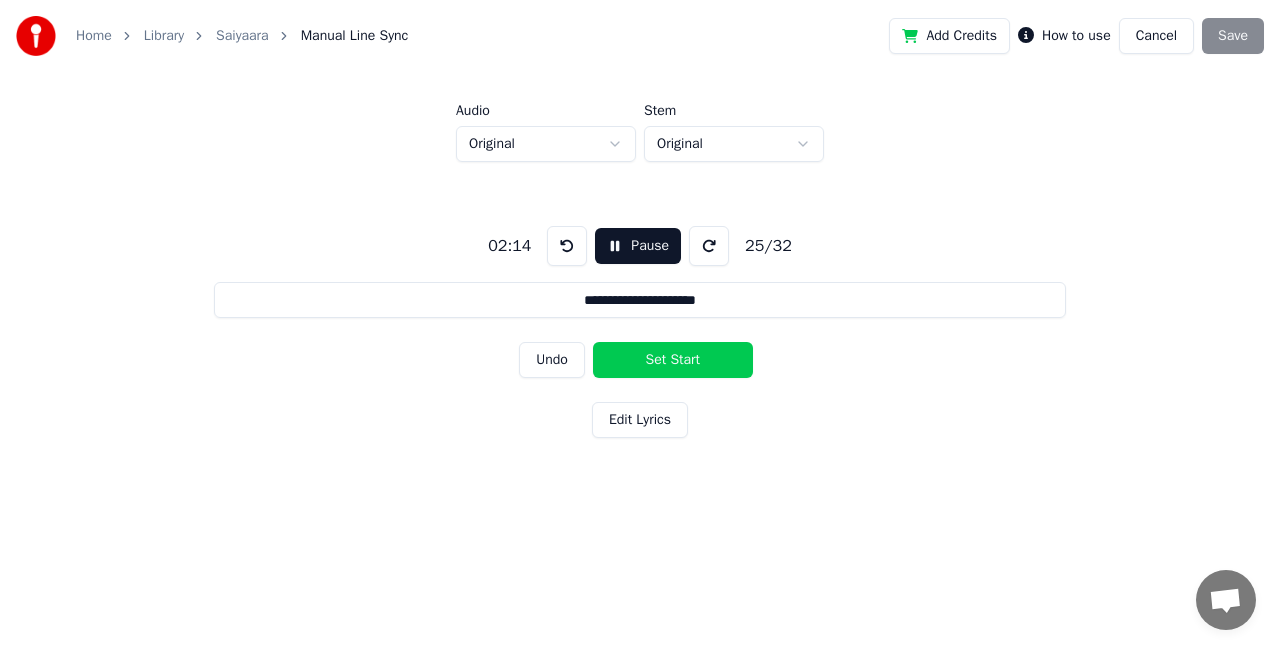 drag, startPoint x: 724, startPoint y: 290, endPoint x: 479, endPoint y: 275, distance: 245.45876 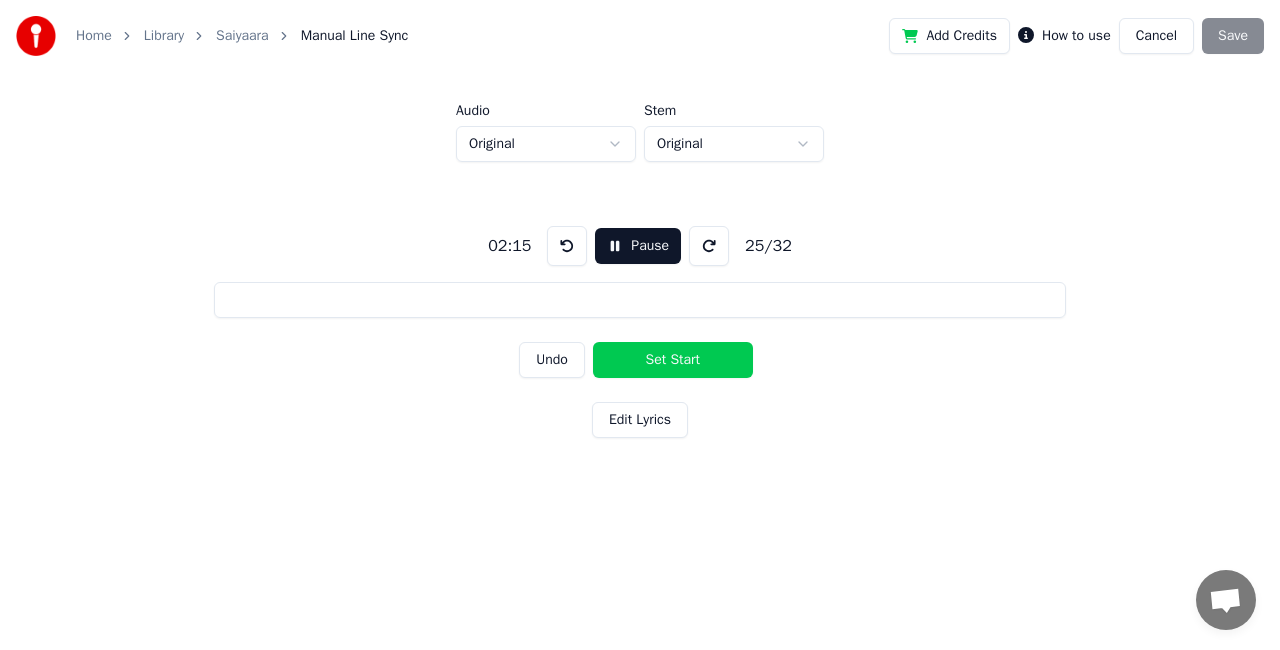 click on "Set Start" at bounding box center (673, 360) 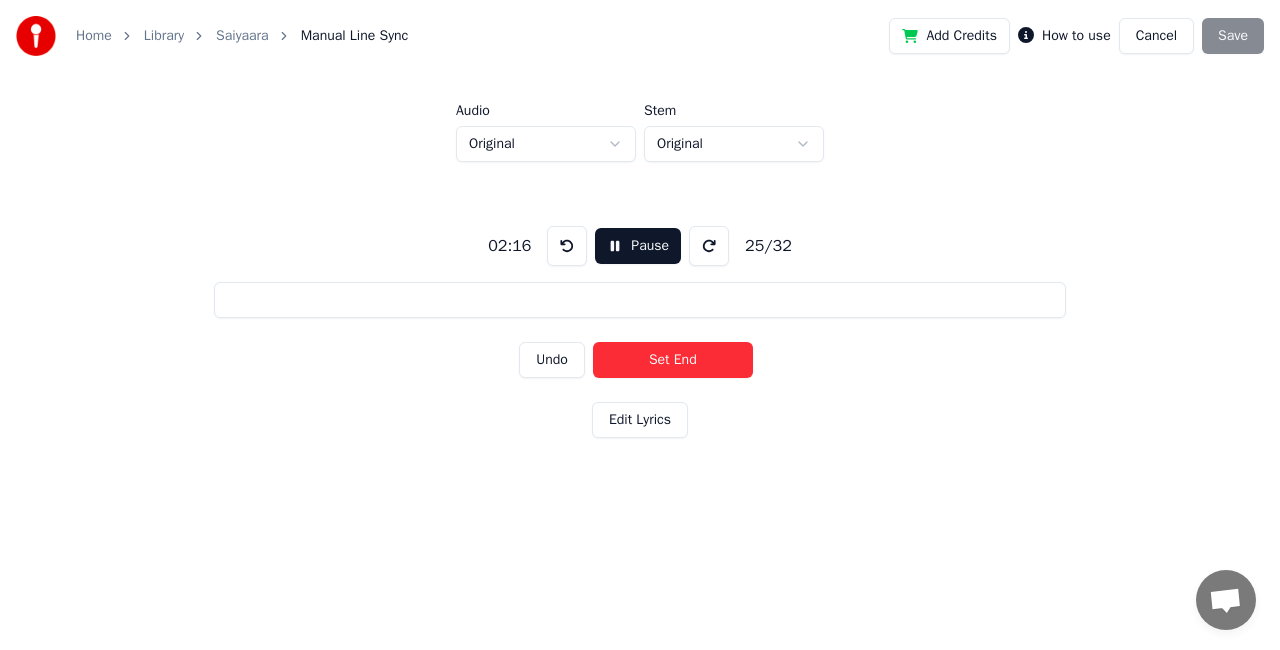 click on "Set End" at bounding box center (673, 360) 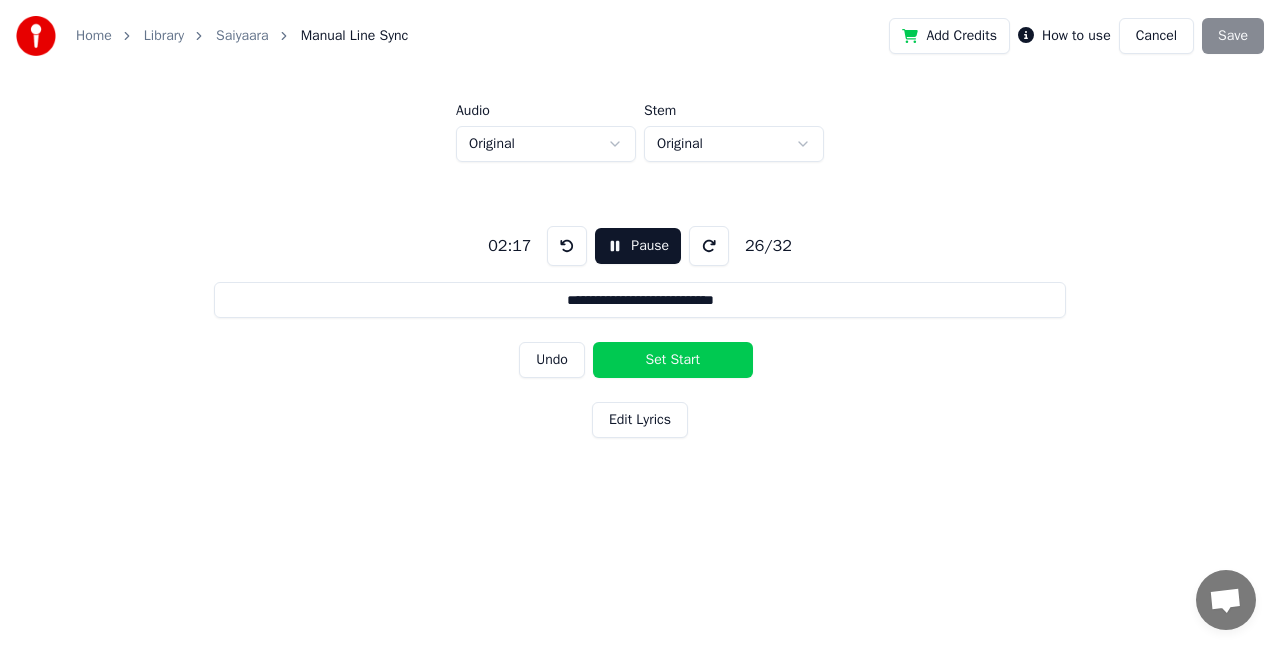 drag, startPoint x: 729, startPoint y: 296, endPoint x: 338, endPoint y: 276, distance: 391.51117 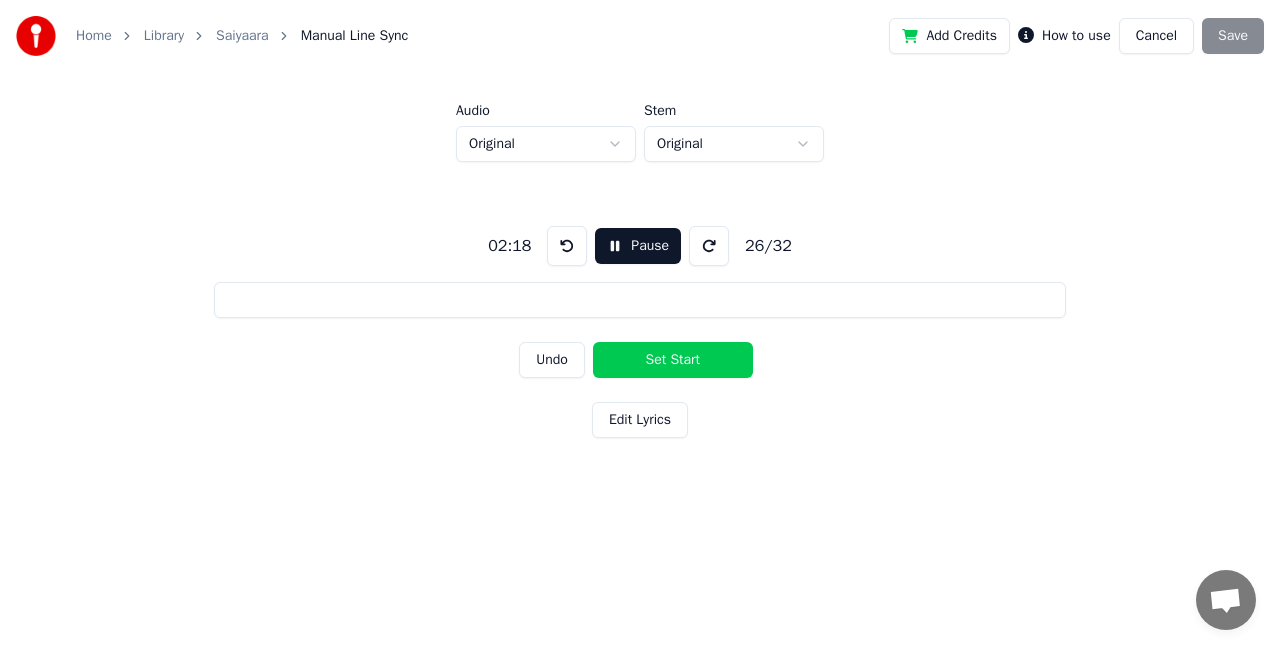 click on "Set Start" at bounding box center [673, 360] 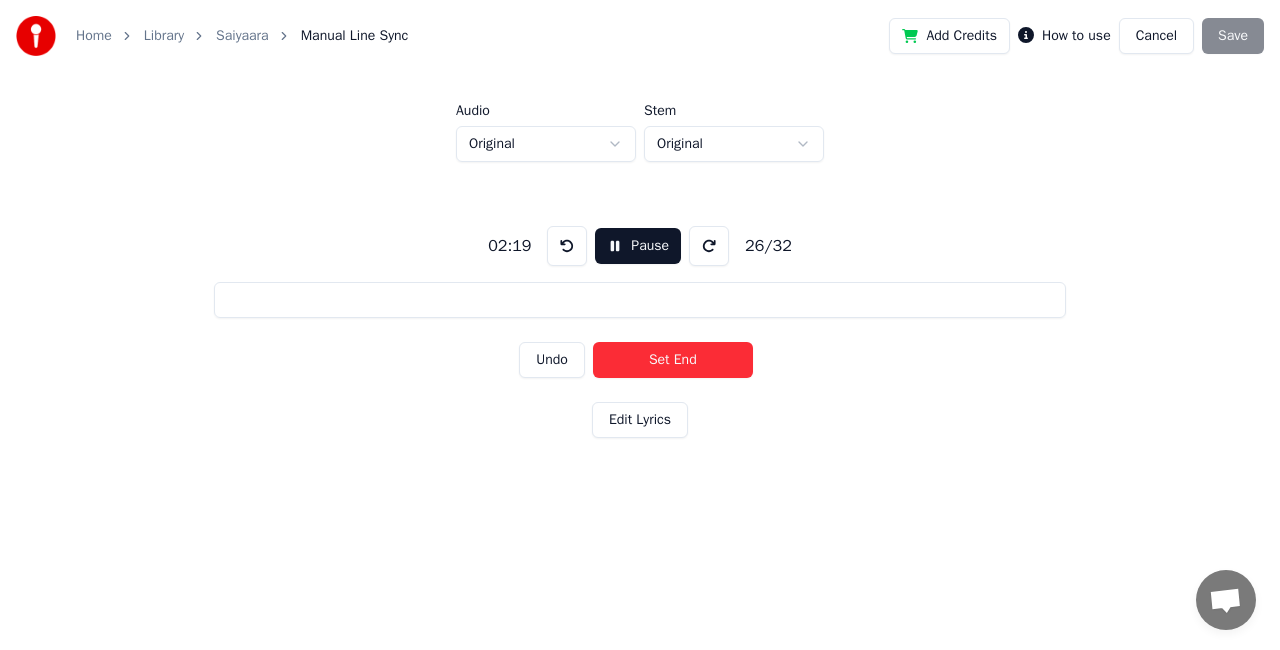 click on "Set End" at bounding box center [673, 360] 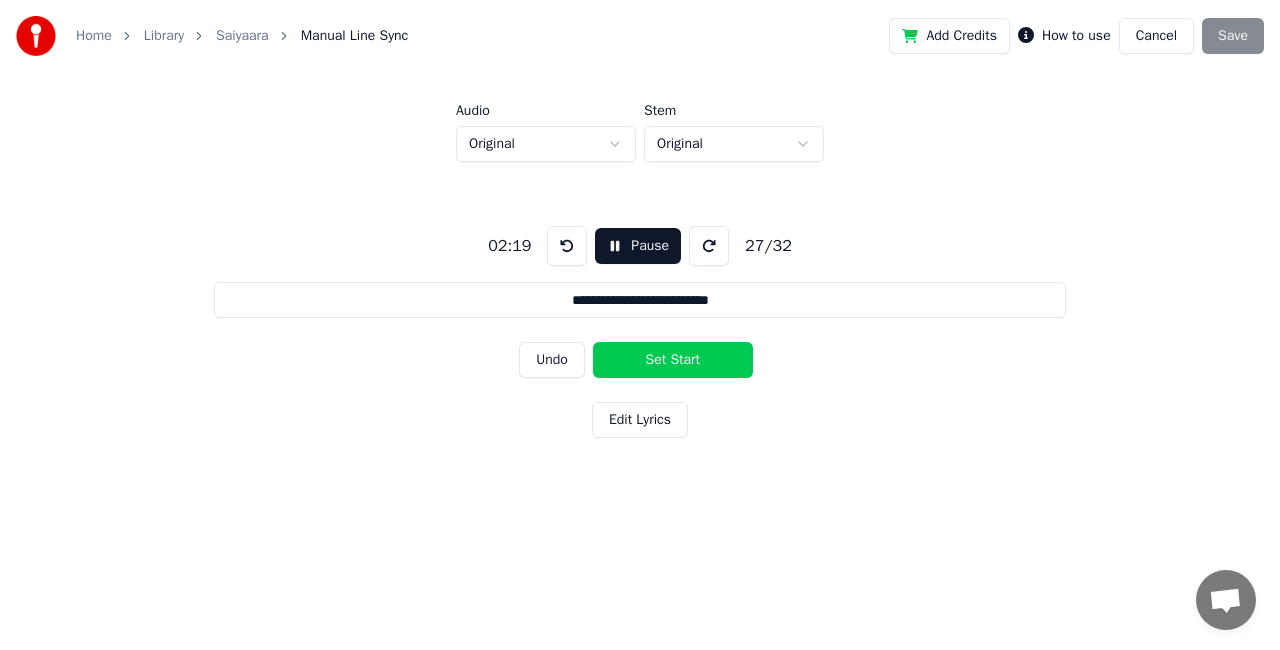 click on "Set Start" at bounding box center (673, 360) 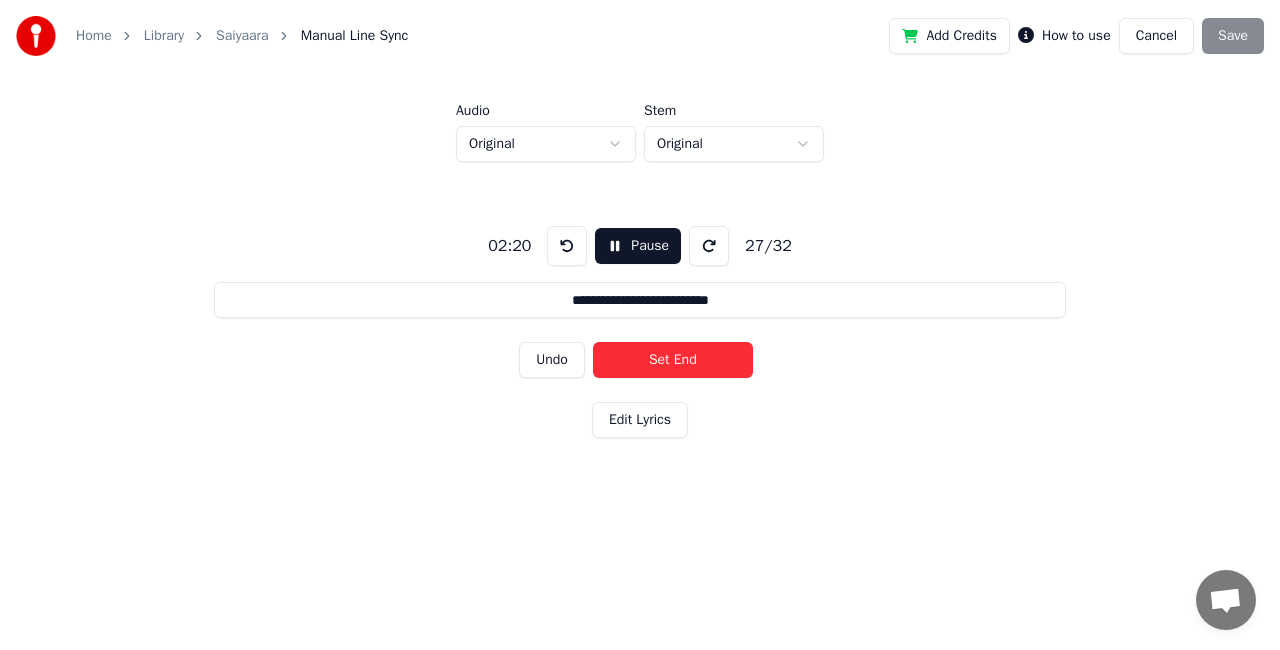 drag, startPoint x: 635, startPoint y: 304, endPoint x: 494, endPoint y: 302, distance: 141.01419 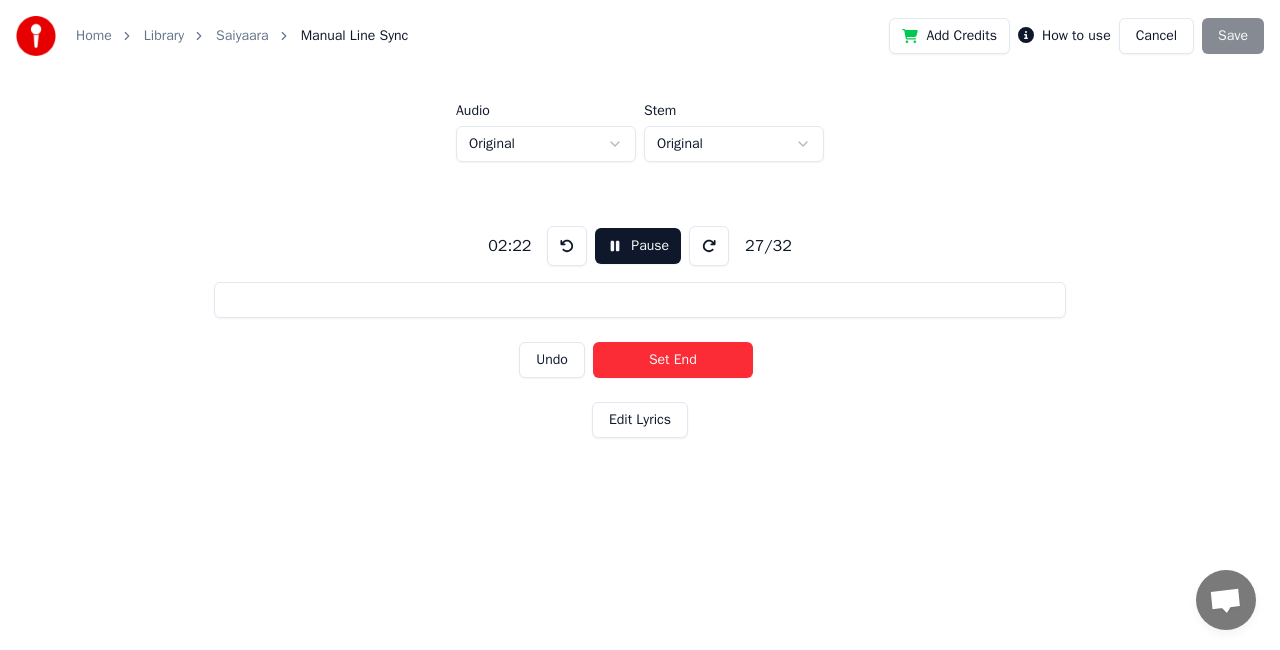 click on "Set End" at bounding box center [673, 360] 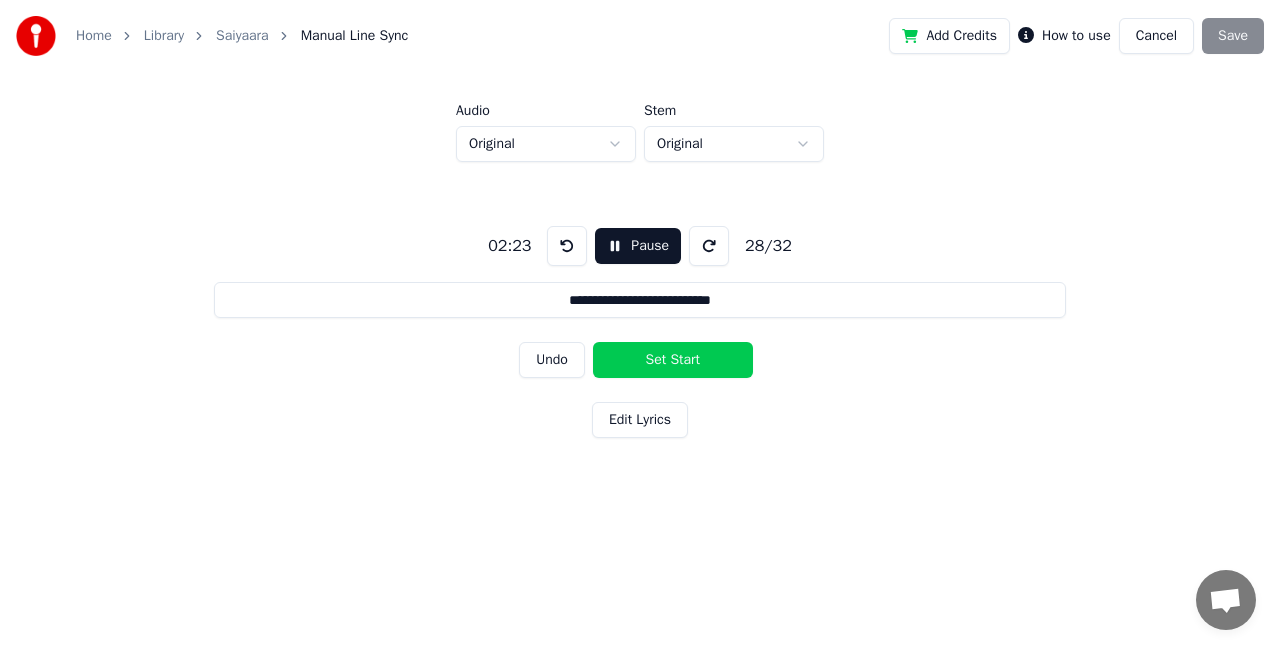 drag, startPoint x: 726, startPoint y: 292, endPoint x: 444, endPoint y: 257, distance: 284.1637 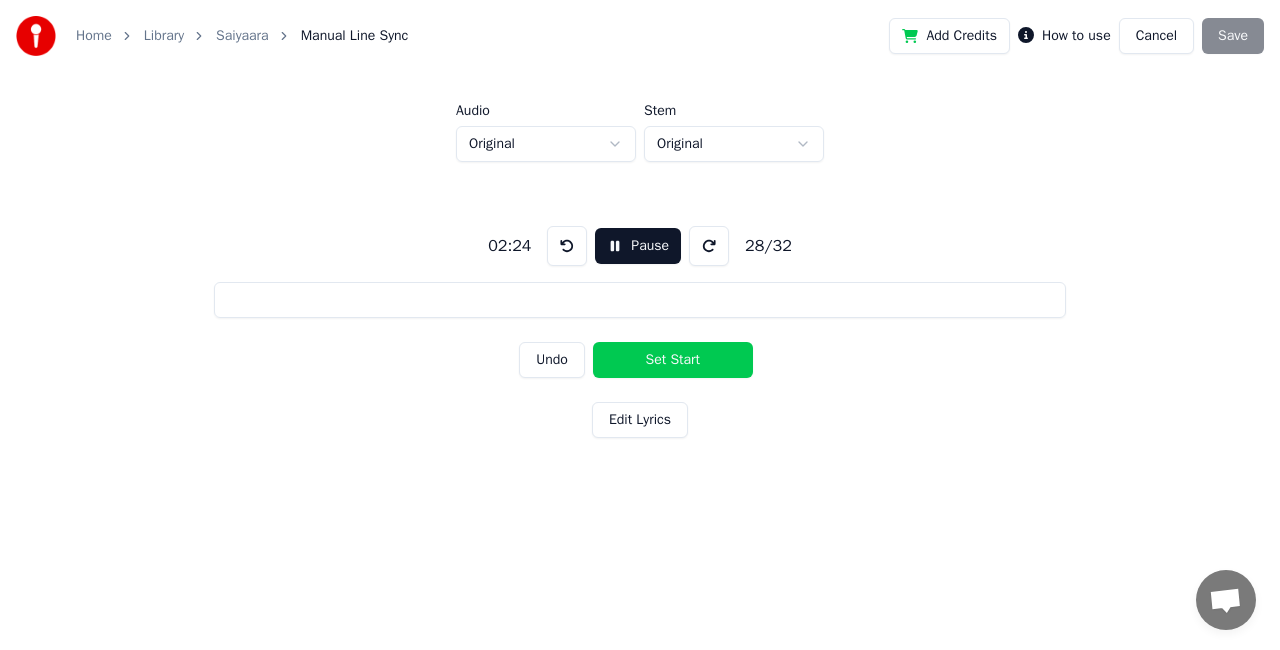 click on "Set Start" at bounding box center [673, 360] 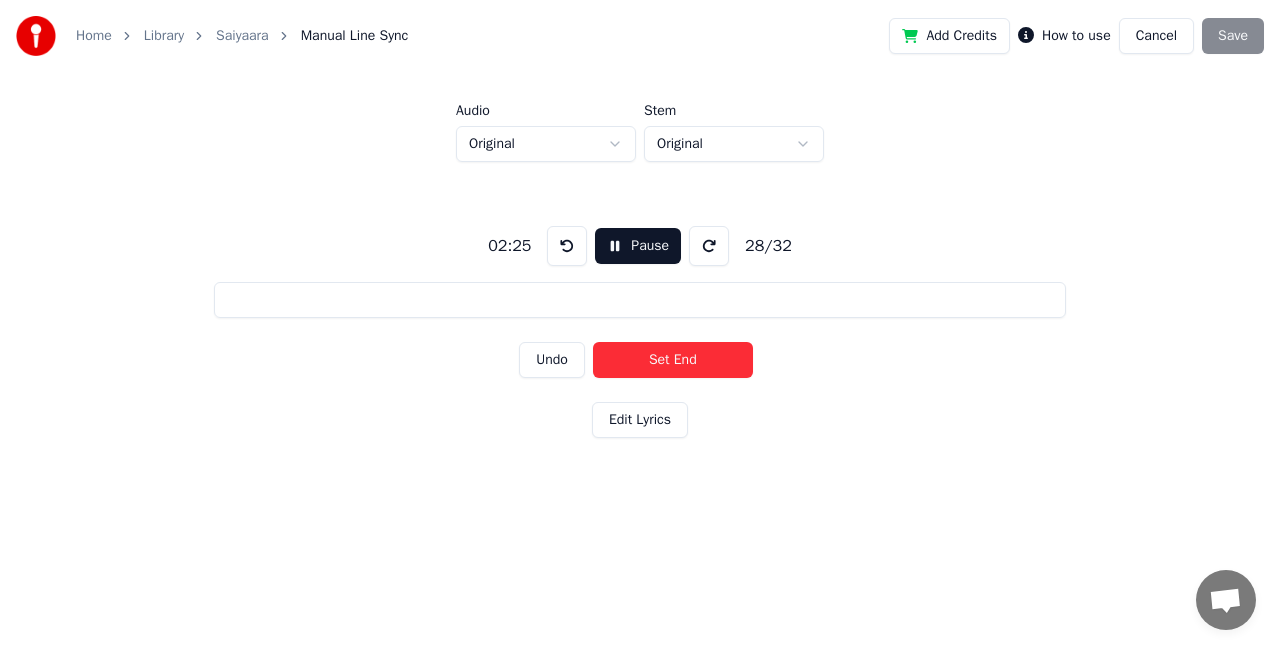 click on "Set End" at bounding box center (673, 360) 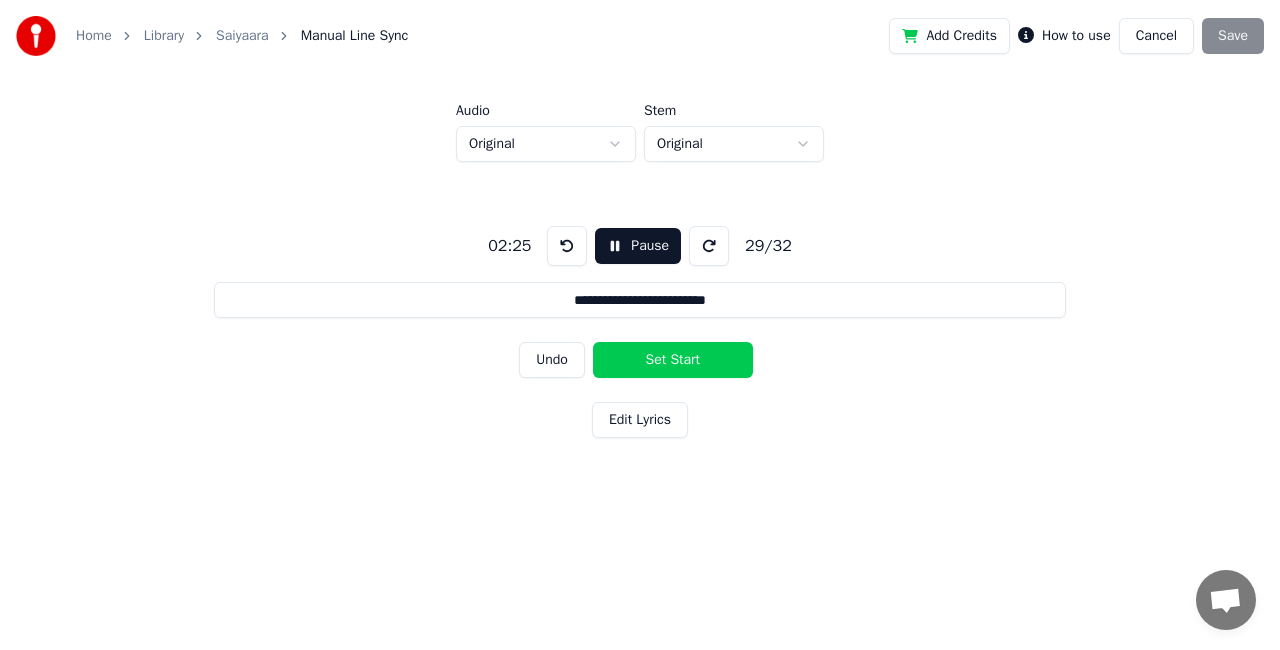 drag, startPoint x: 705, startPoint y: 304, endPoint x: 524, endPoint y: 246, distance: 190.06578 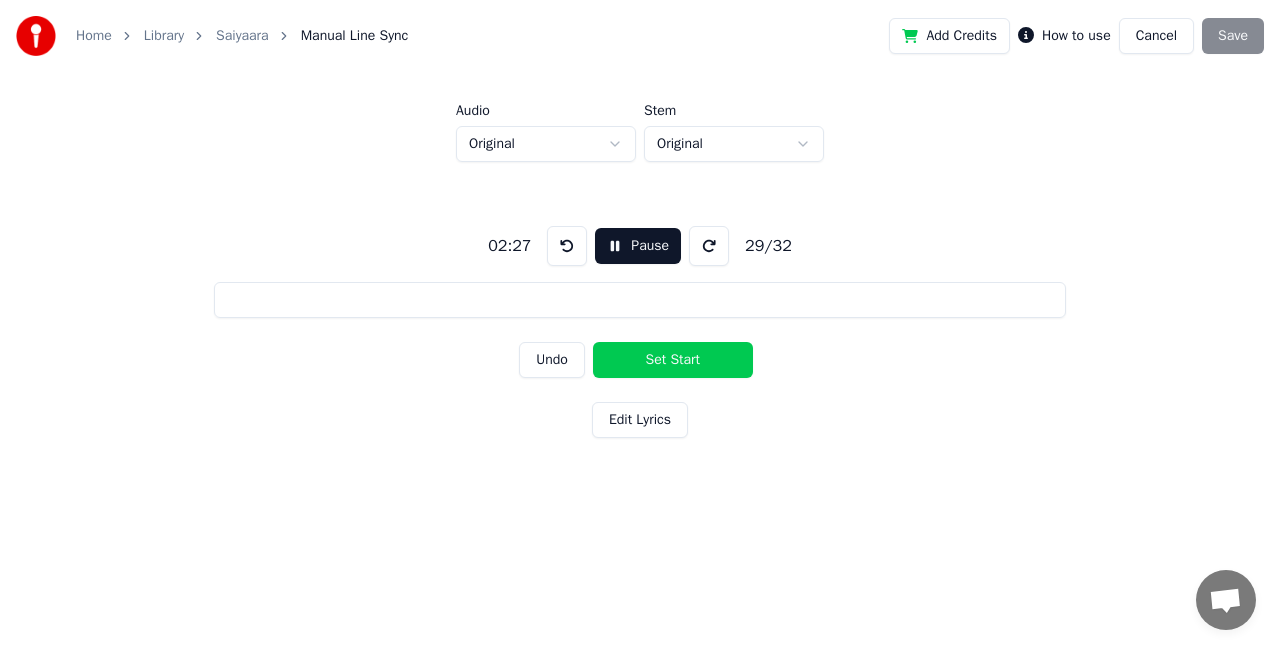 click on "Set Start" at bounding box center [673, 360] 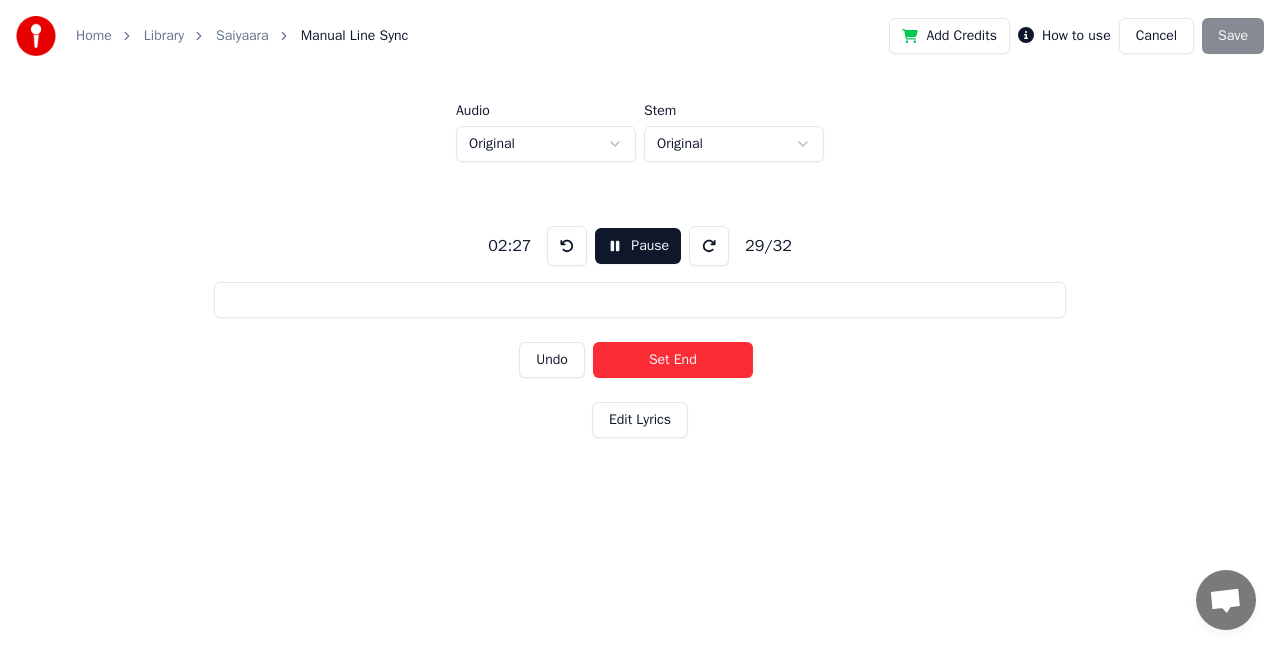click on "Set End" at bounding box center (673, 360) 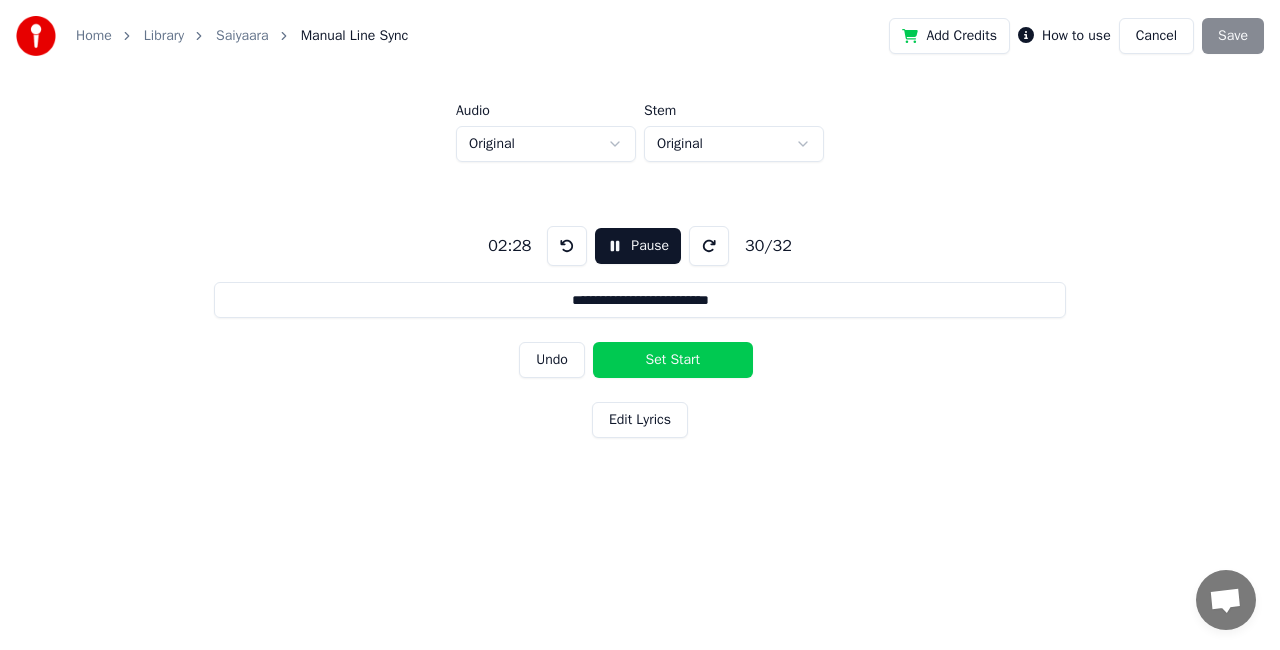 drag, startPoint x: 729, startPoint y: 279, endPoint x: 510, endPoint y: 274, distance: 219.05707 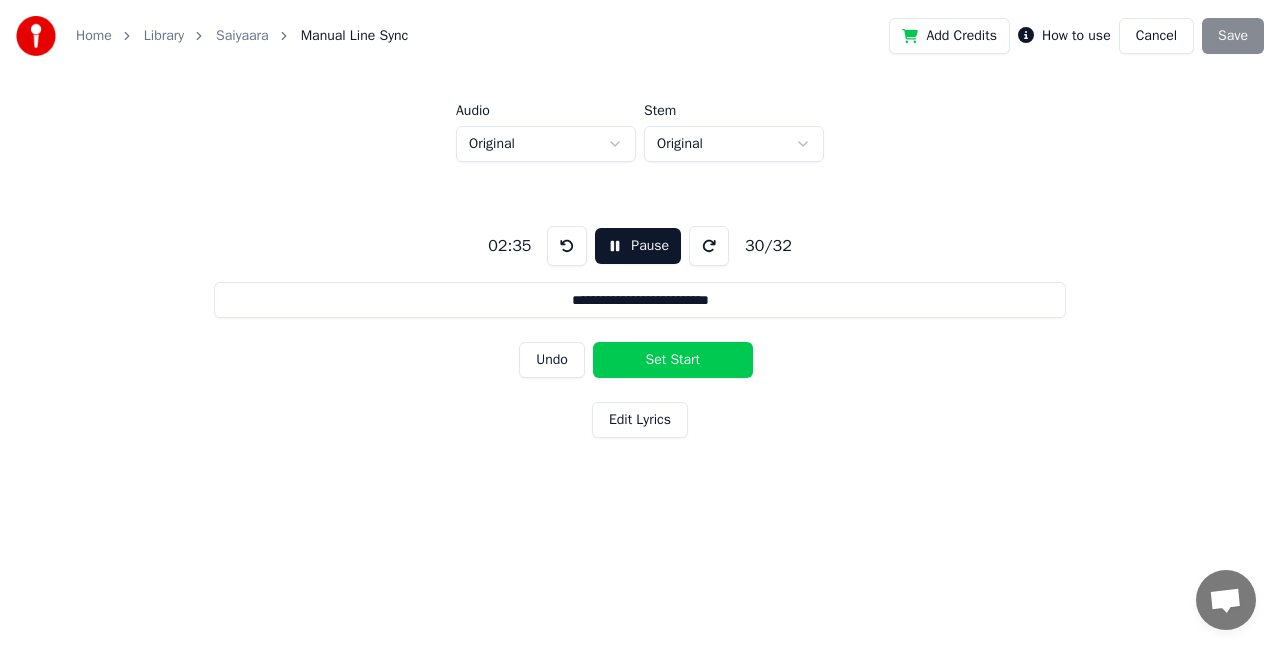 click on "**********" at bounding box center [639, 300] 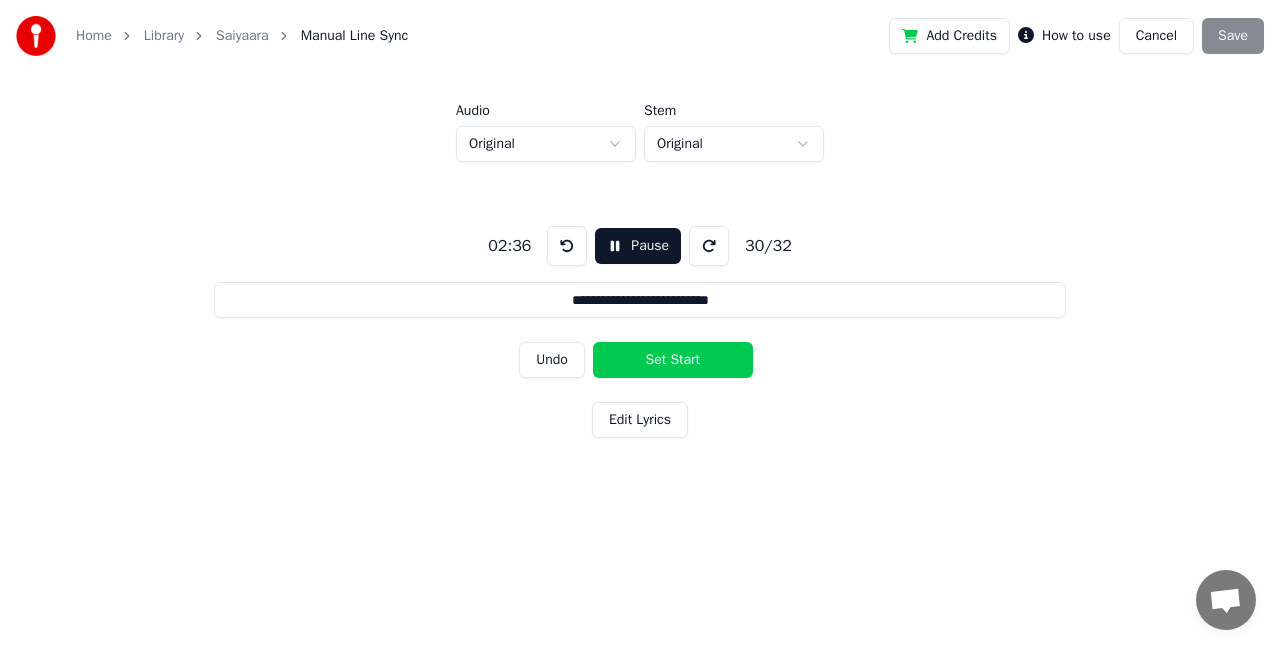 drag, startPoint x: 738, startPoint y: 304, endPoint x: 530, endPoint y: 306, distance: 208.00961 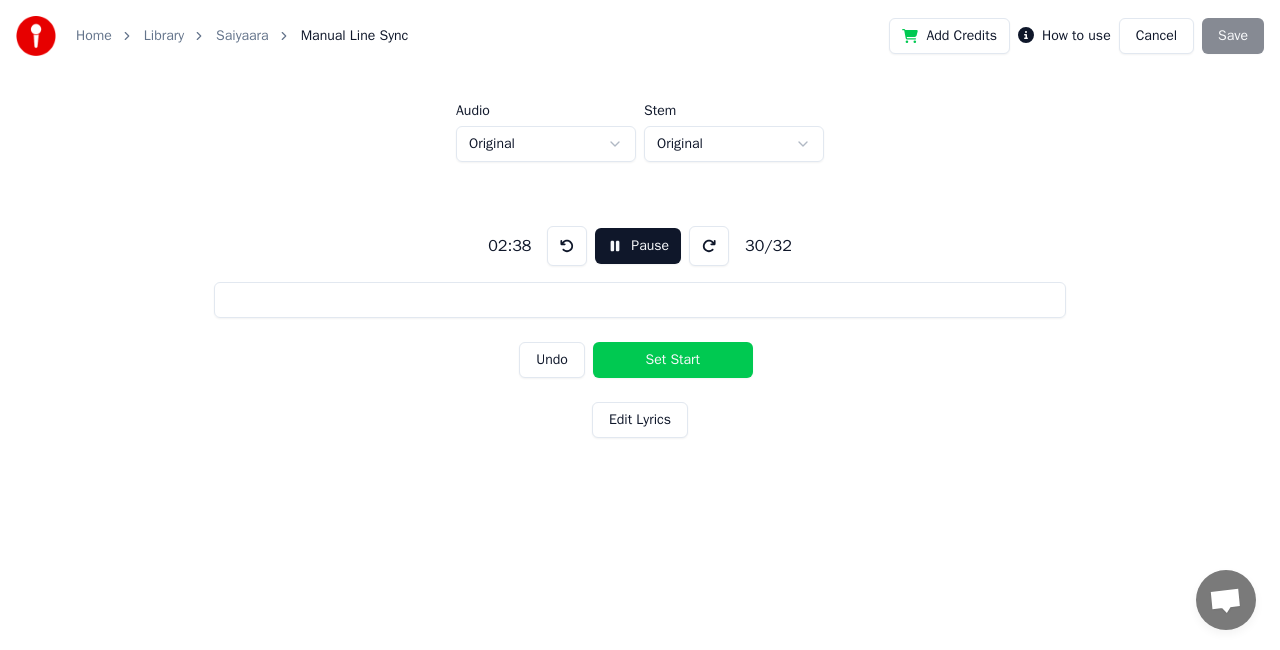 click on "Set Start" at bounding box center [673, 360] 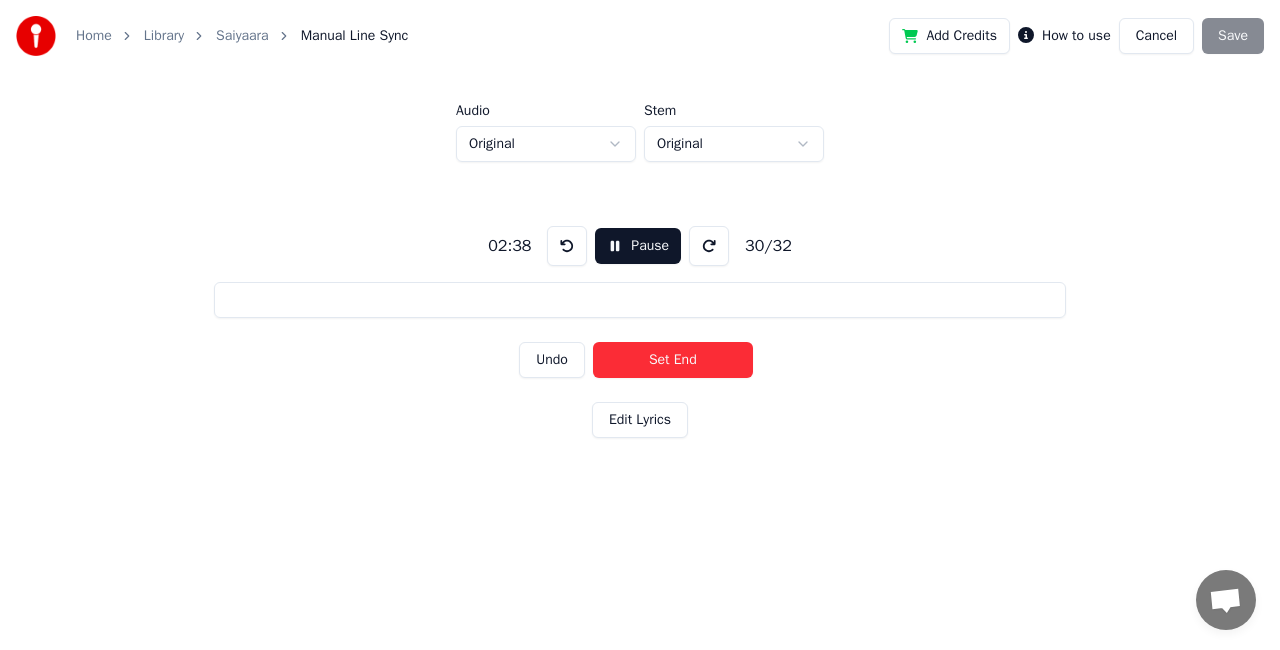 click on "Set End" at bounding box center [673, 360] 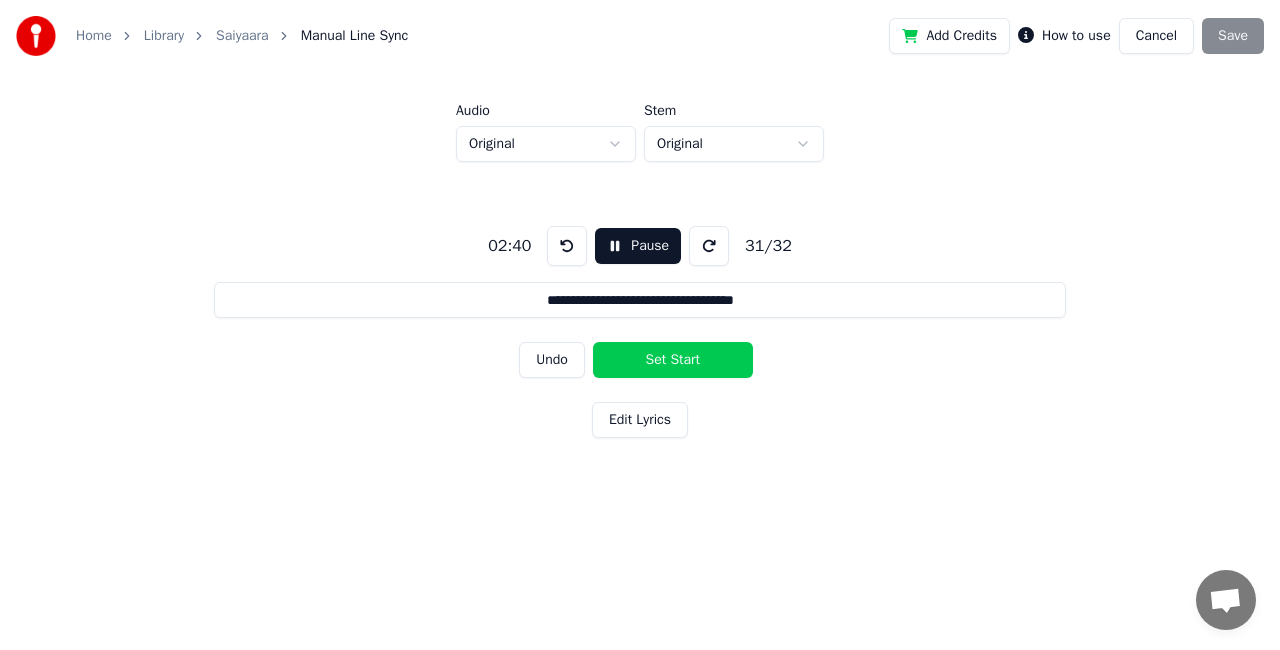drag, startPoint x: 733, startPoint y: 306, endPoint x: 475, endPoint y: 316, distance: 258.19373 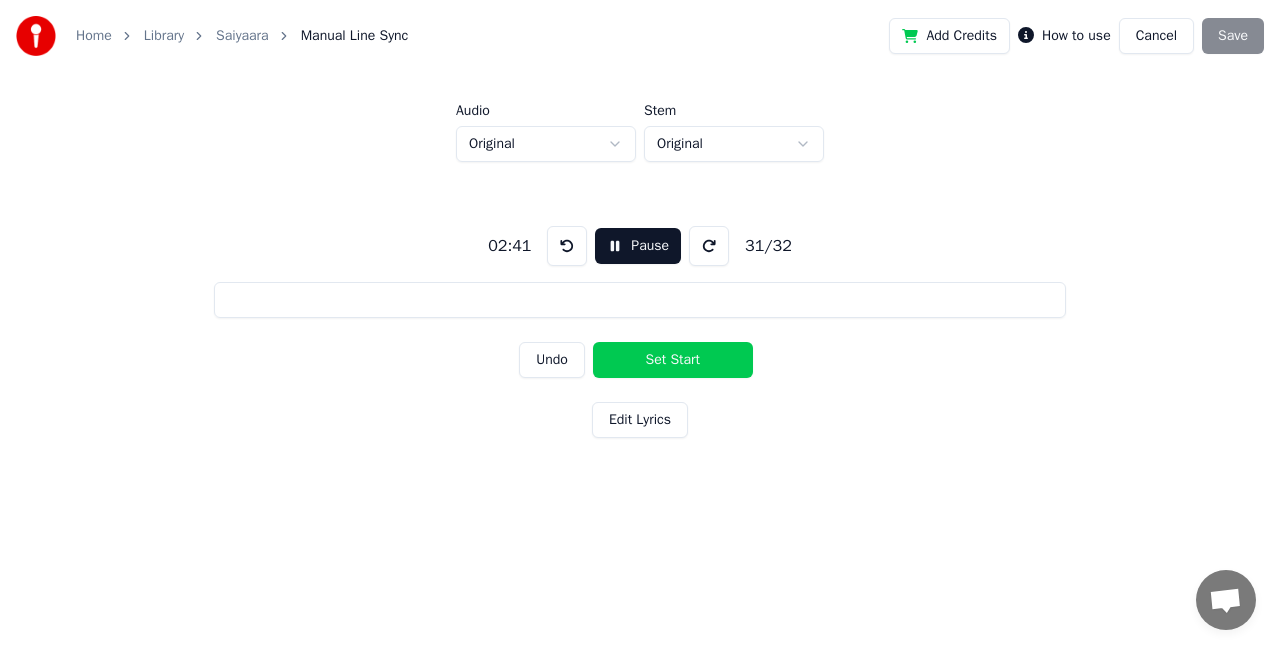 drag, startPoint x: 592, startPoint y: 370, endPoint x: 610, endPoint y: 368, distance: 18.110771 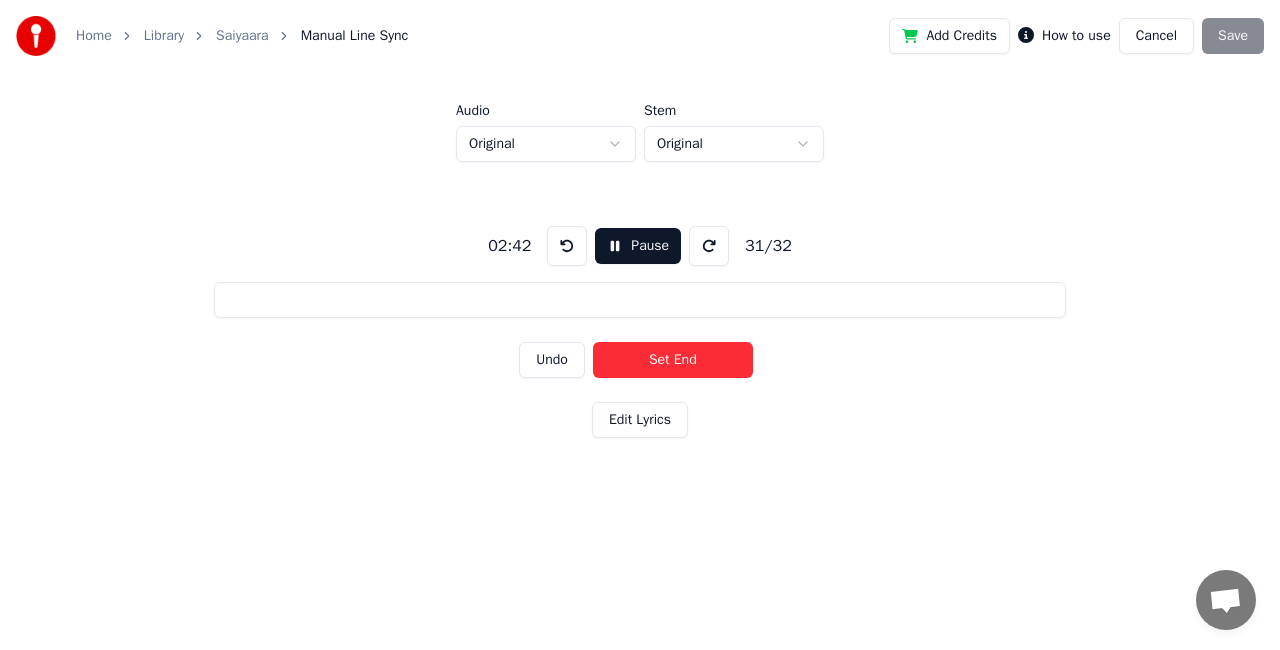 click on "Set End" at bounding box center [673, 360] 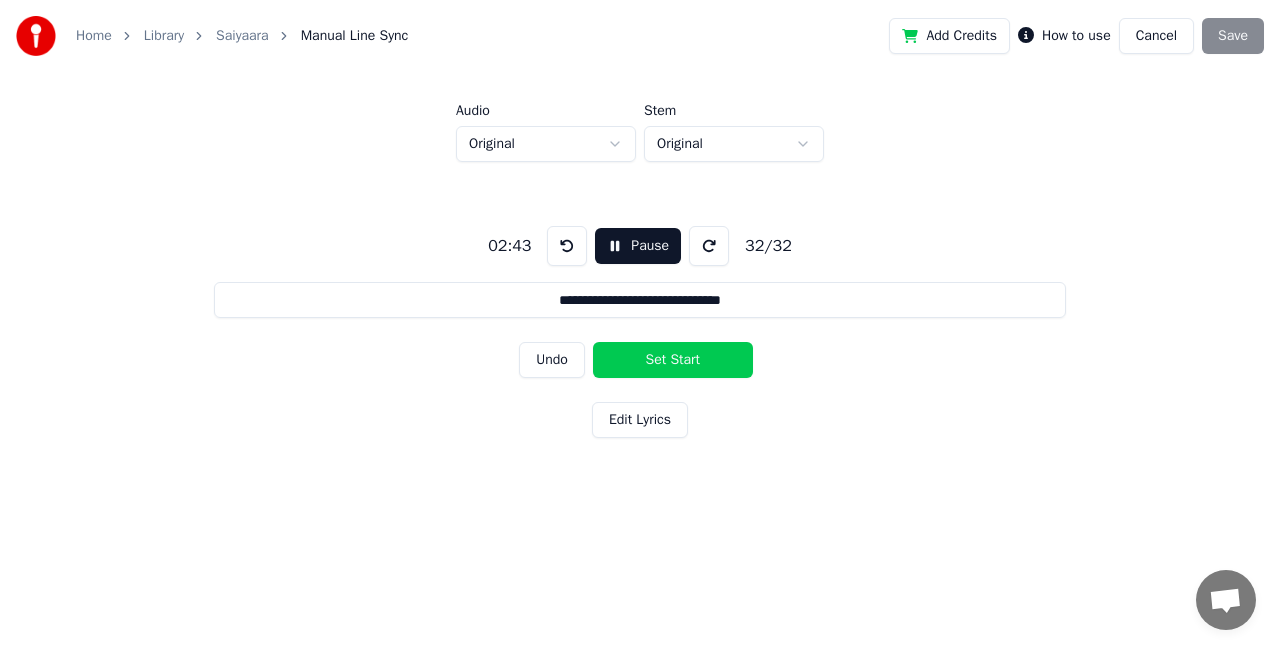 drag, startPoint x: 590, startPoint y: 292, endPoint x: 478, endPoint y: 298, distance: 112.1606 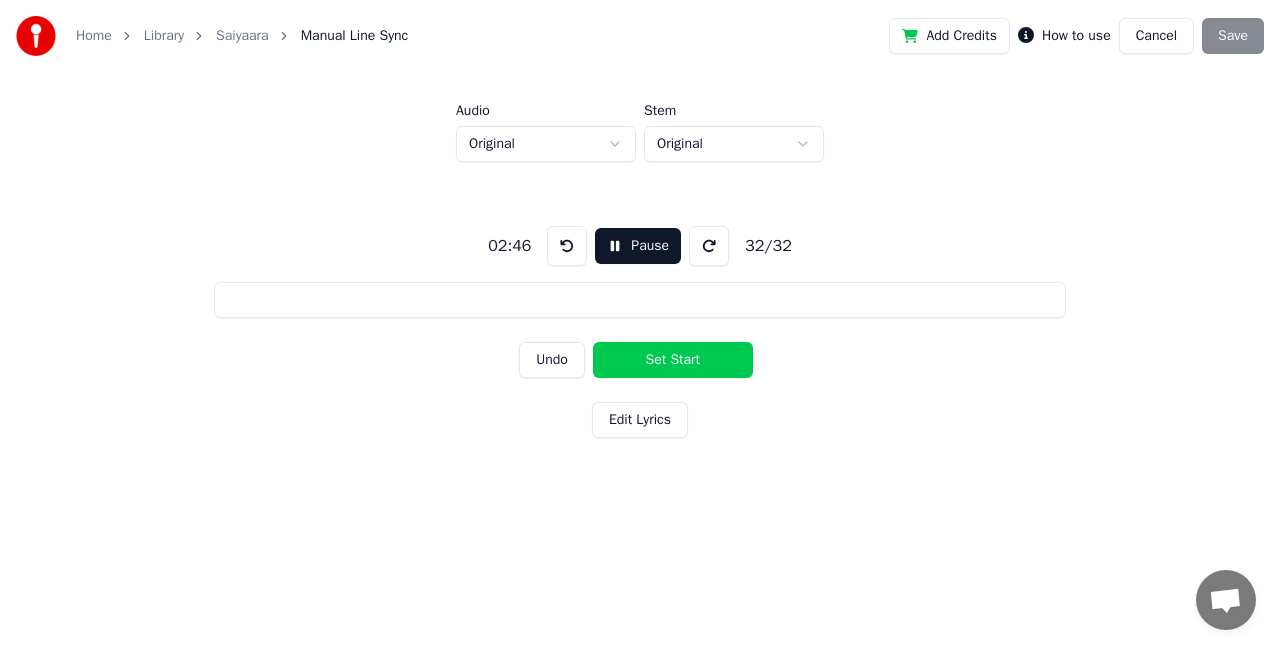 type 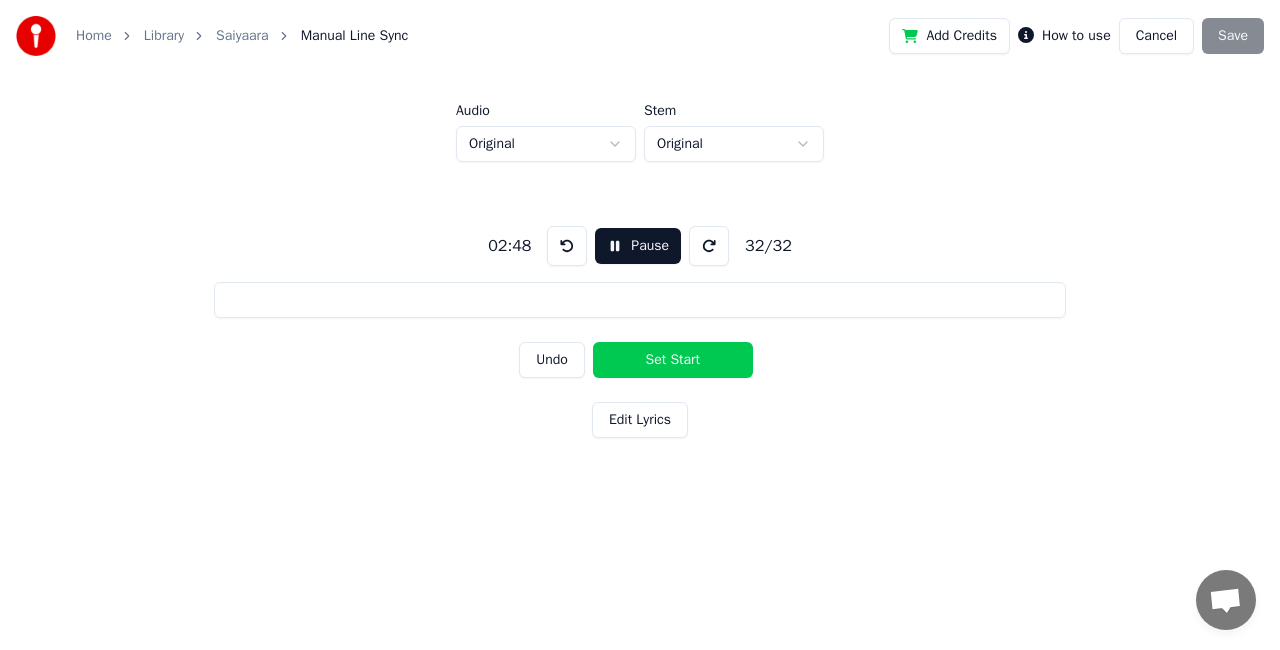 click on "Set Start" at bounding box center (673, 360) 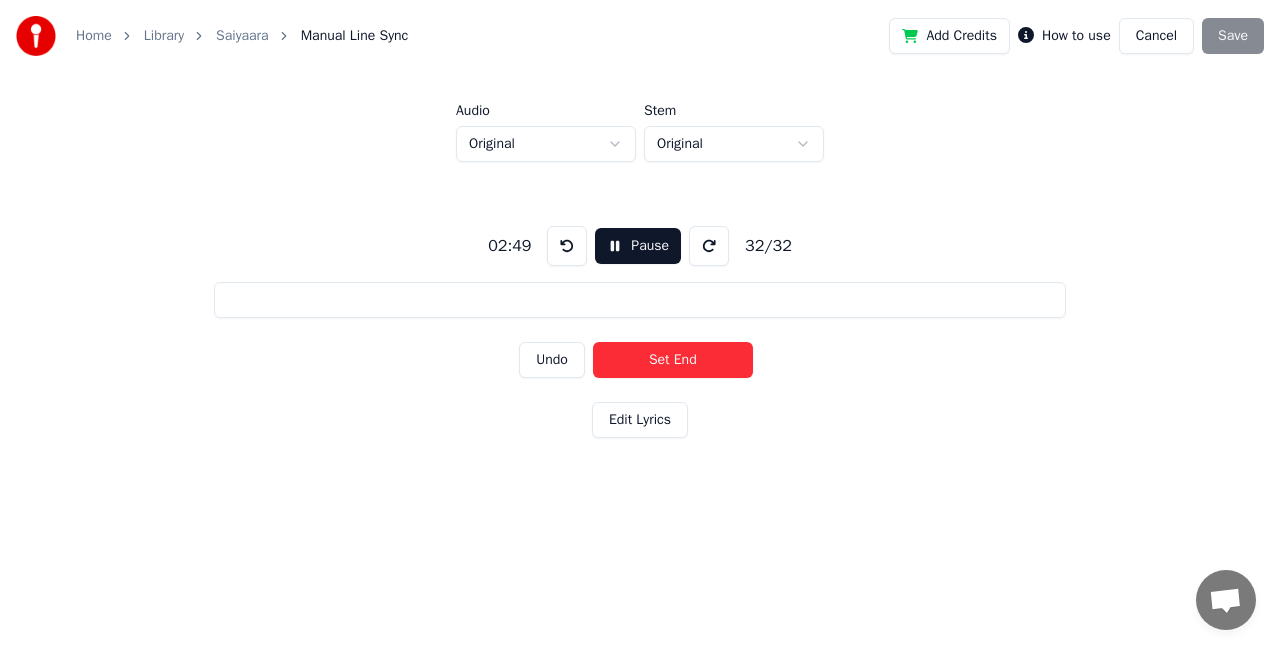 click on "Set End" at bounding box center (673, 360) 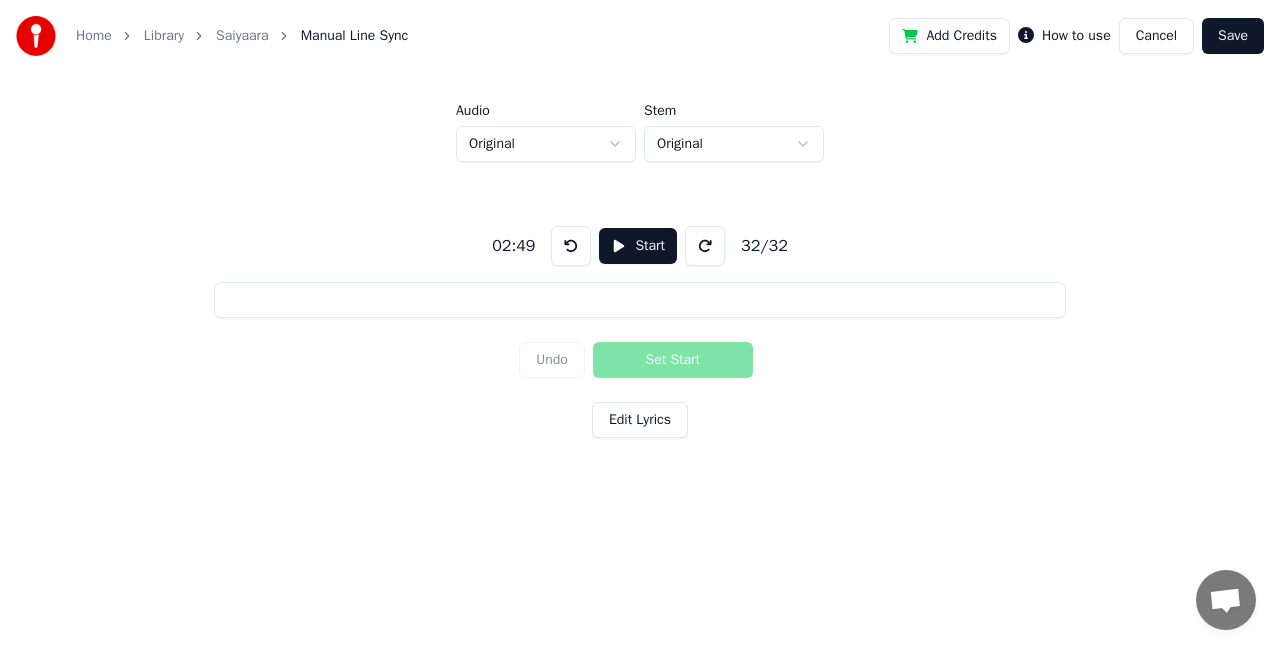 click on "Start" at bounding box center (638, 246) 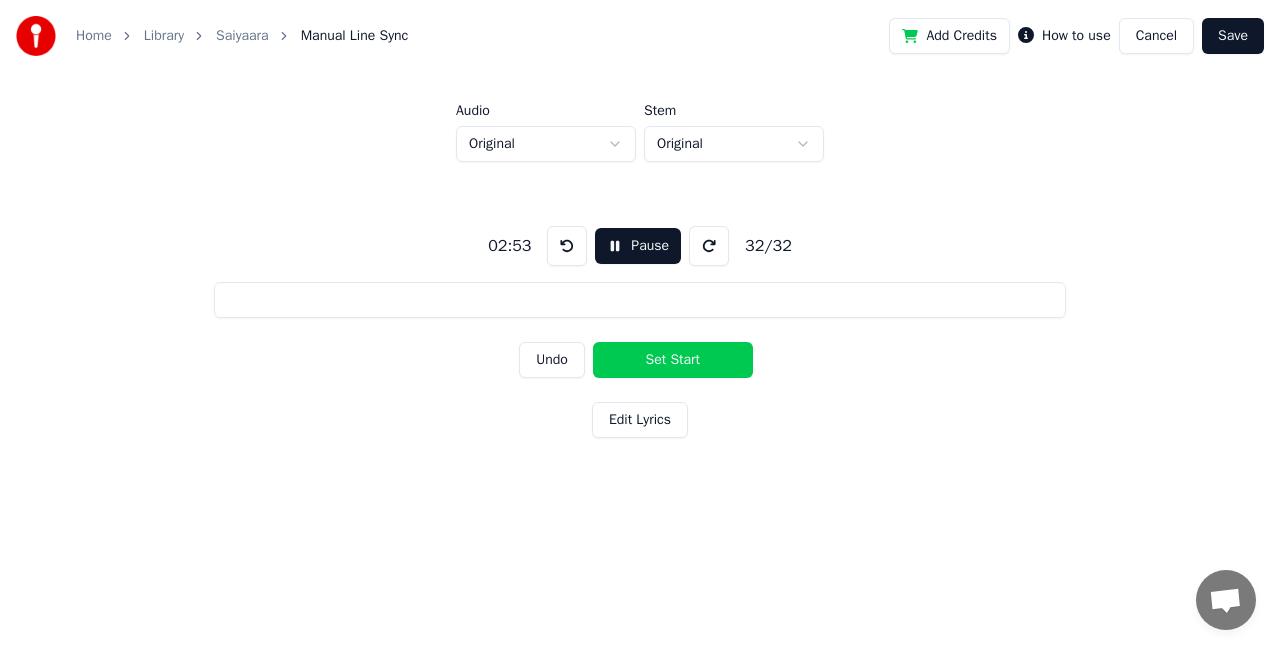 click at bounding box center [567, 246] 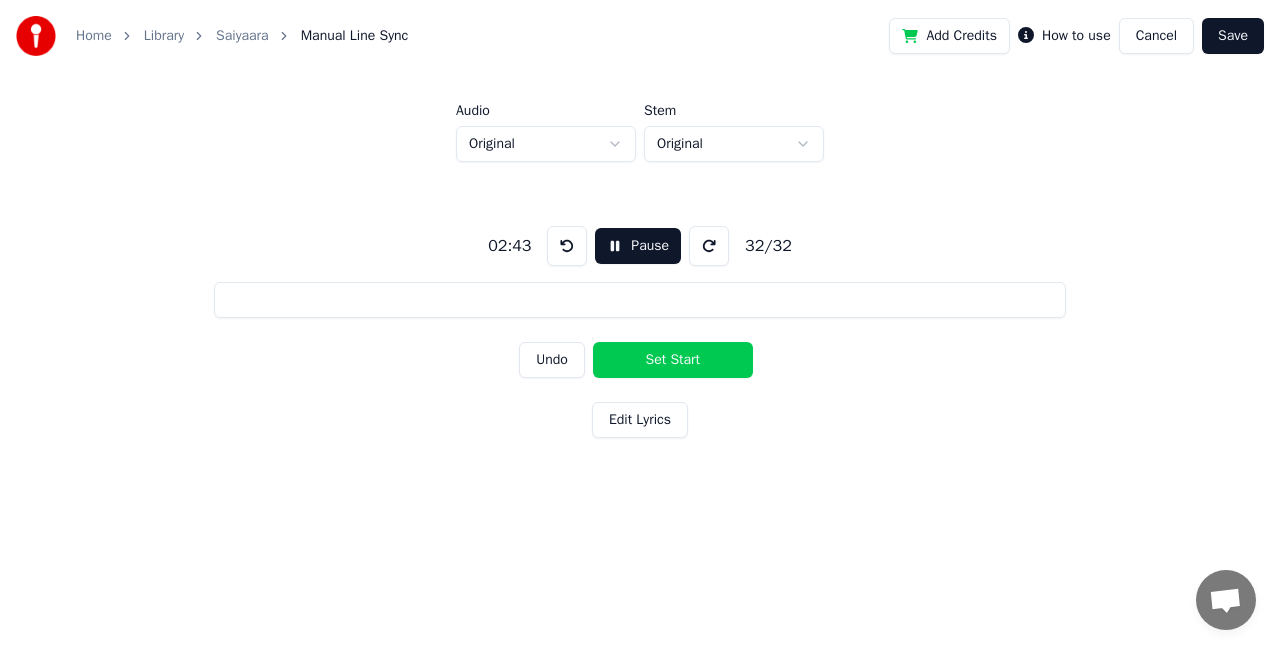 click at bounding box center [567, 246] 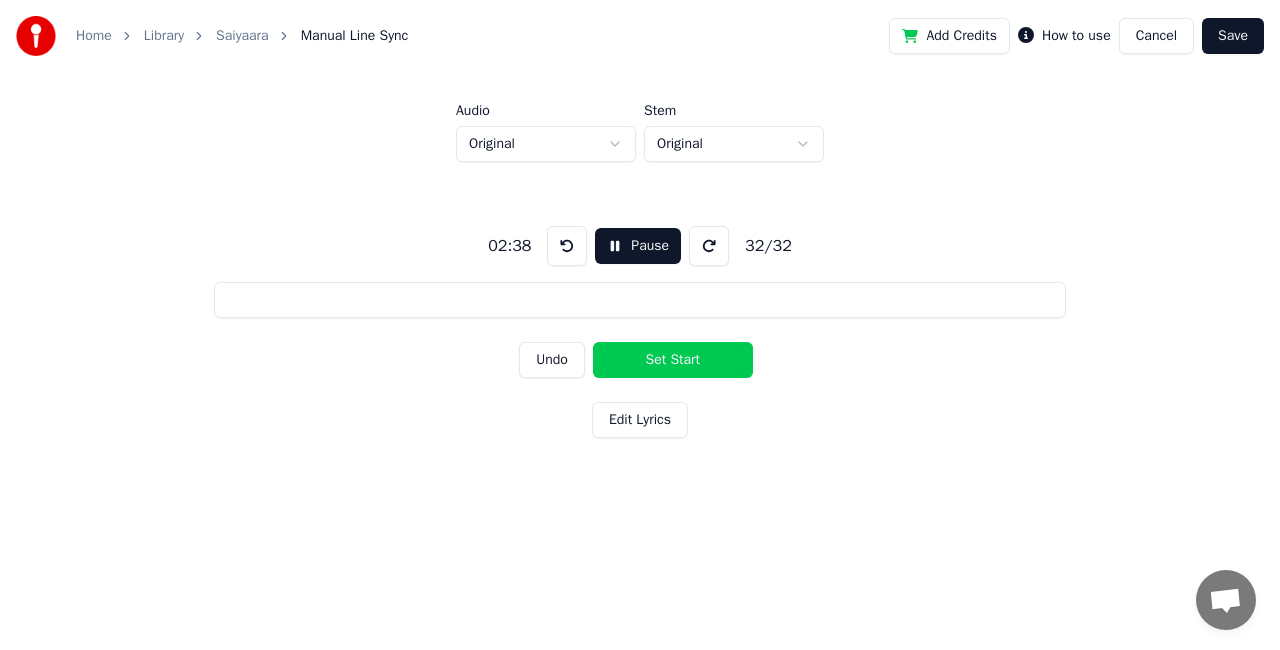 click at bounding box center [567, 246] 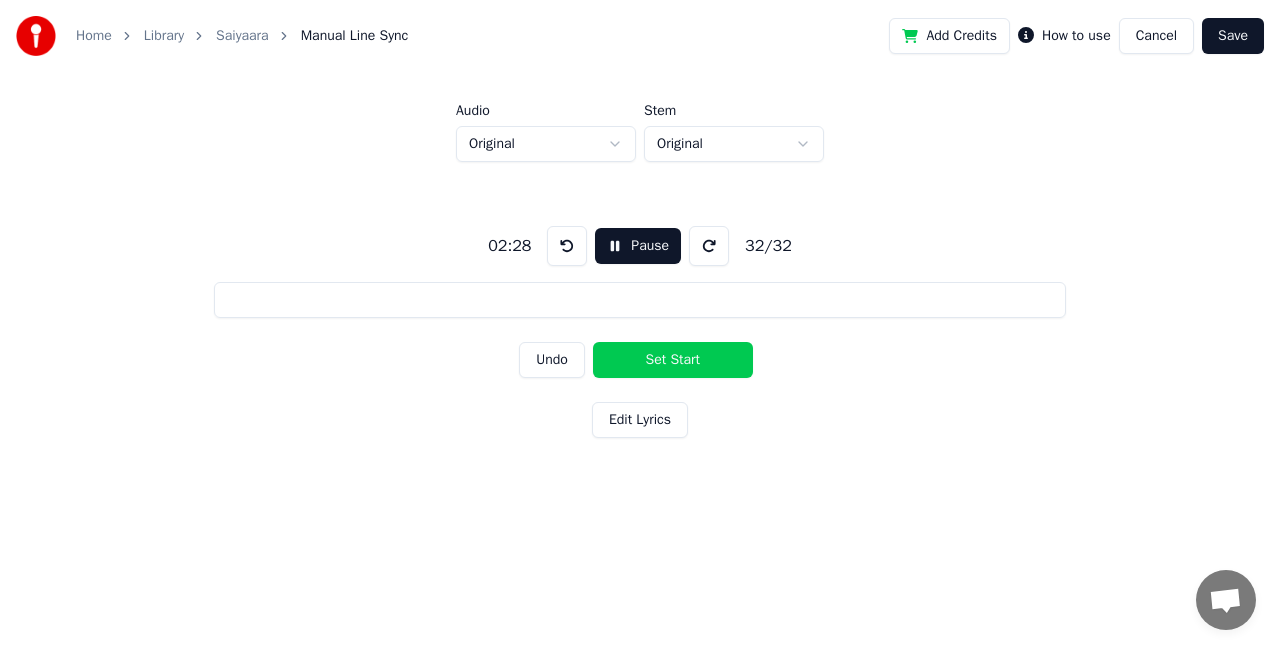 click at bounding box center (567, 246) 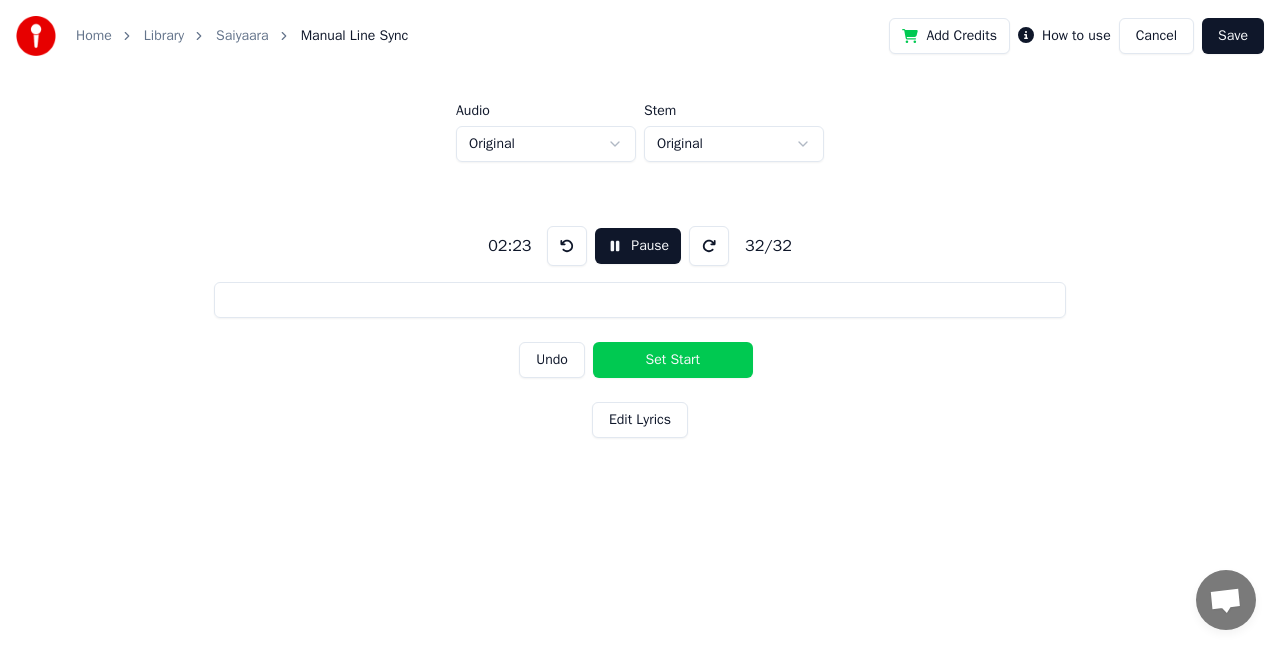 click at bounding box center (567, 246) 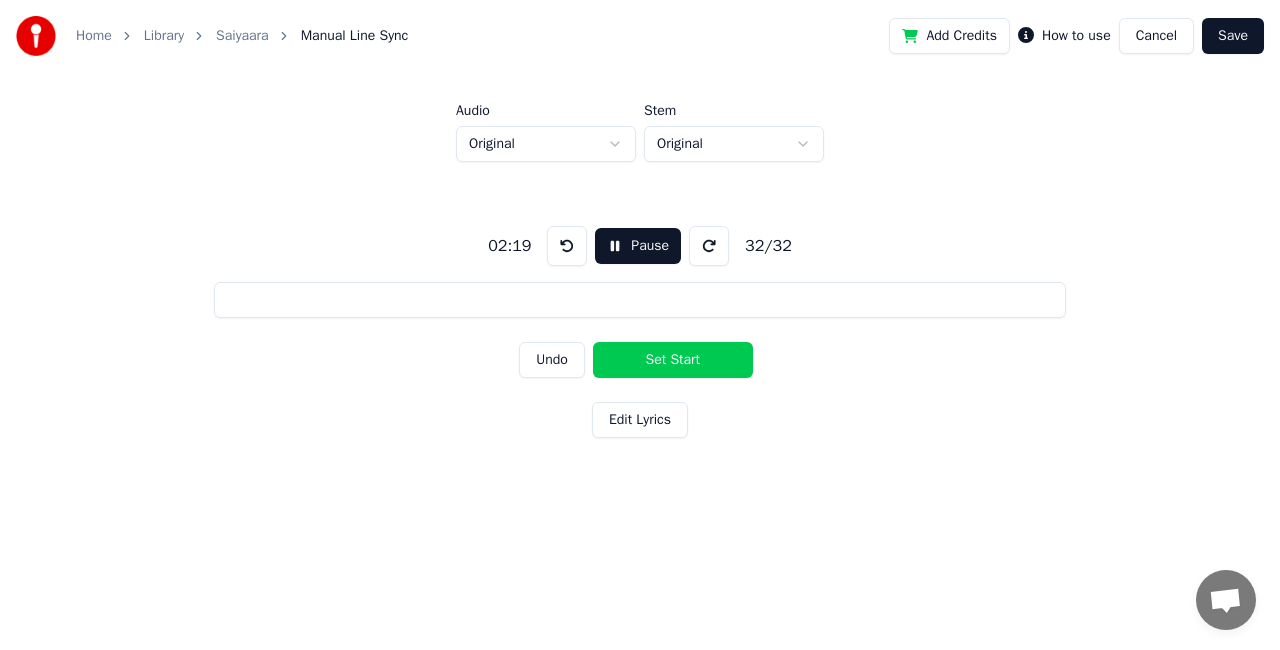 click at bounding box center (567, 246) 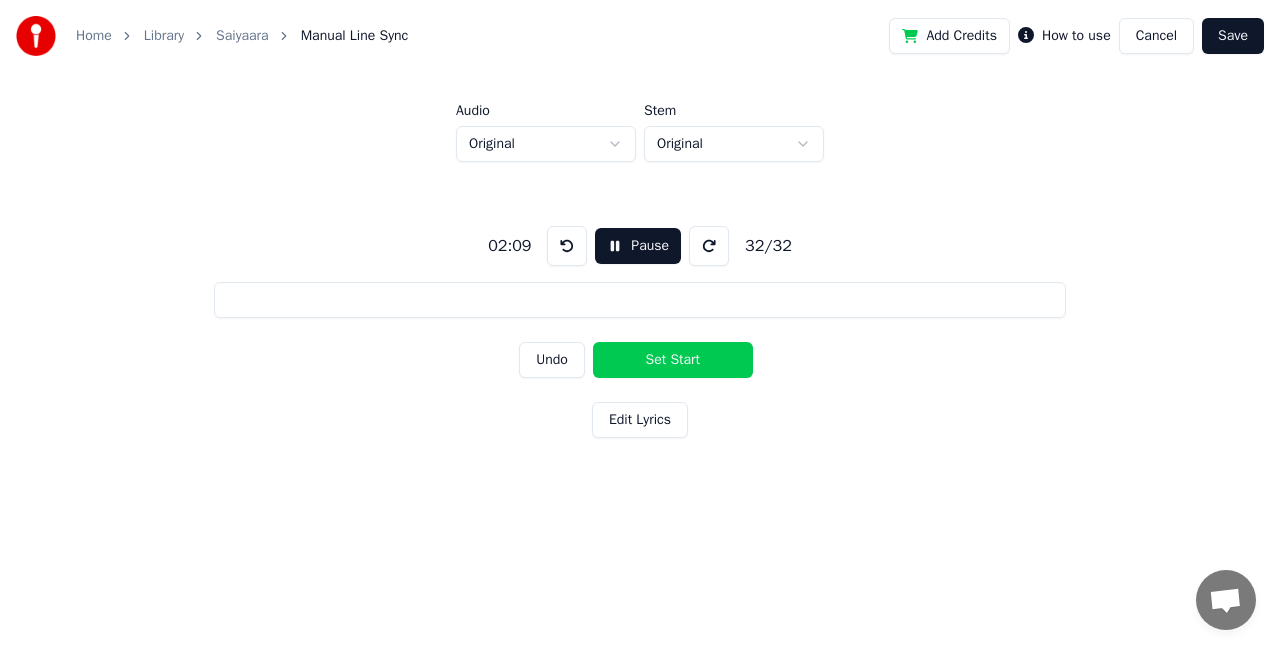 click at bounding box center [567, 246] 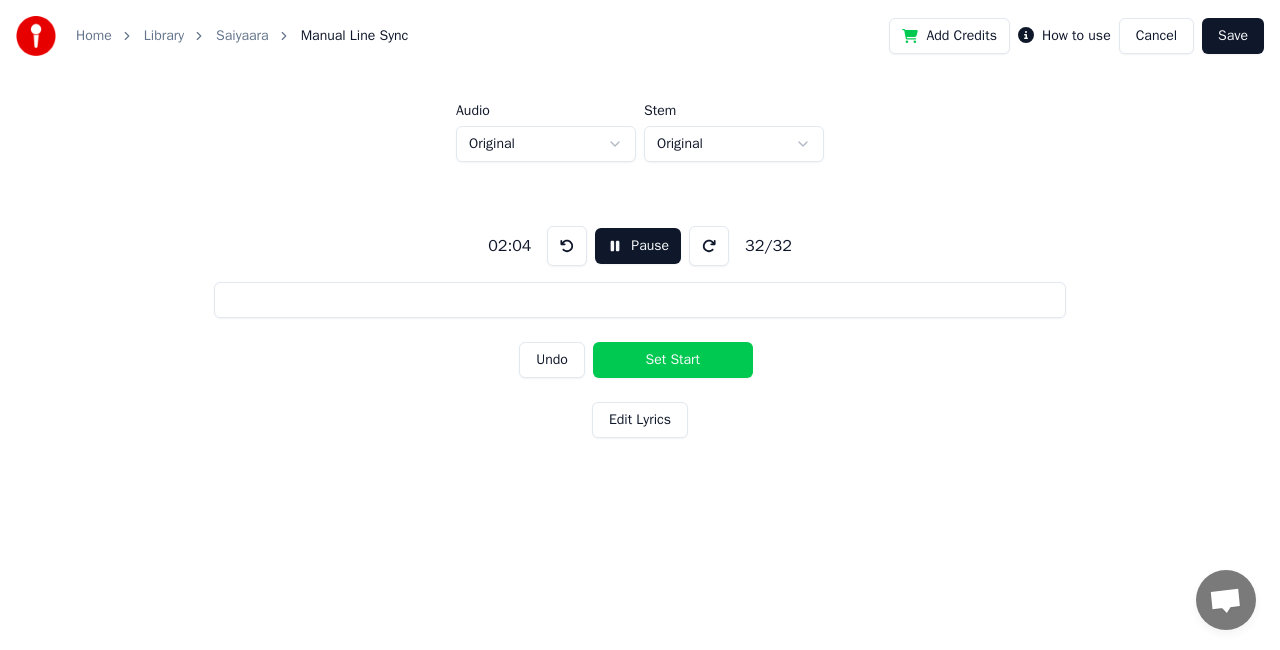click at bounding box center [567, 246] 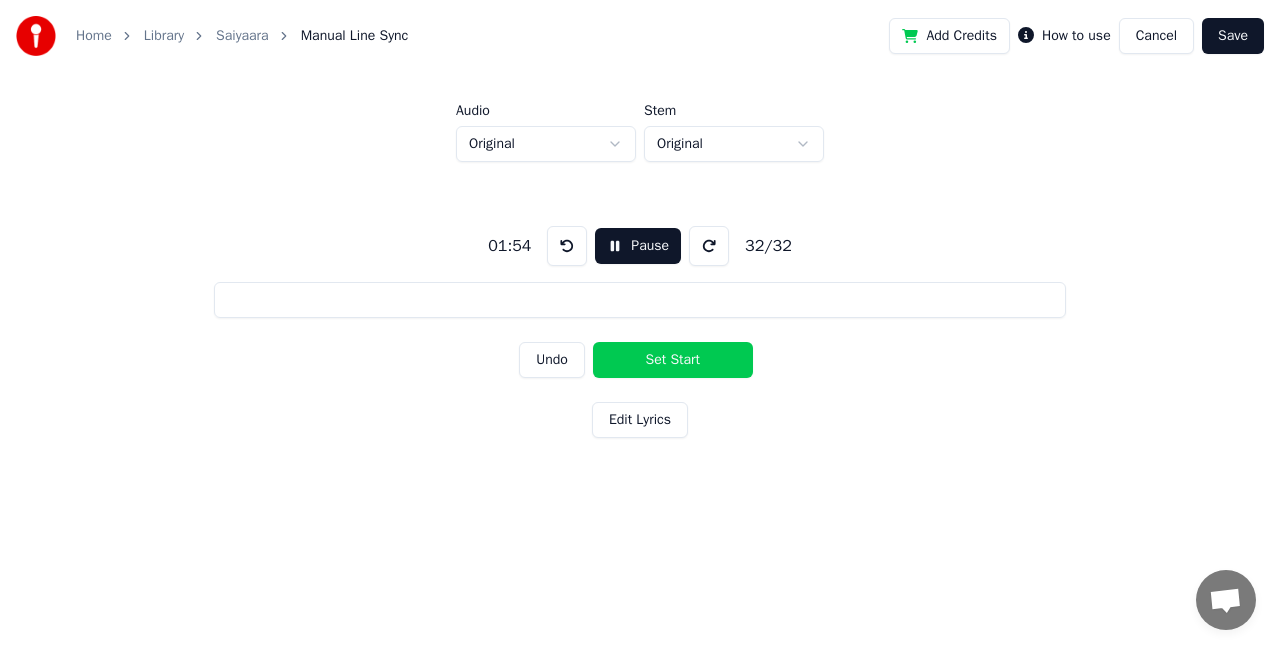 click at bounding box center (567, 246) 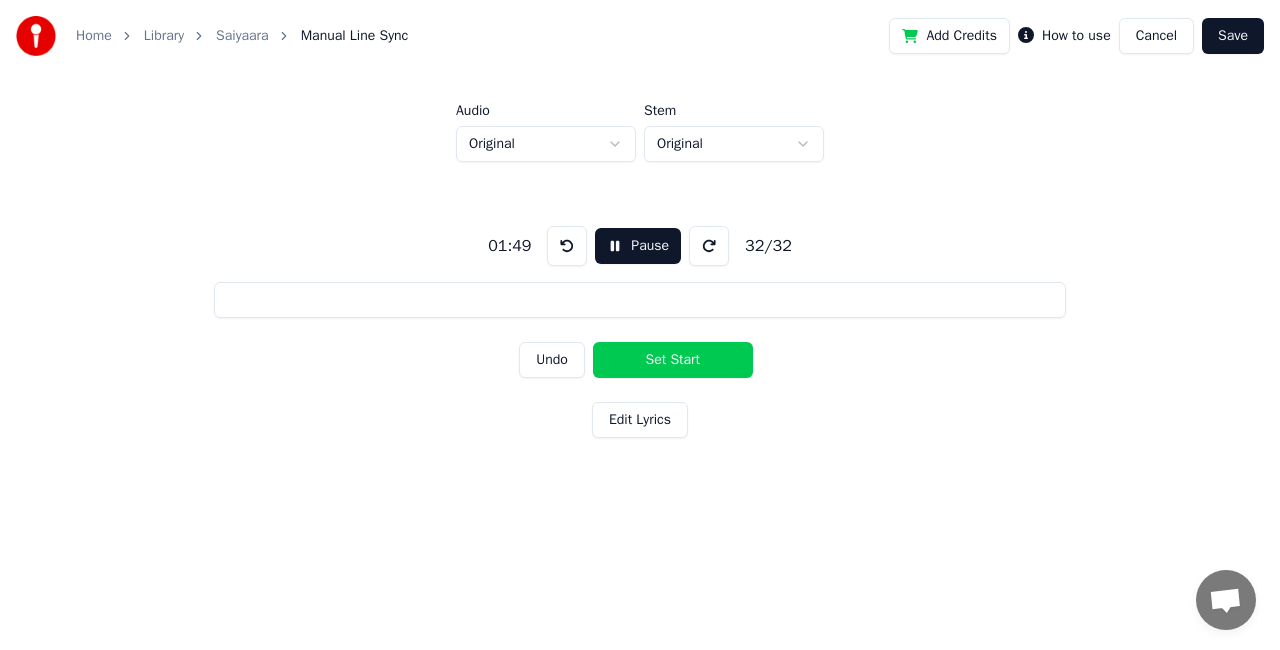 click at bounding box center [567, 246] 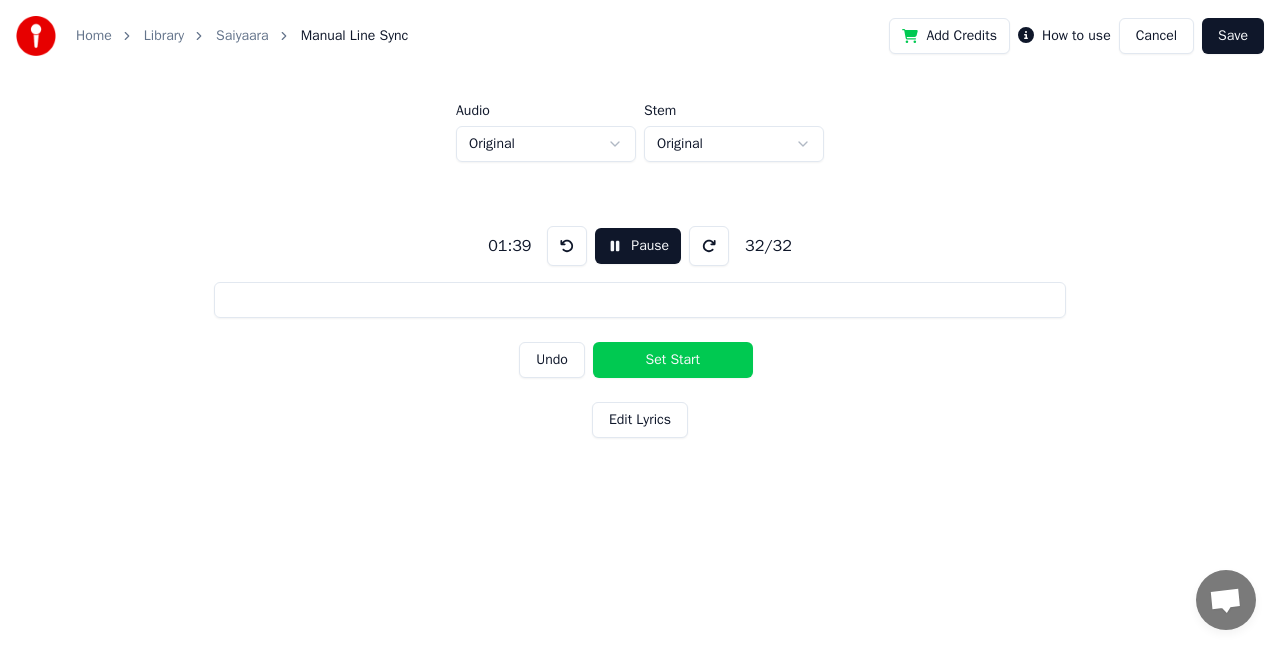 click at bounding box center (567, 246) 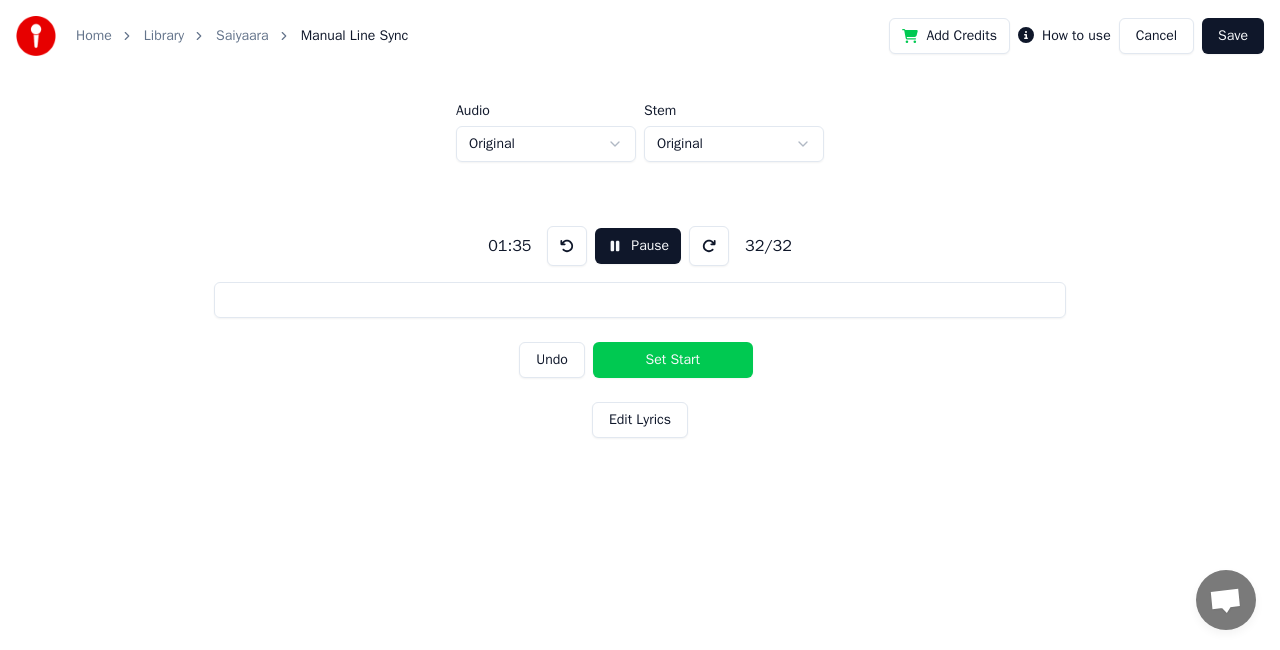 click at bounding box center (567, 246) 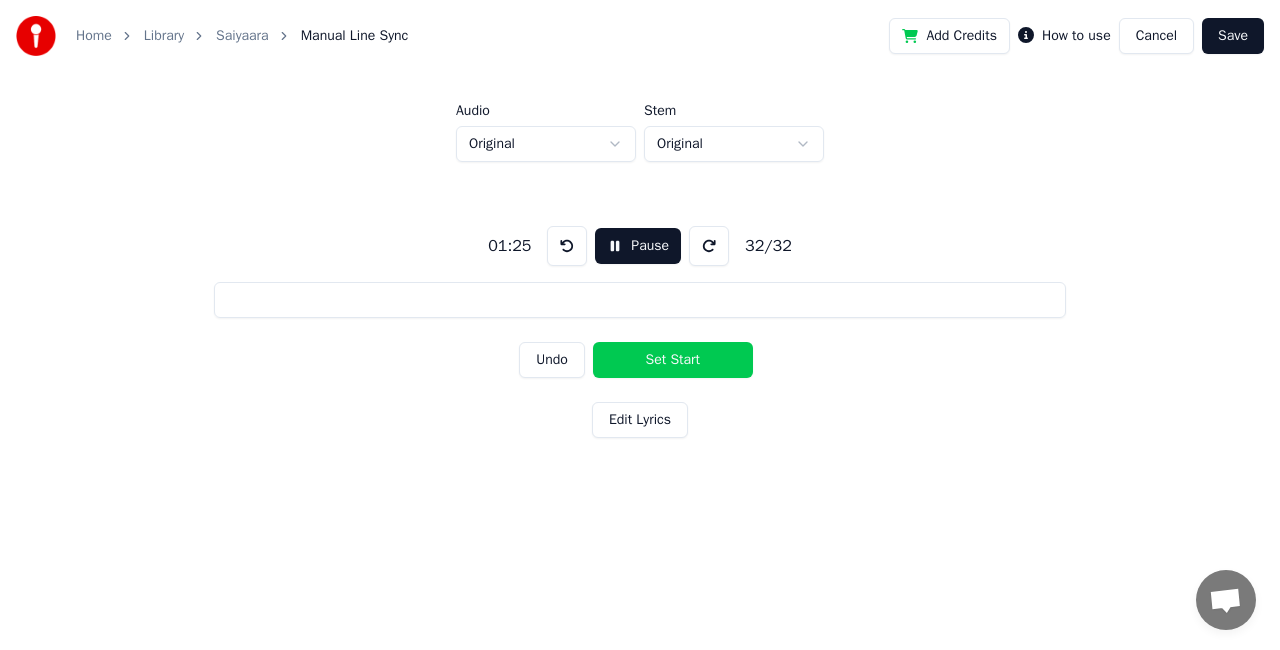 click at bounding box center (567, 246) 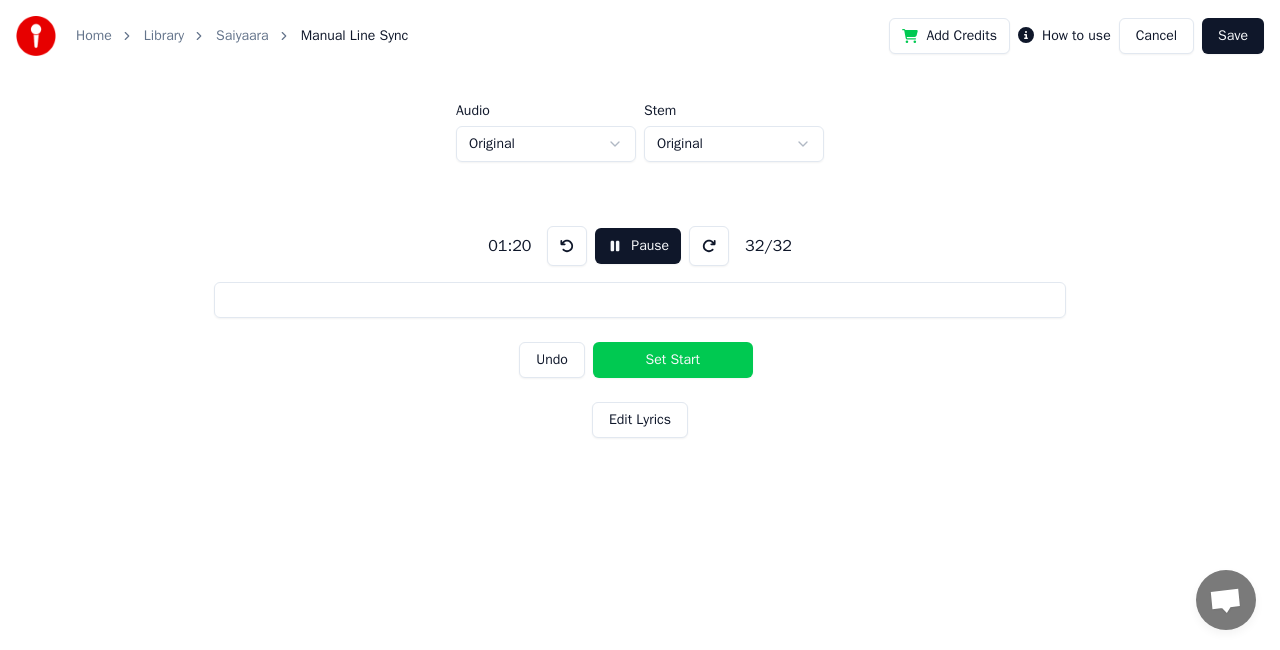 click at bounding box center (567, 246) 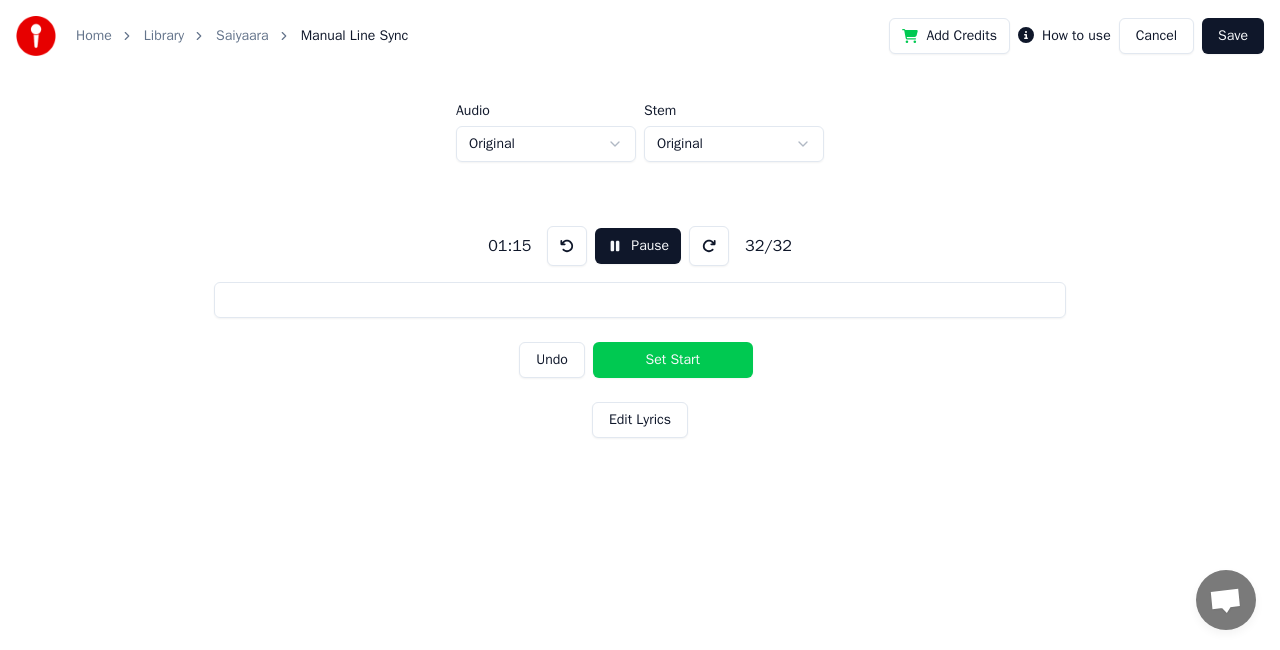click at bounding box center (567, 246) 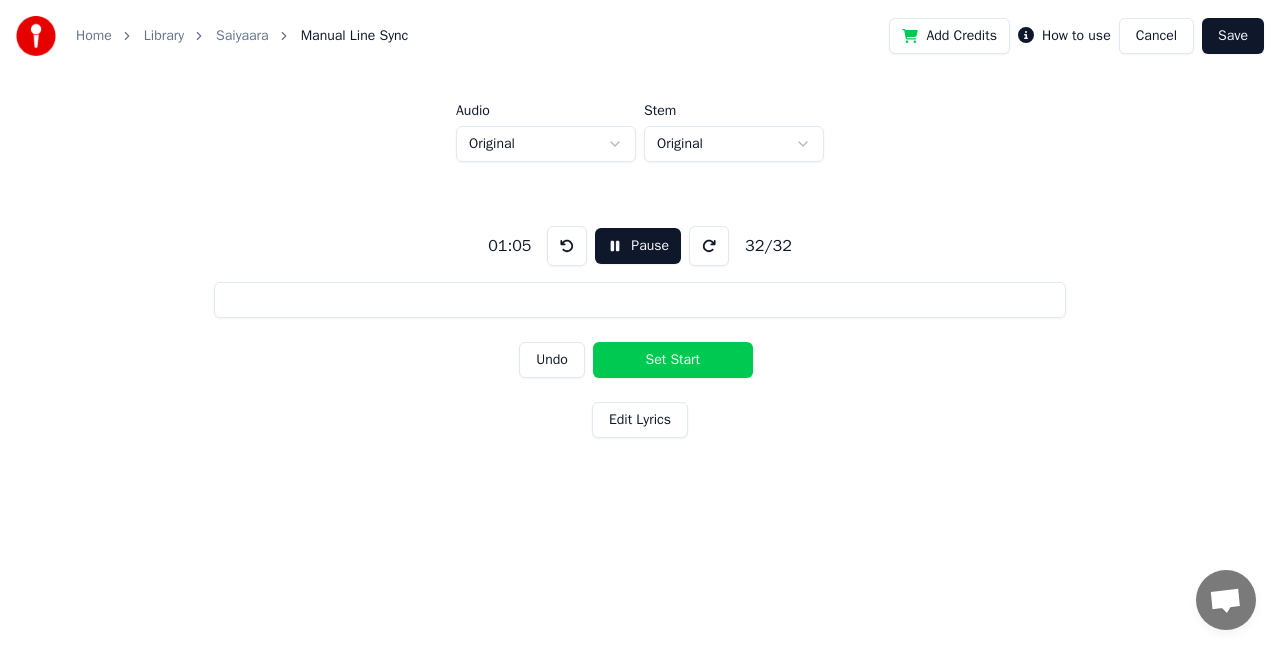 click at bounding box center [567, 246] 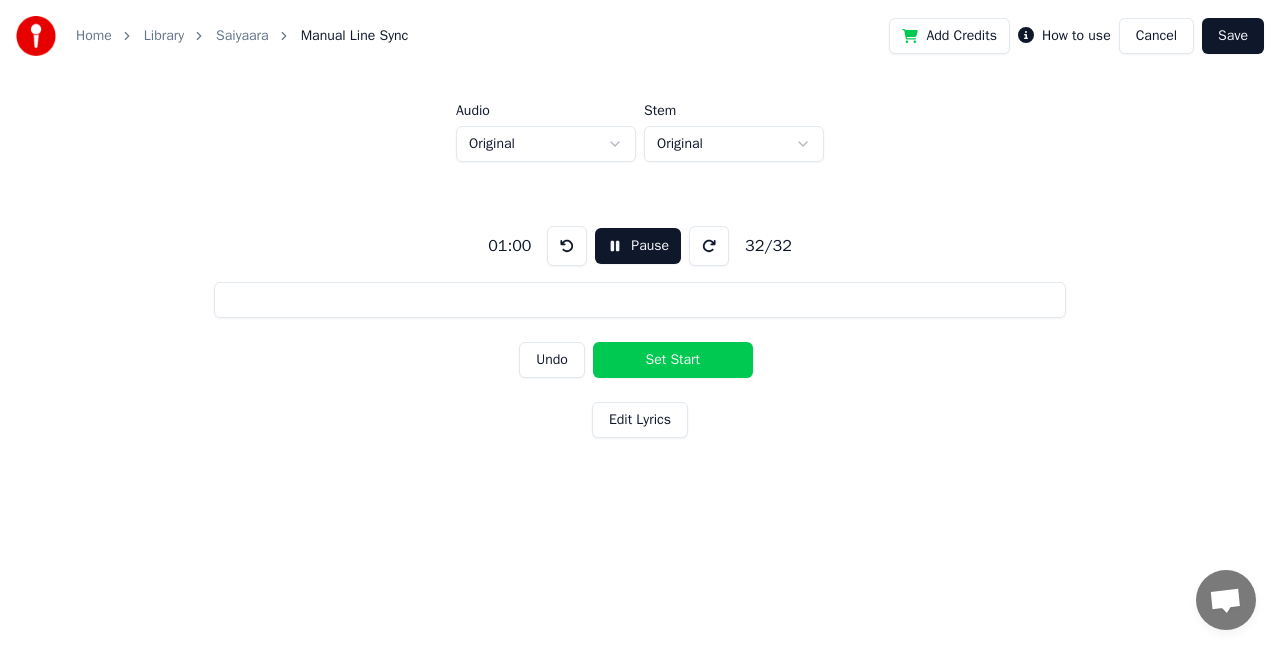 click at bounding box center (567, 246) 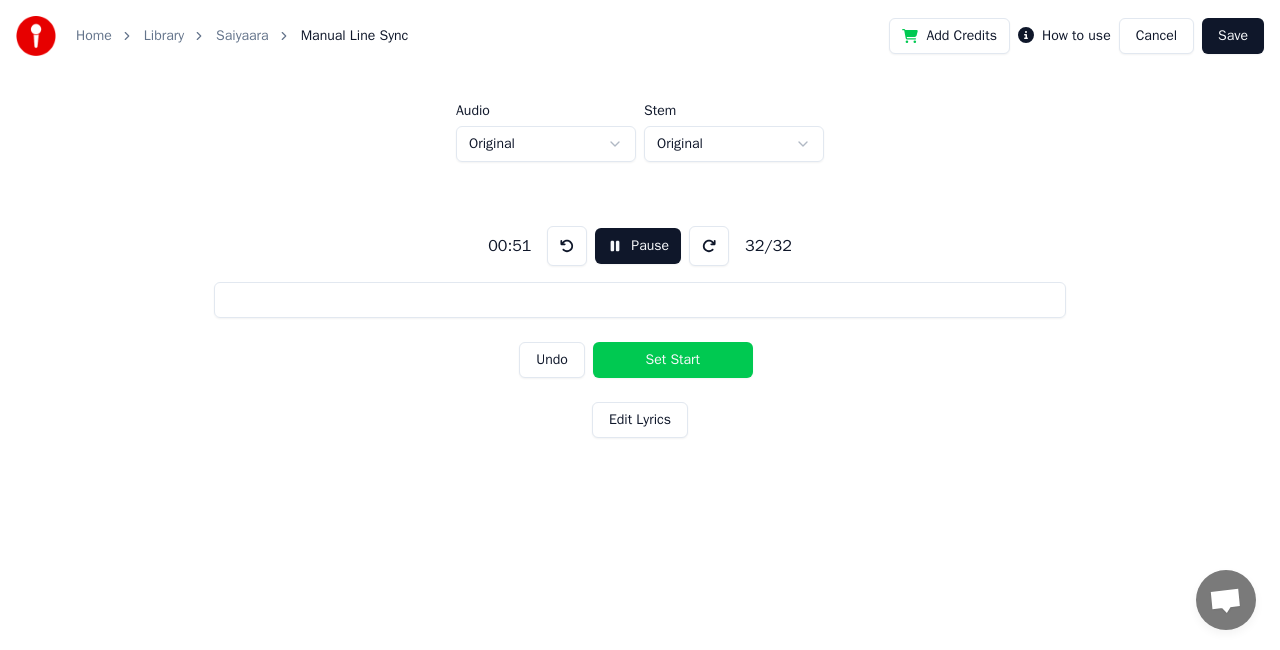 click at bounding box center [567, 246] 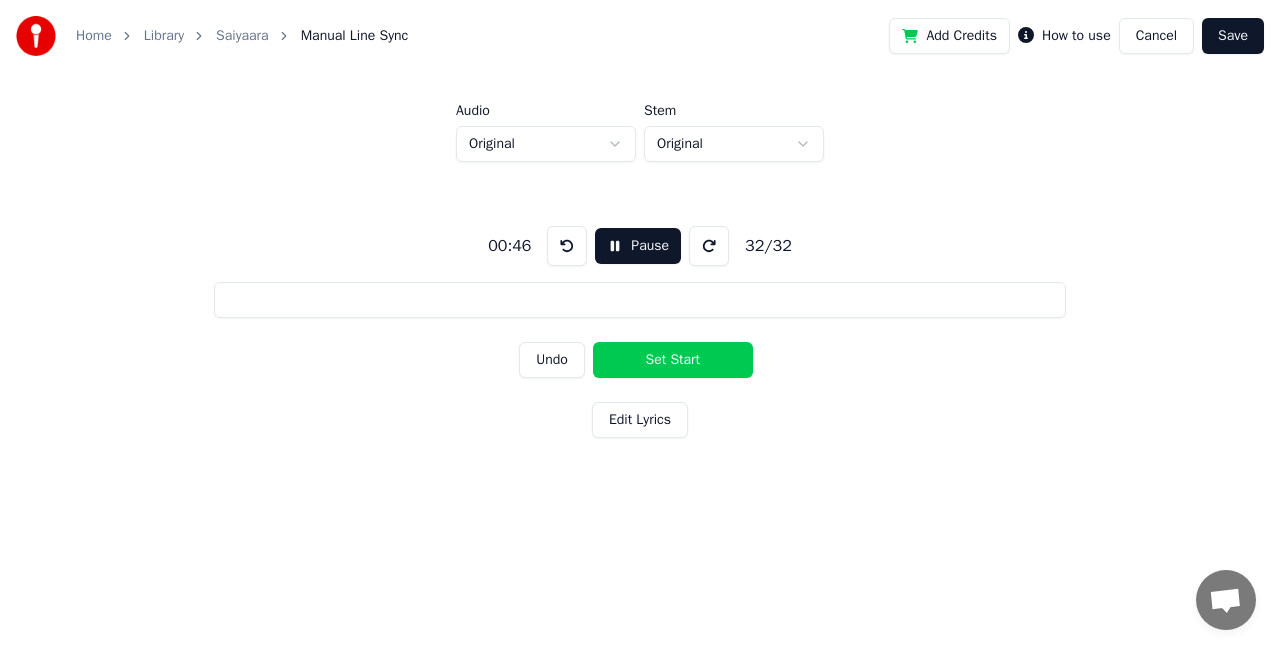 click at bounding box center [567, 246] 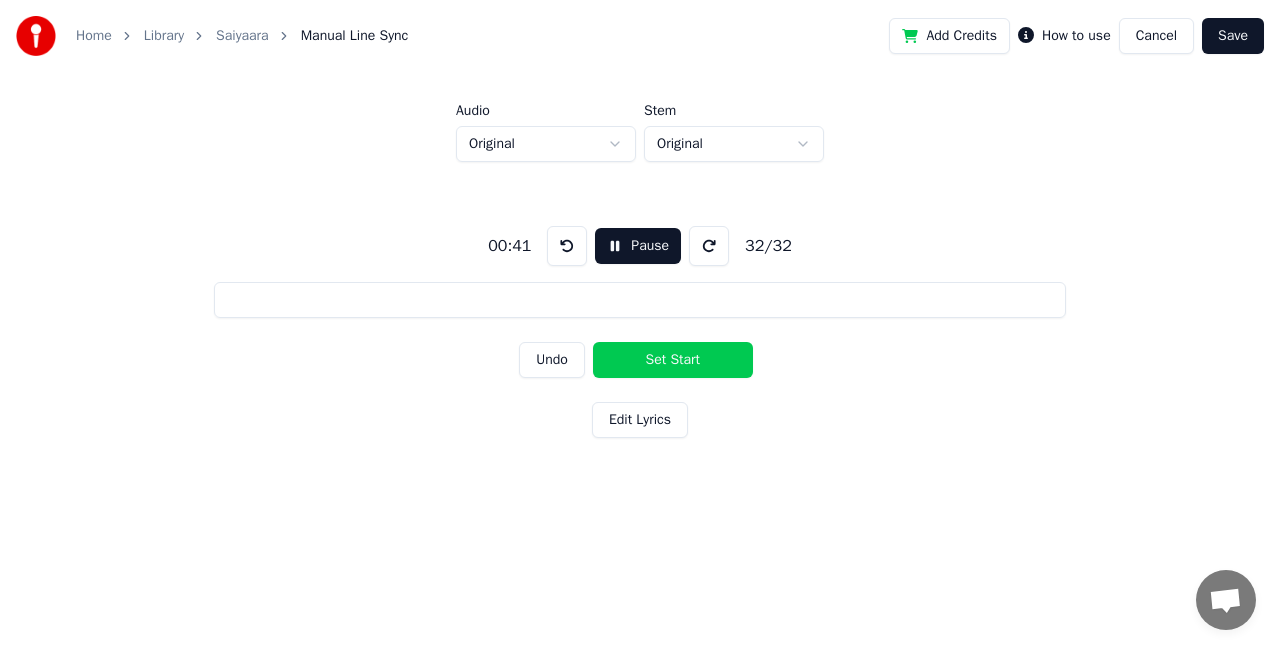 click at bounding box center (567, 246) 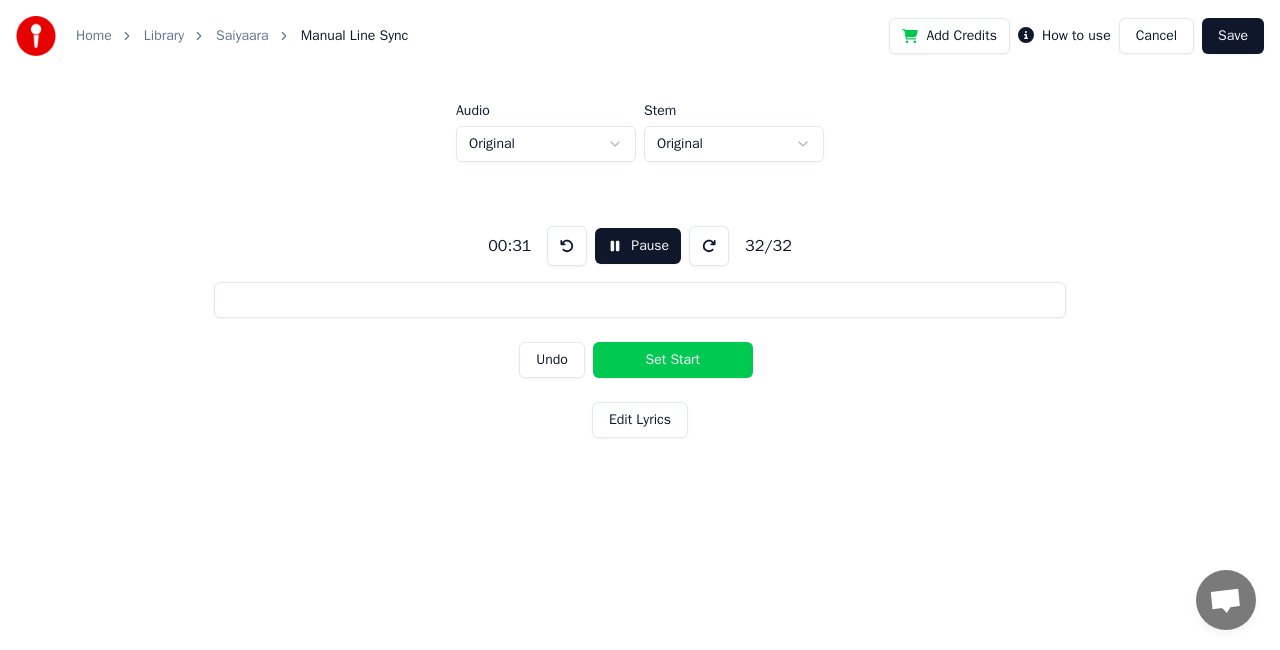 click at bounding box center [567, 246] 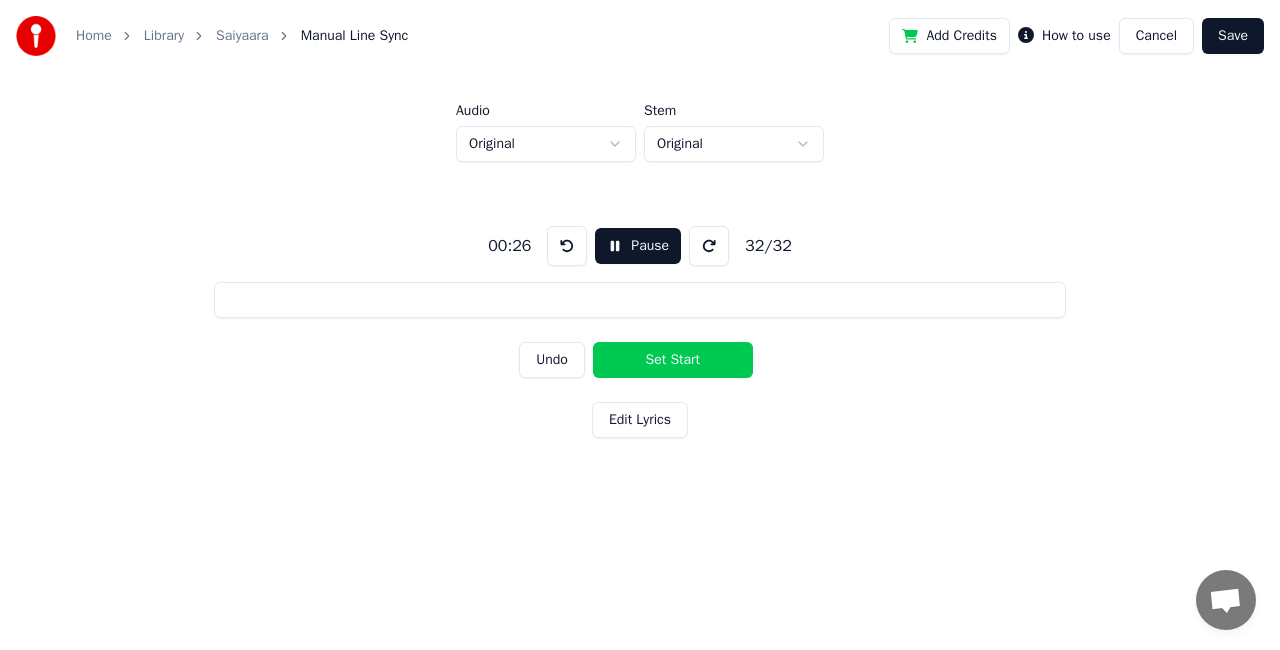 click at bounding box center [567, 246] 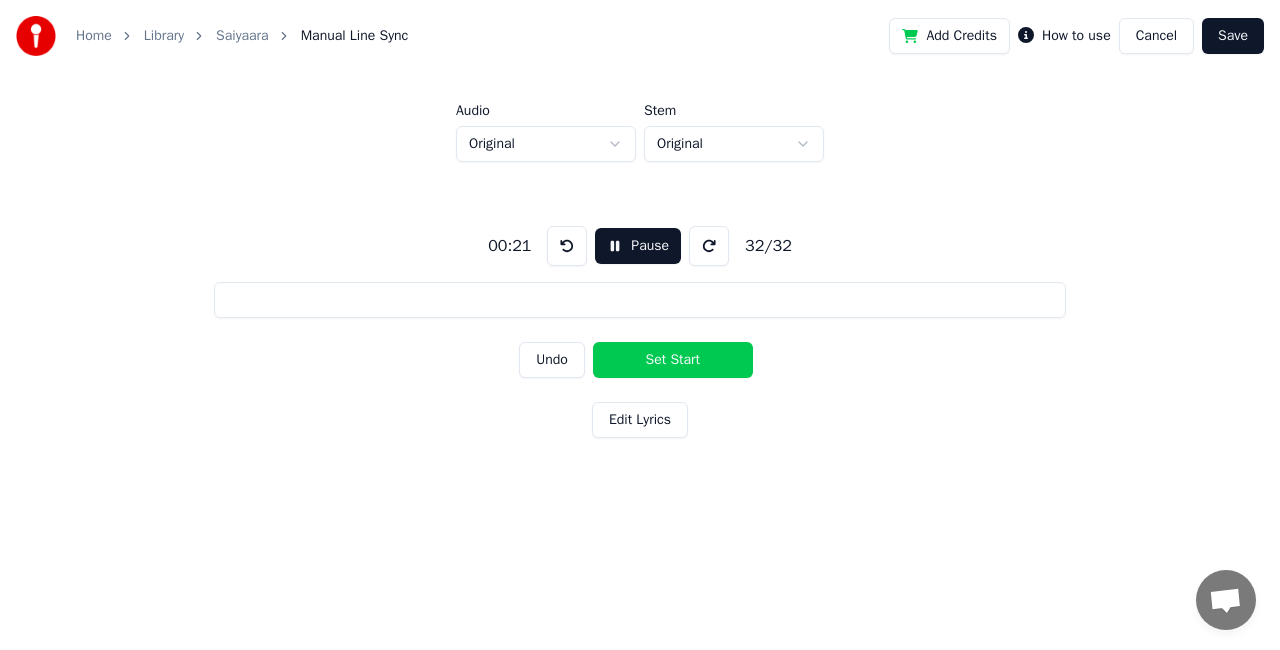 click at bounding box center [567, 246] 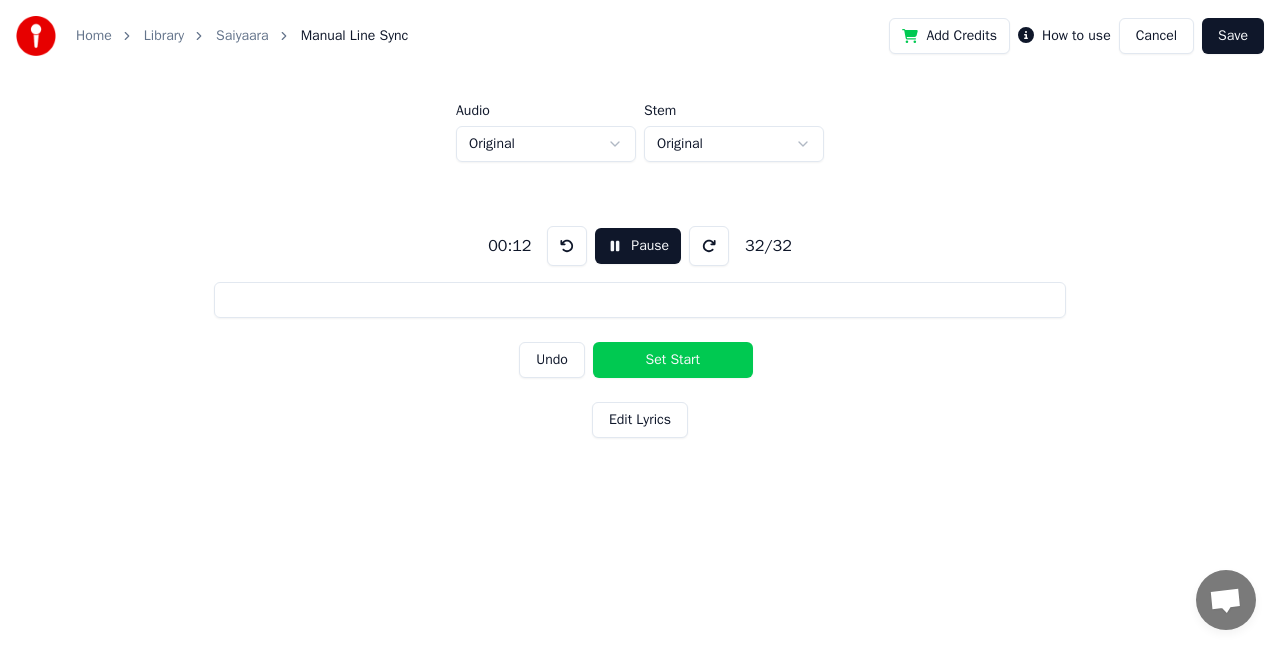 click at bounding box center (567, 246) 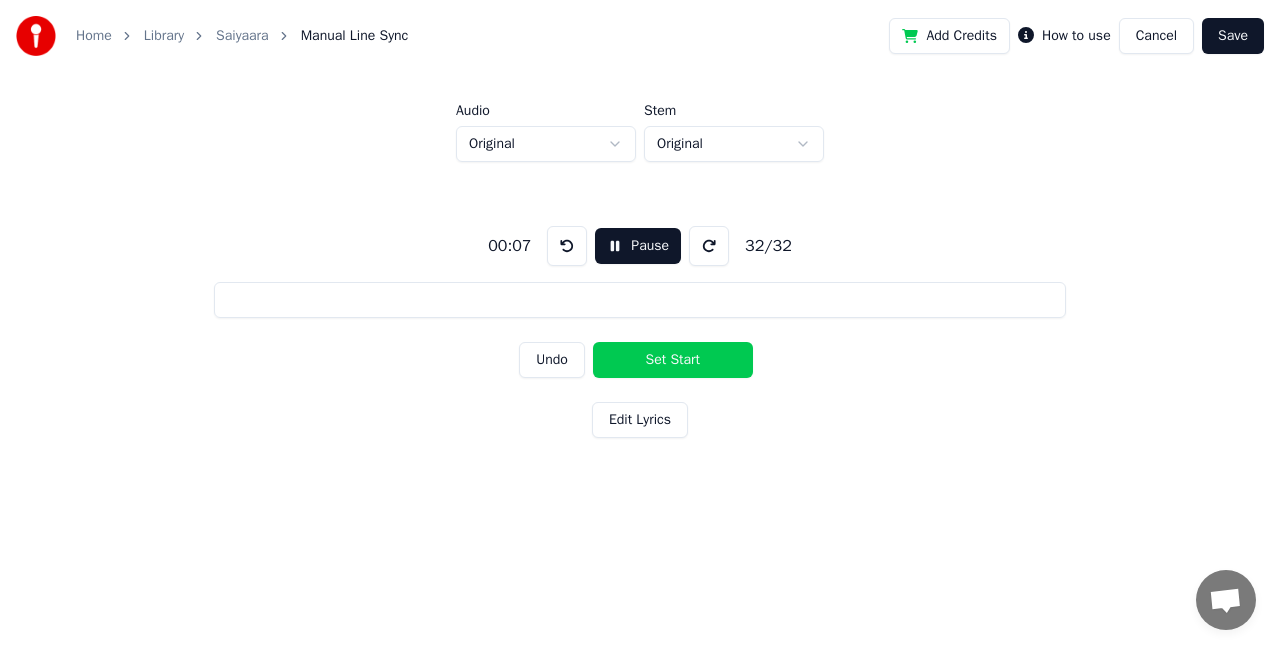 click at bounding box center (567, 246) 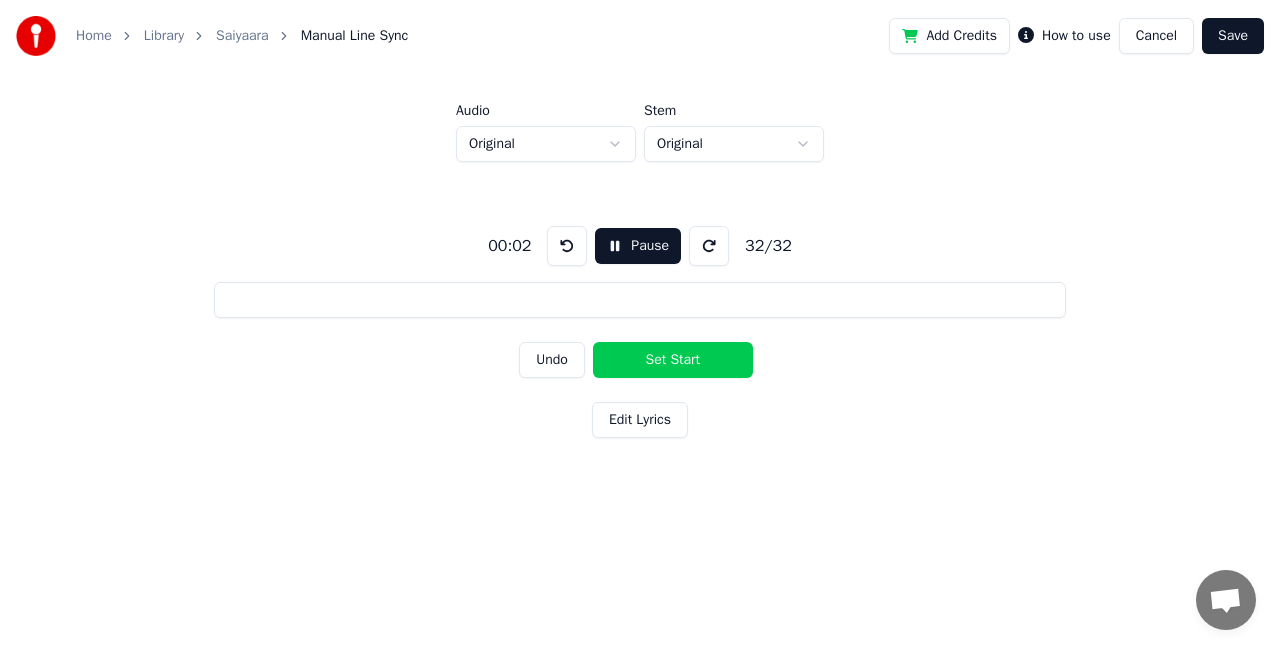 click at bounding box center (567, 246) 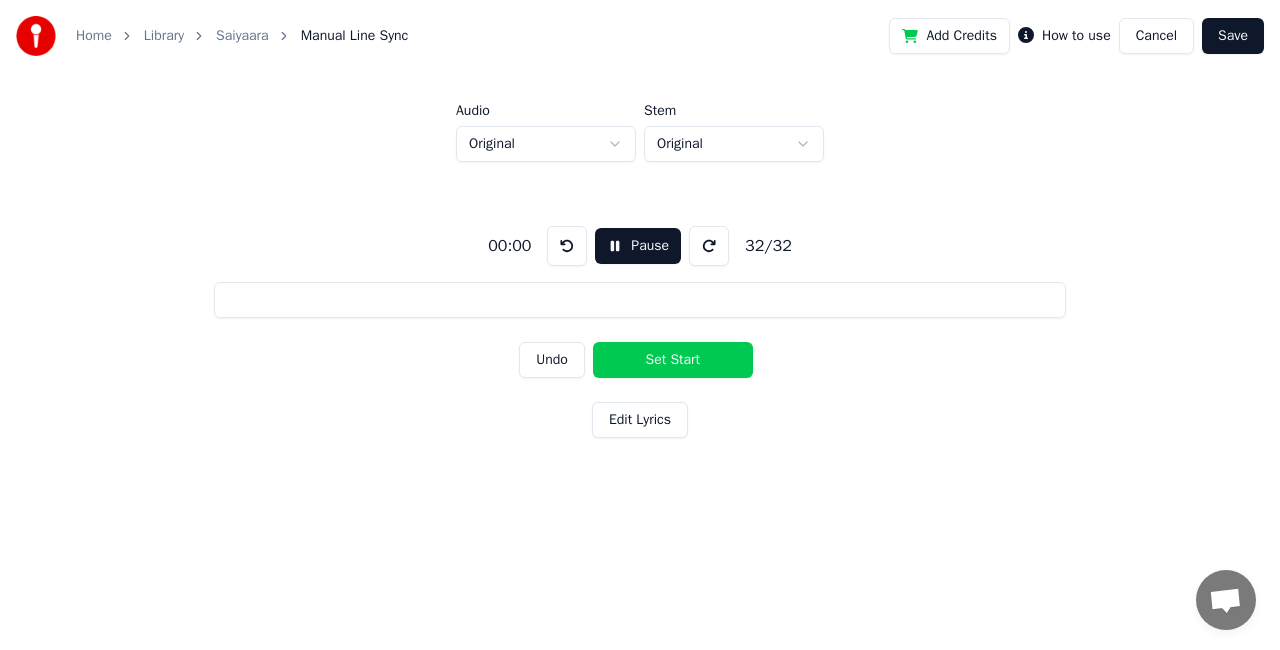 click at bounding box center (567, 246) 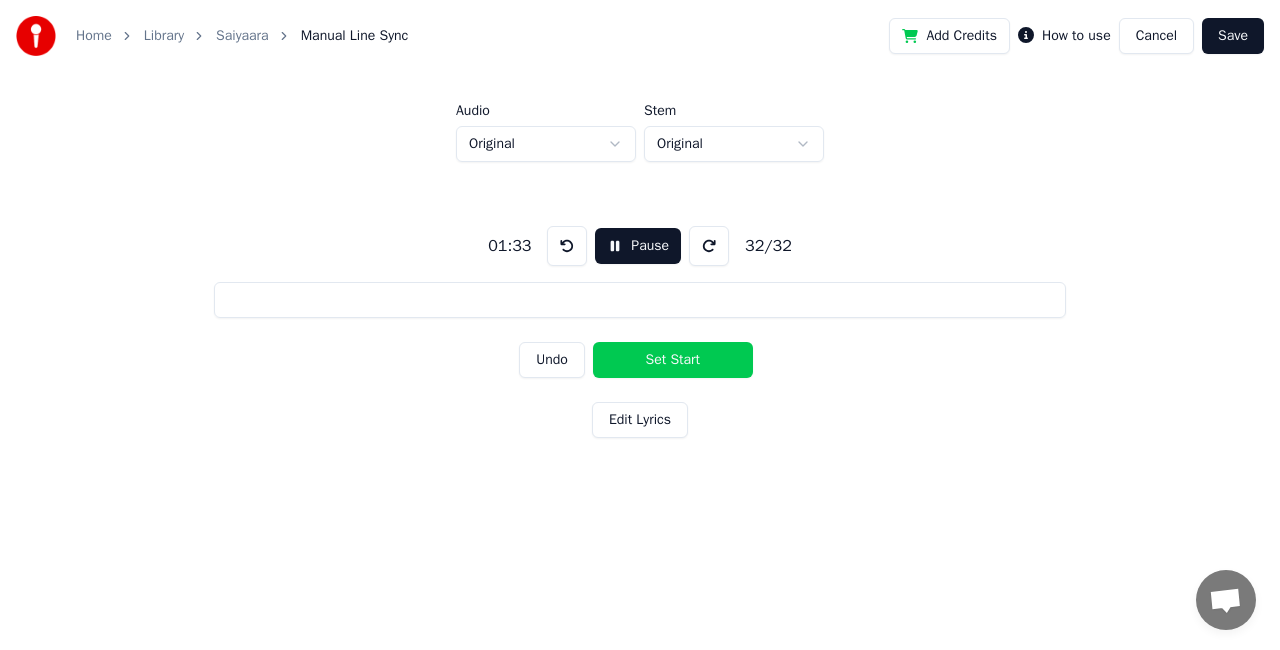 type 